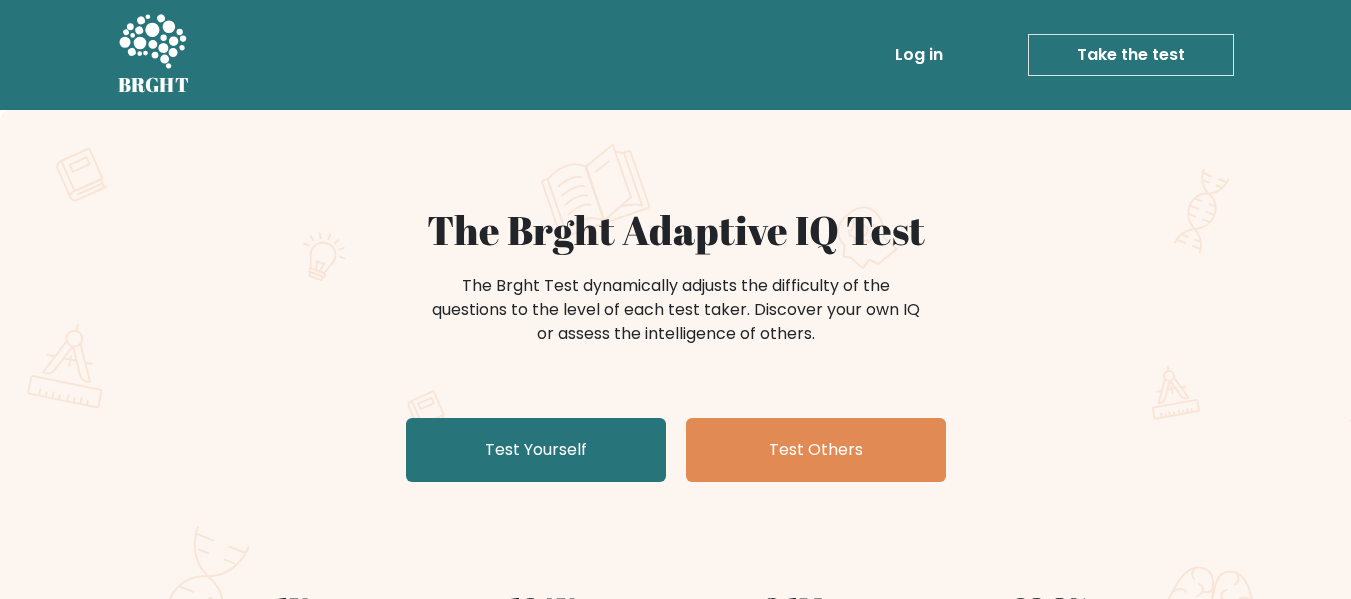 scroll, scrollTop: 0, scrollLeft: 0, axis: both 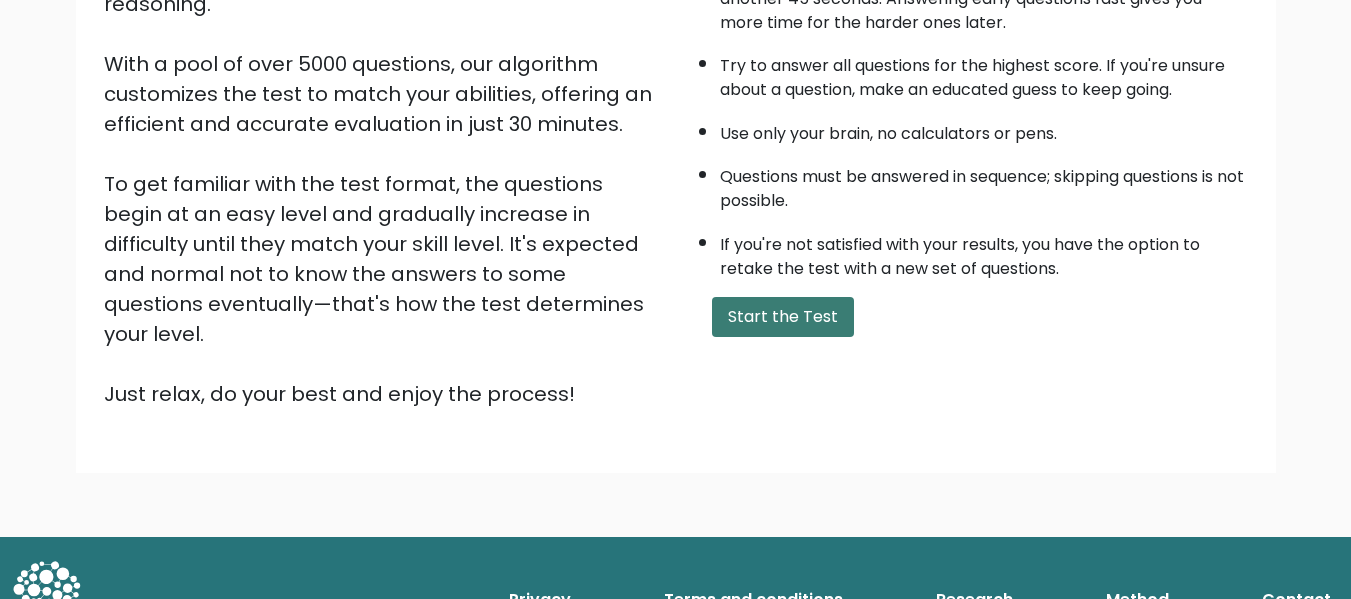 click on "Start the Test" at bounding box center (783, 317) 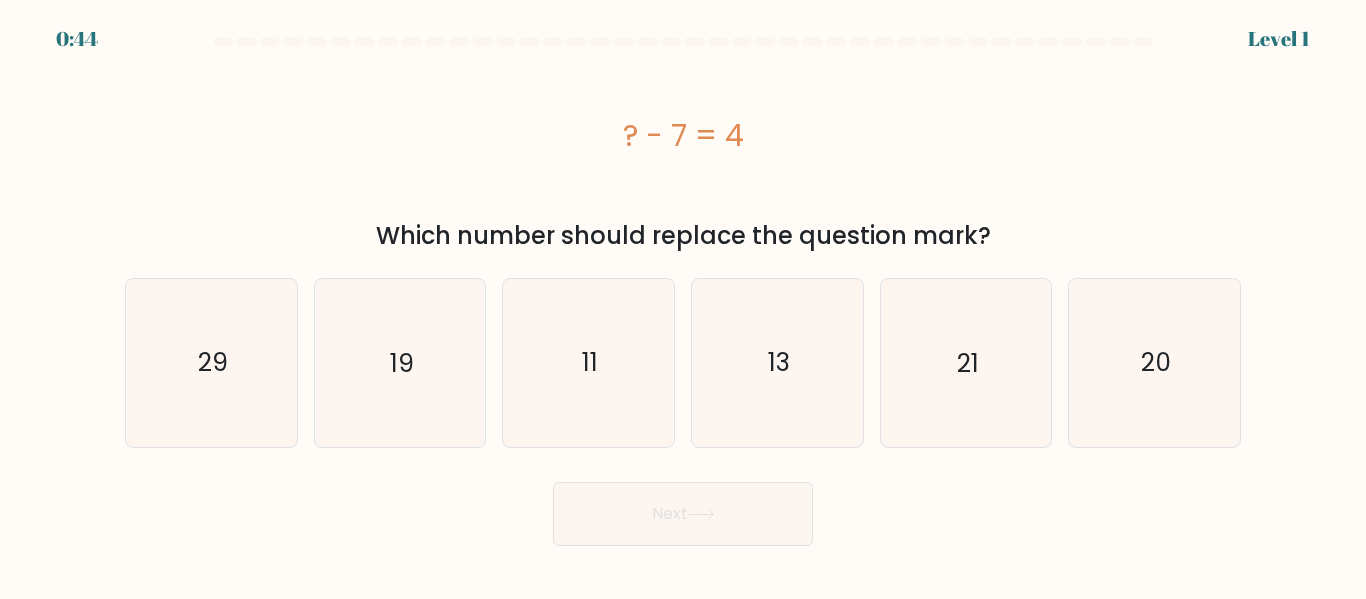 scroll, scrollTop: 0, scrollLeft: 0, axis: both 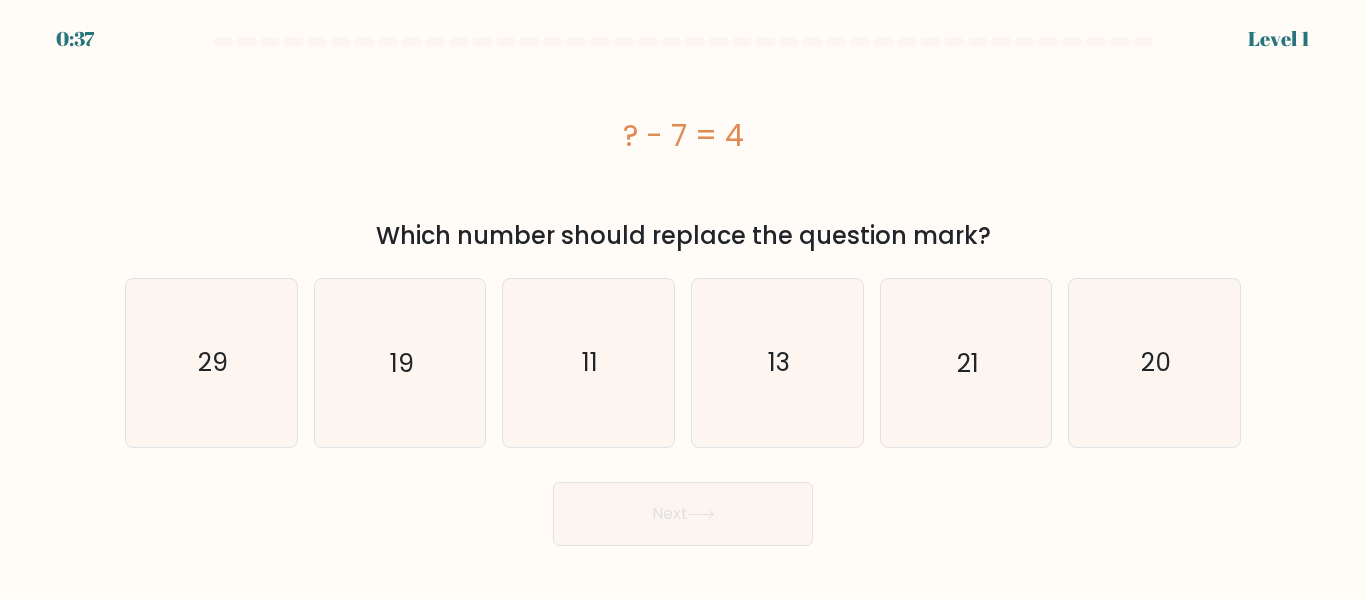 drag, startPoint x: 608, startPoint y: 134, endPoint x: 757, endPoint y: 134, distance: 149 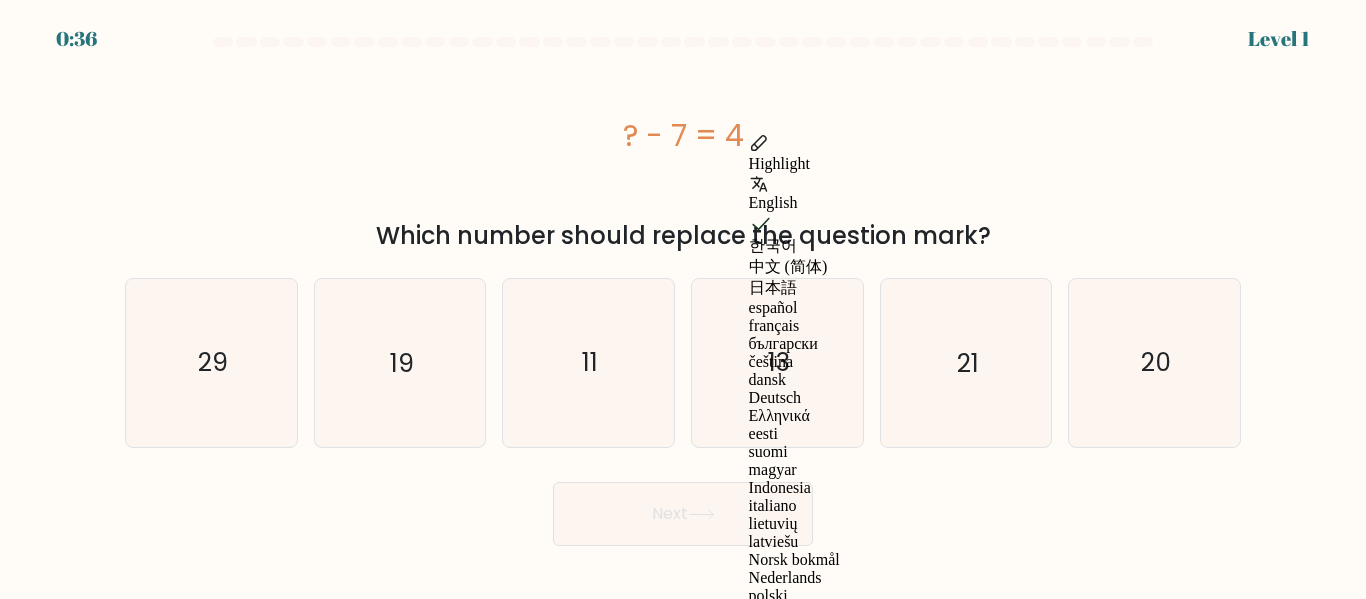 copy on "? - 7 = 4" 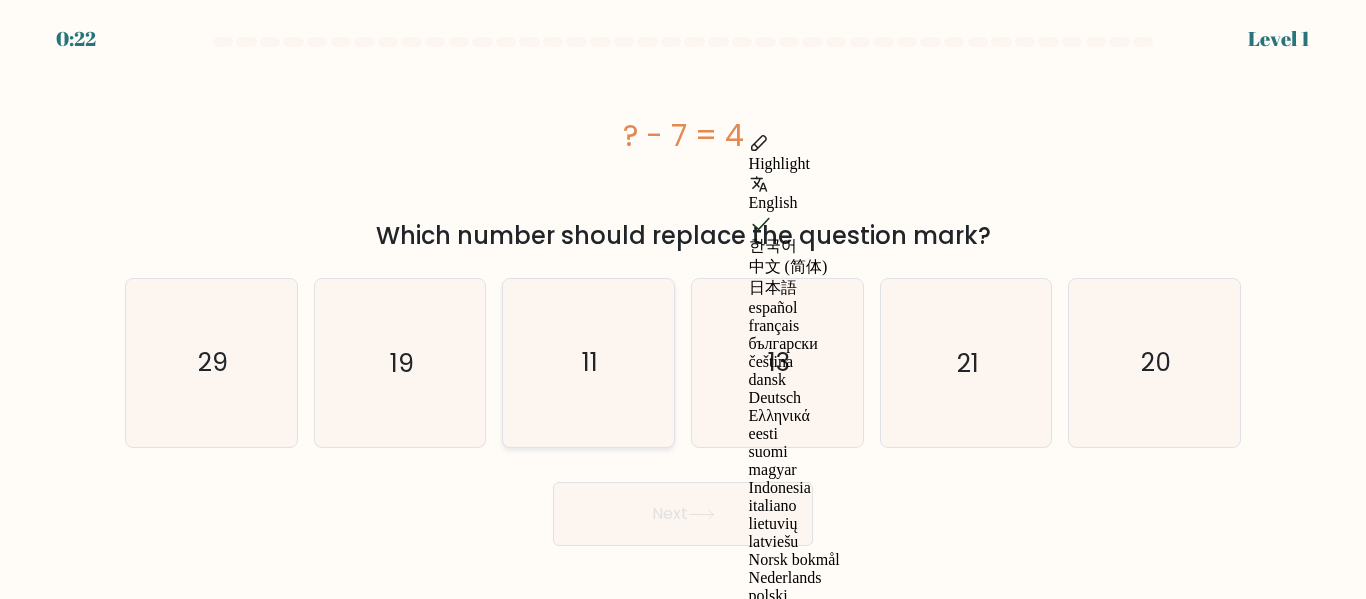 click on "11" at bounding box center (588, 362) 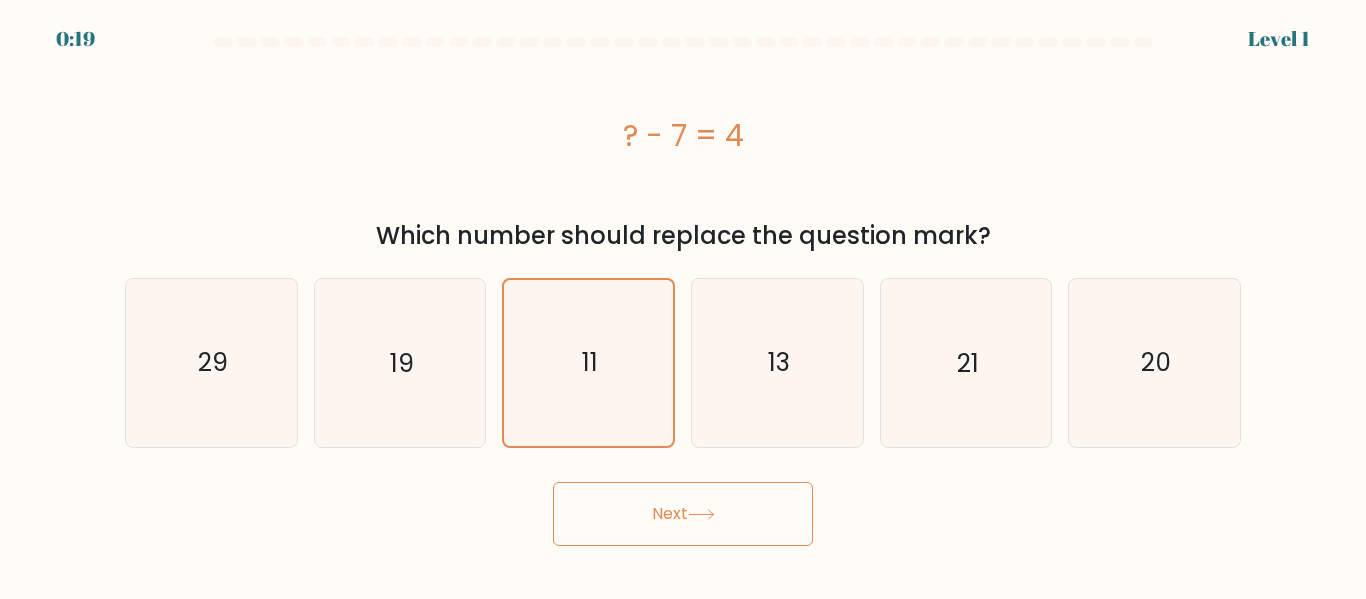click at bounding box center (701, 514) 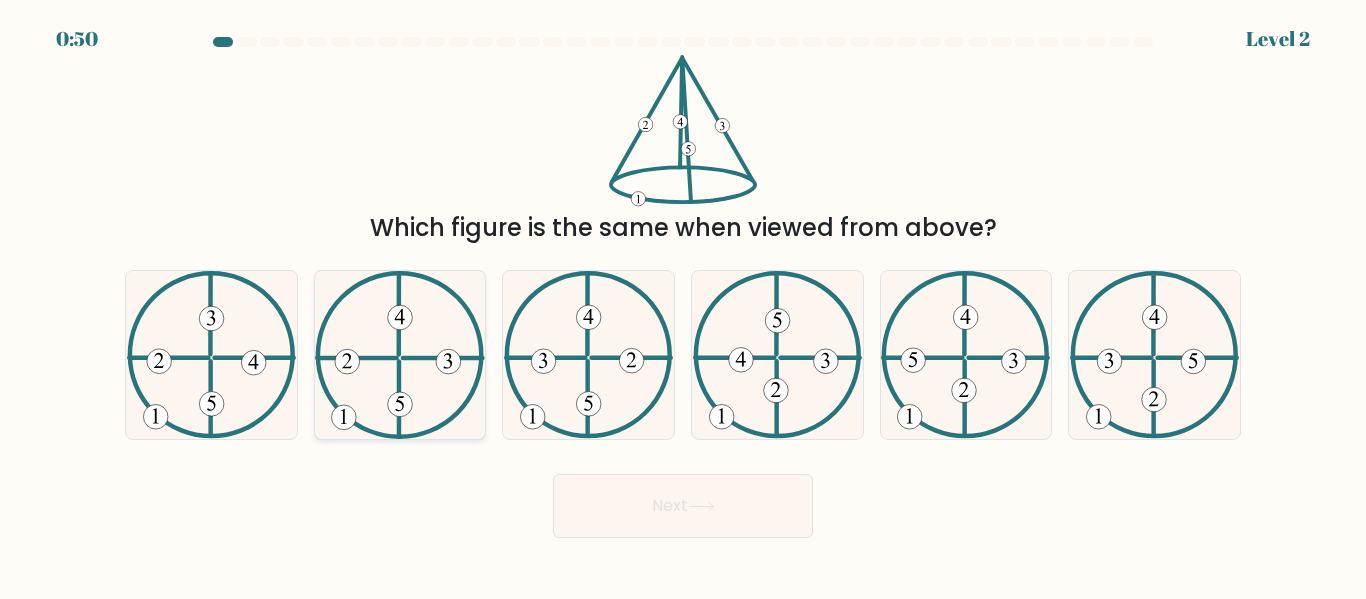 click at bounding box center [399, 354] 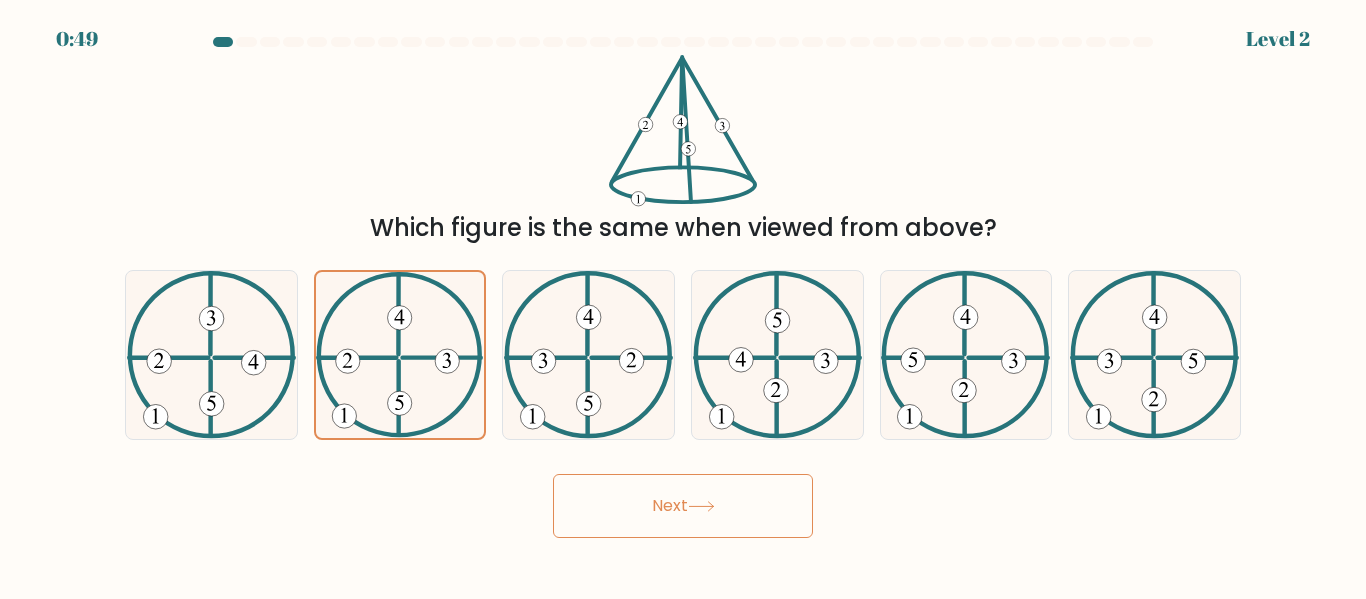 click on "Next" at bounding box center [683, 506] 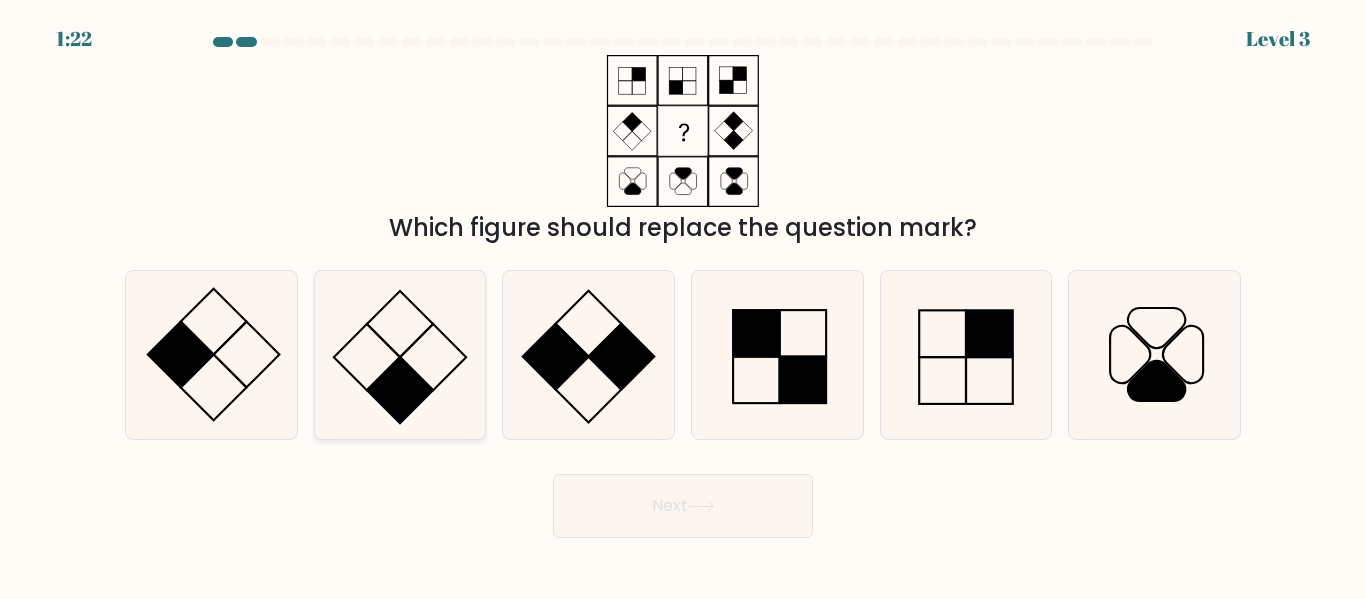 click at bounding box center (400, 390) 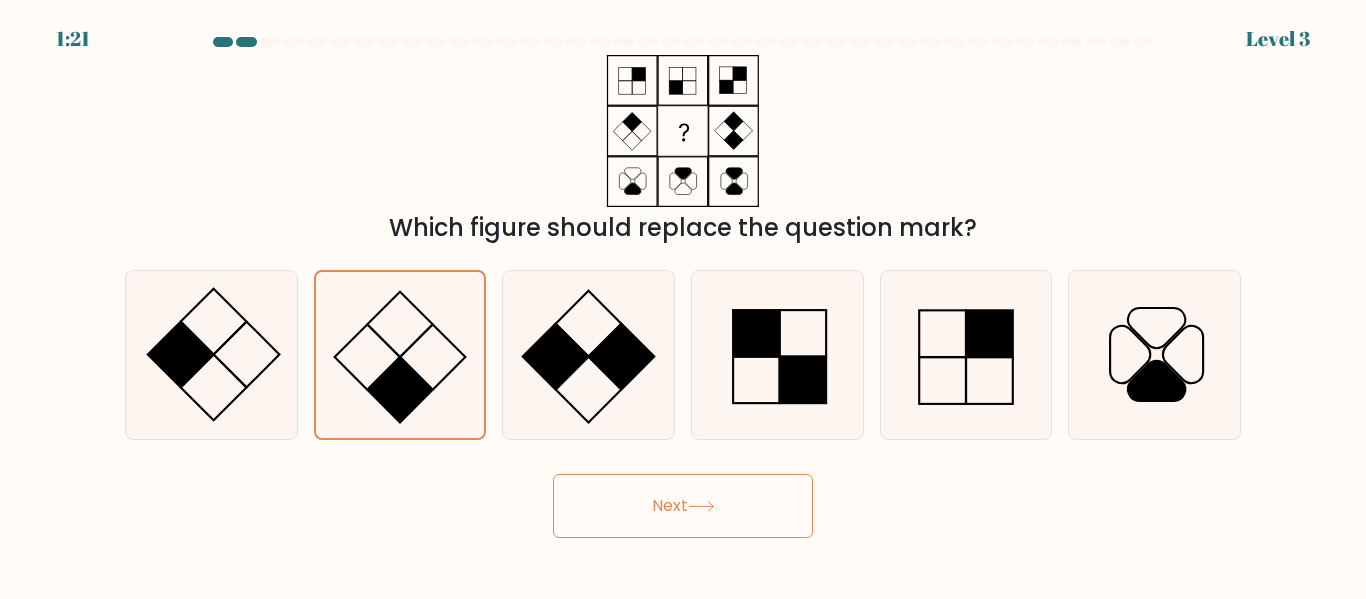 click on "Next" at bounding box center (683, 506) 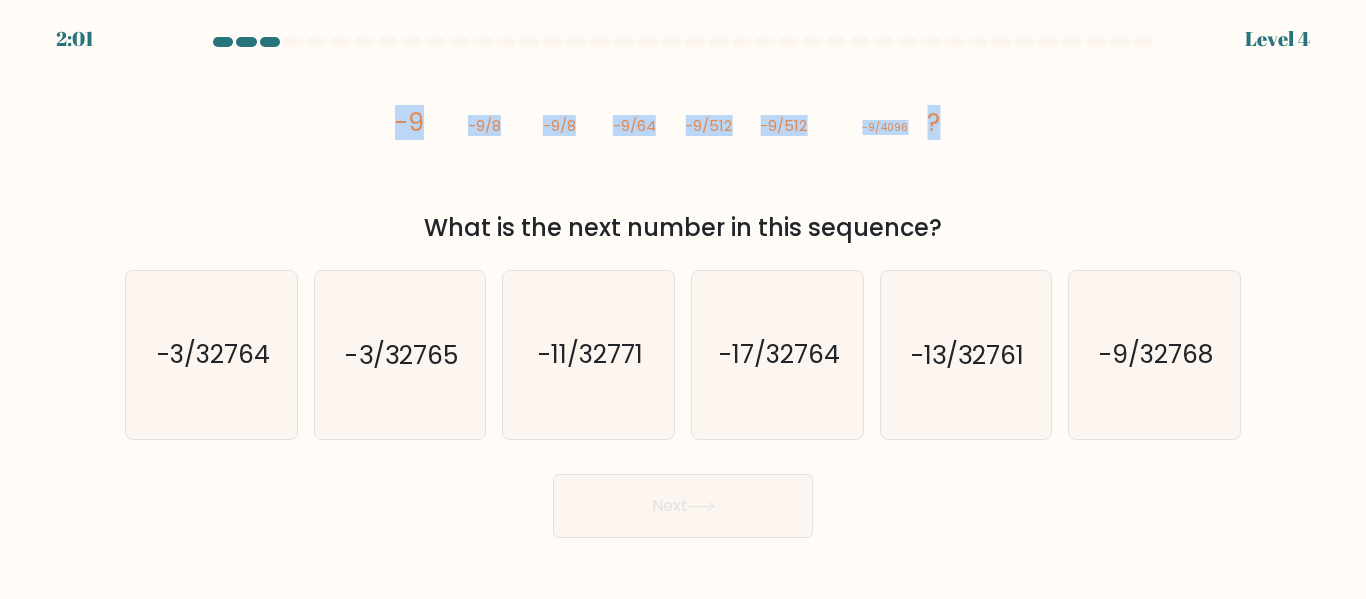 drag, startPoint x: 349, startPoint y: 124, endPoint x: 990, endPoint y: 122, distance: 641.0031 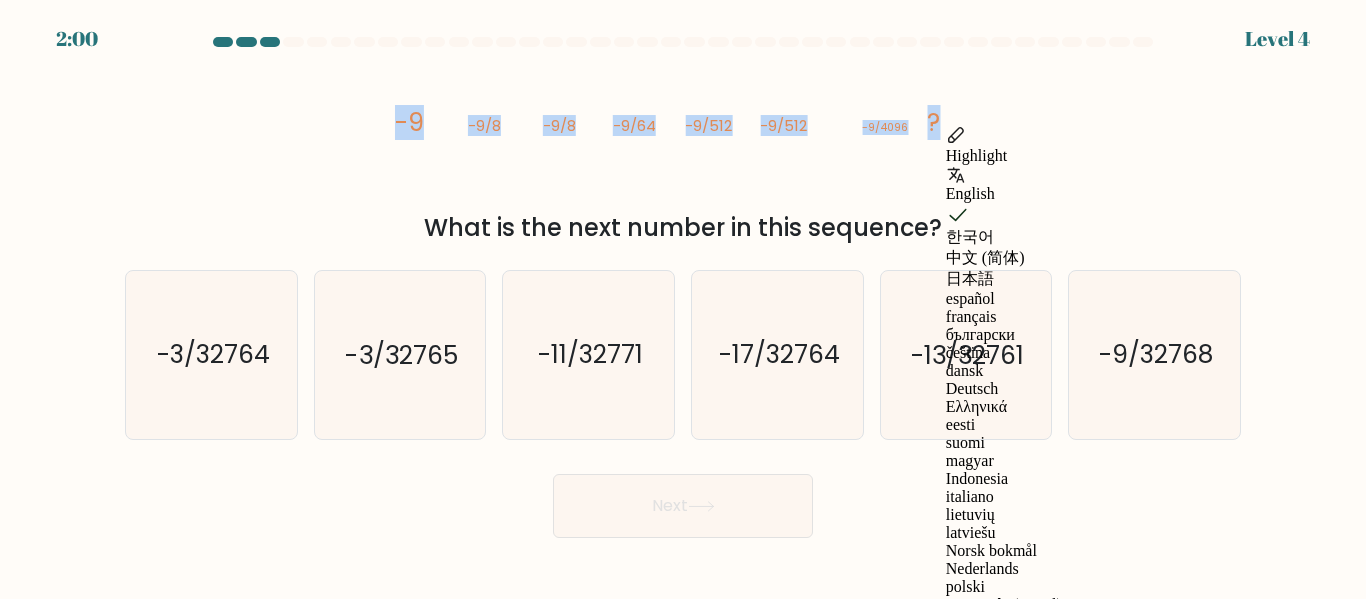 copy on "-9
-9/8
-9/8
-9/64
-9/512
-9/512
-9/4096
?" 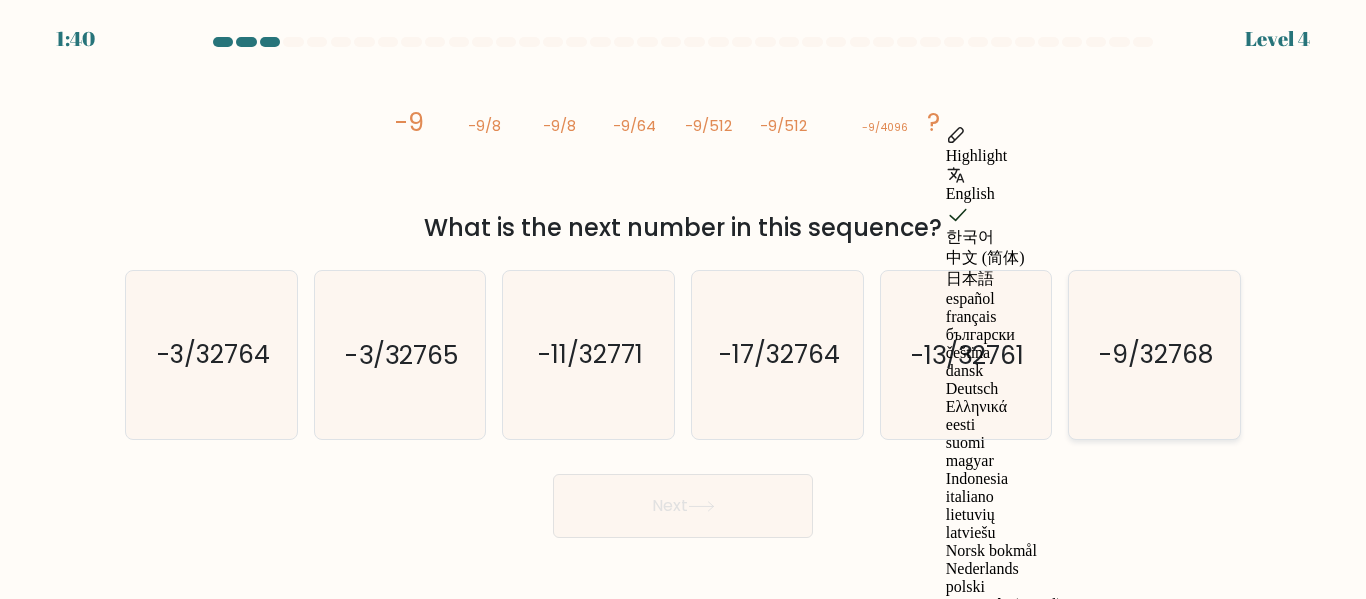 click on "-9/32768" at bounding box center (1156, 355) 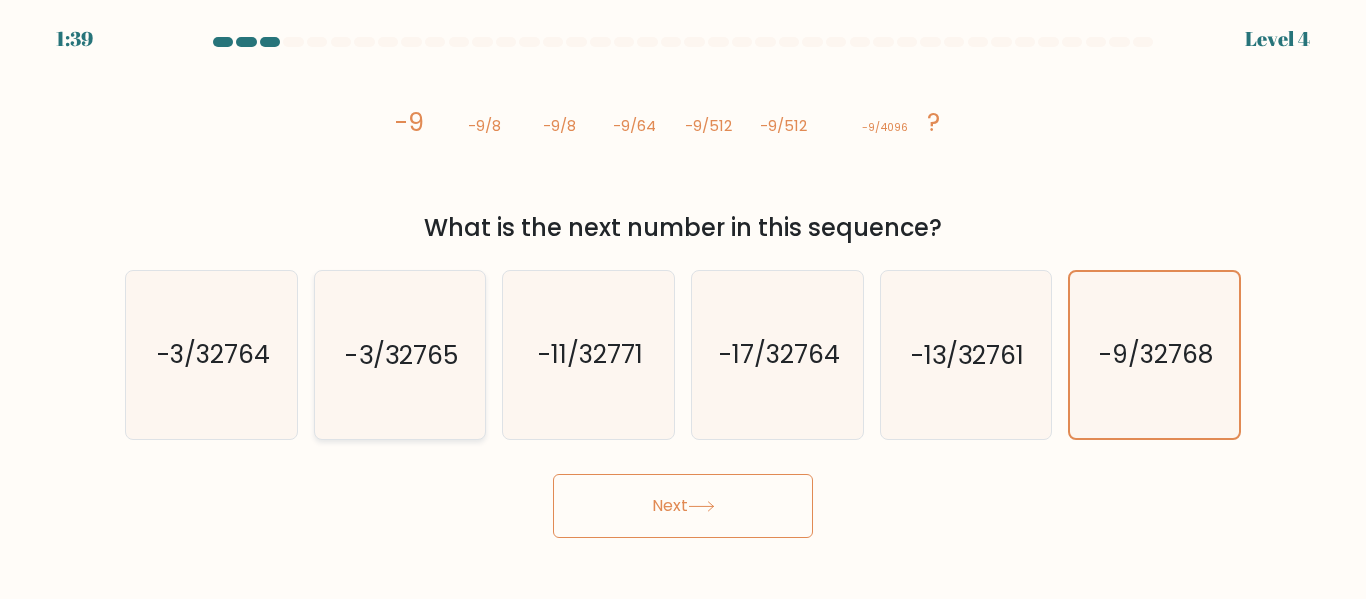 click on "-3/32765" at bounding box center (402, 355) 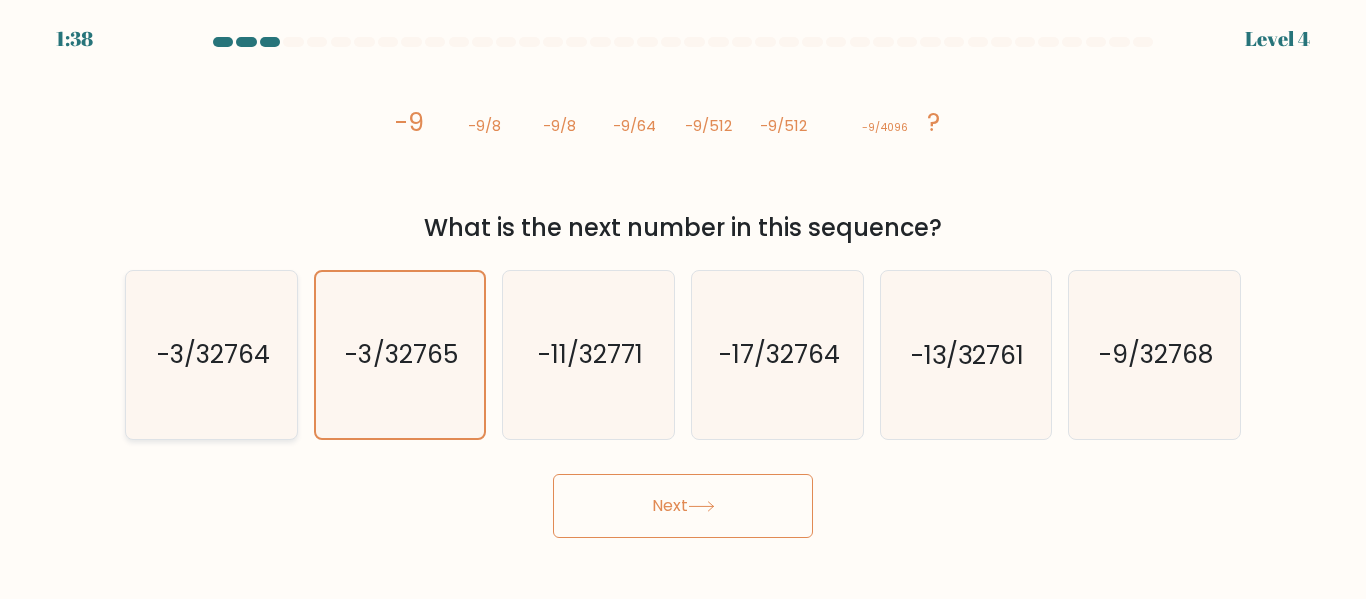 click on "-3/32764" at bounding box center (211, 354) 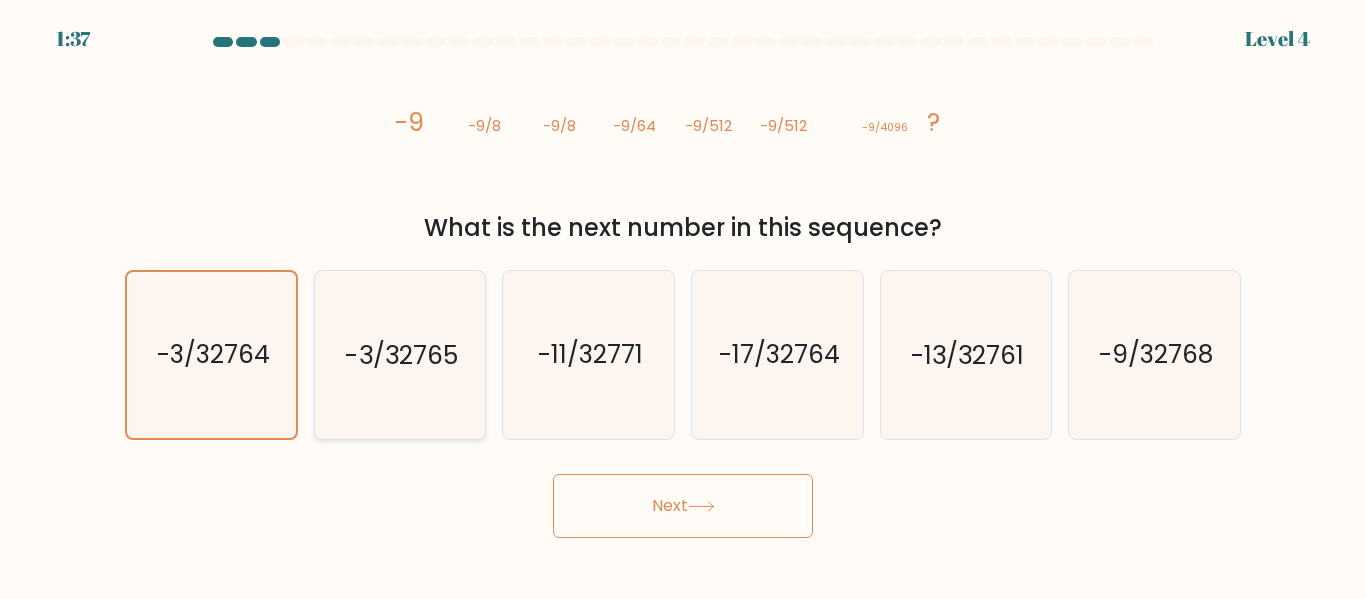 click on "-3/32765" at bounding box center (402, 355) 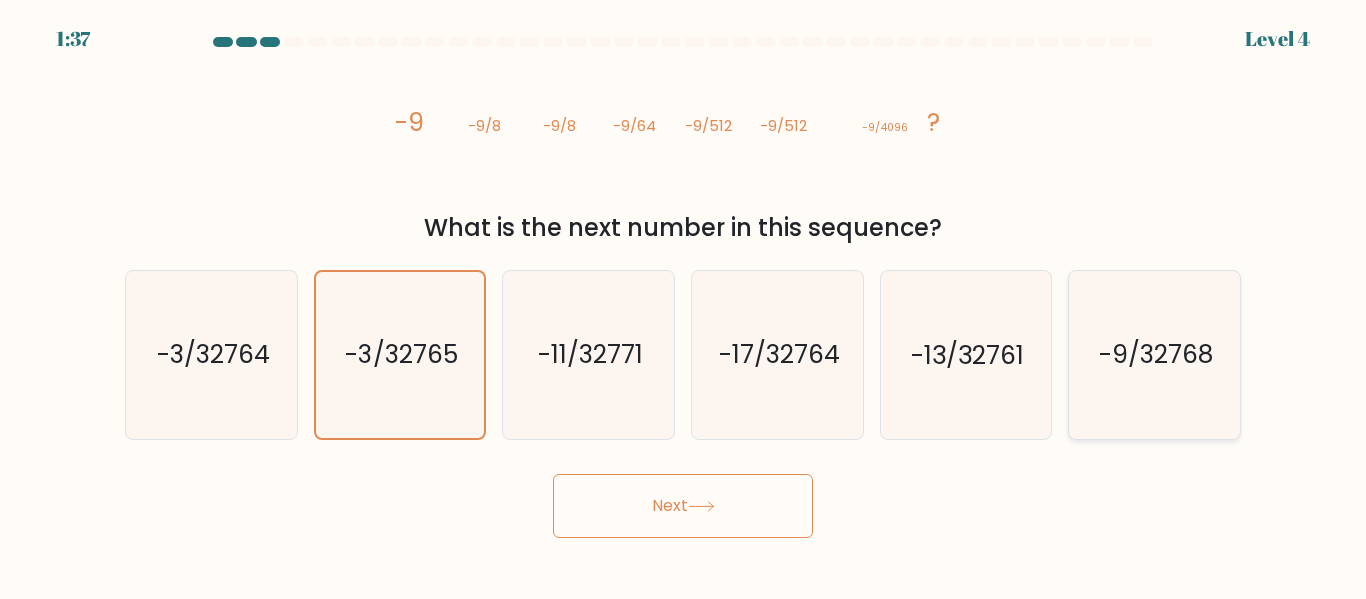 click on "-9/32768" at bounding box center (1156, 355) 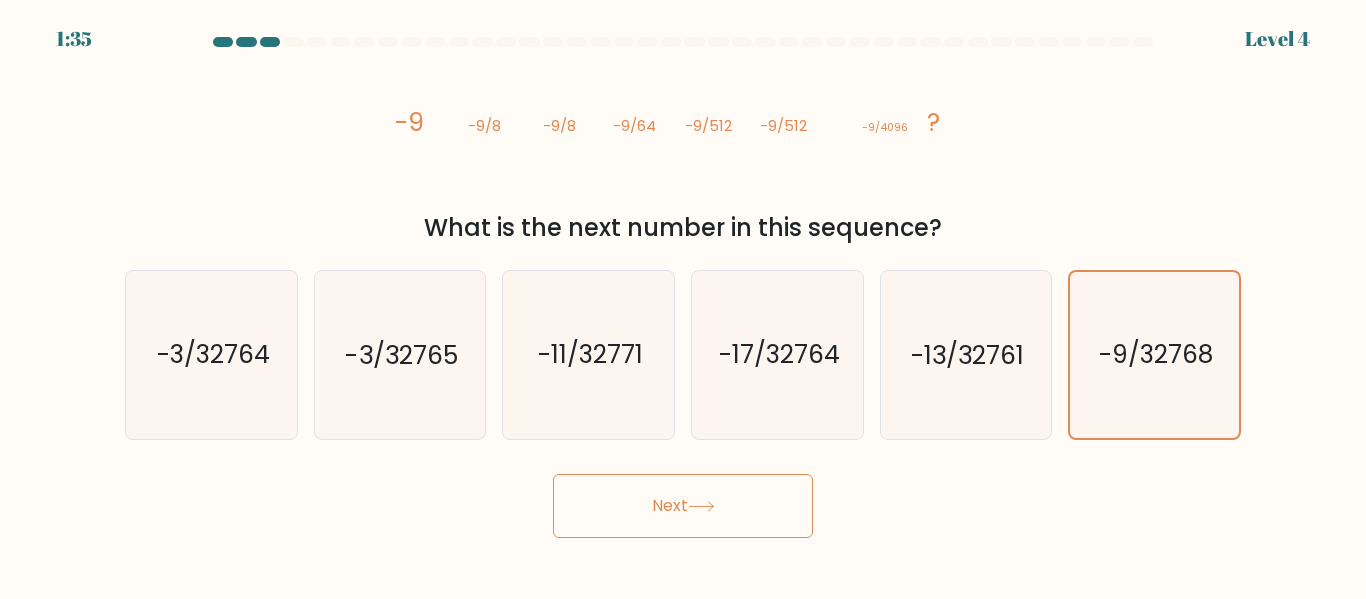 click on "Next" at bounding box center (683, 506) 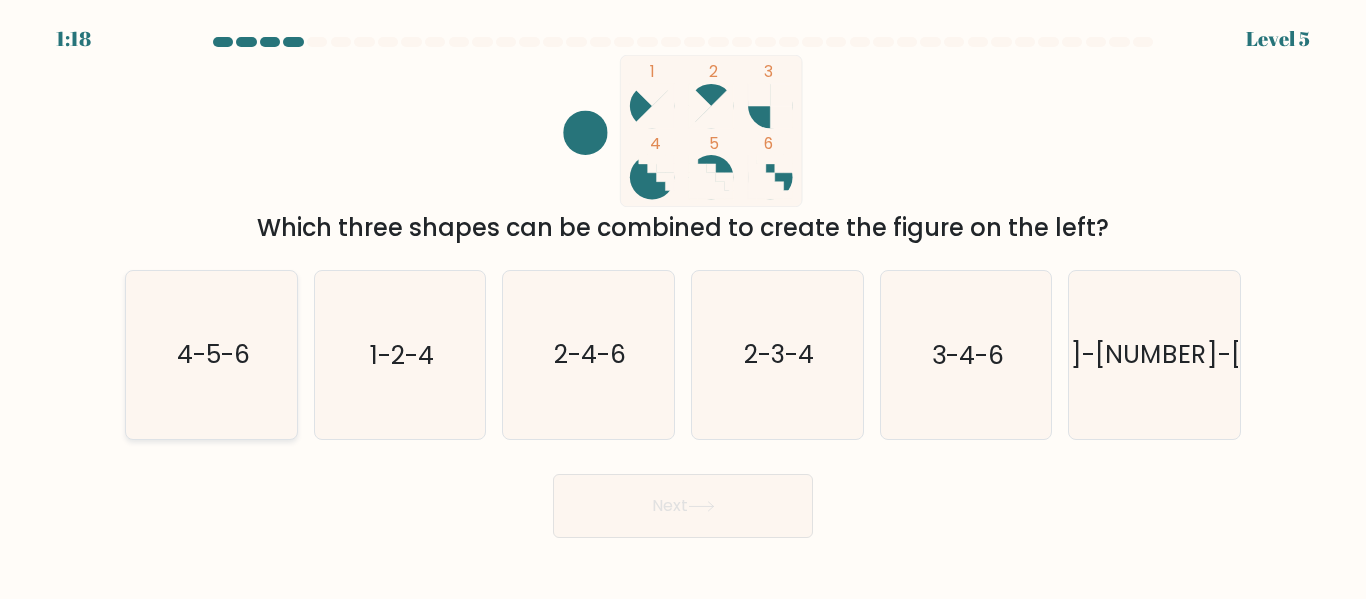 click on "4-5-6" at bounding box center [211, 354] 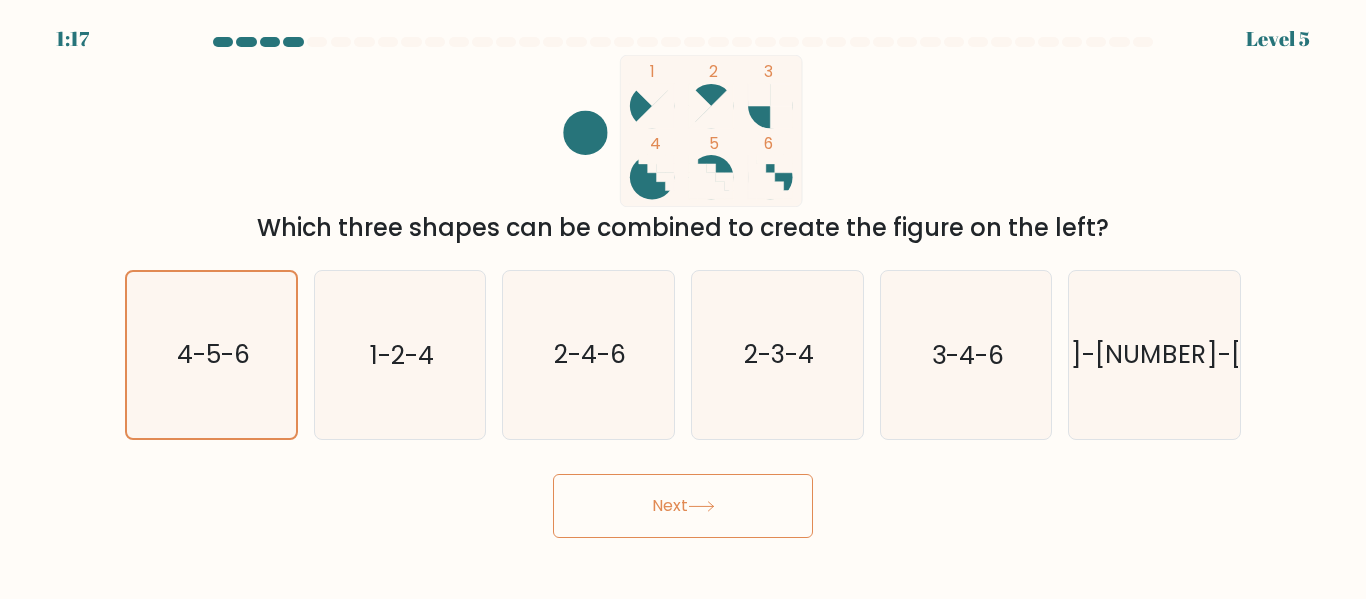 click on "Next" at bounding box center [683, 506] 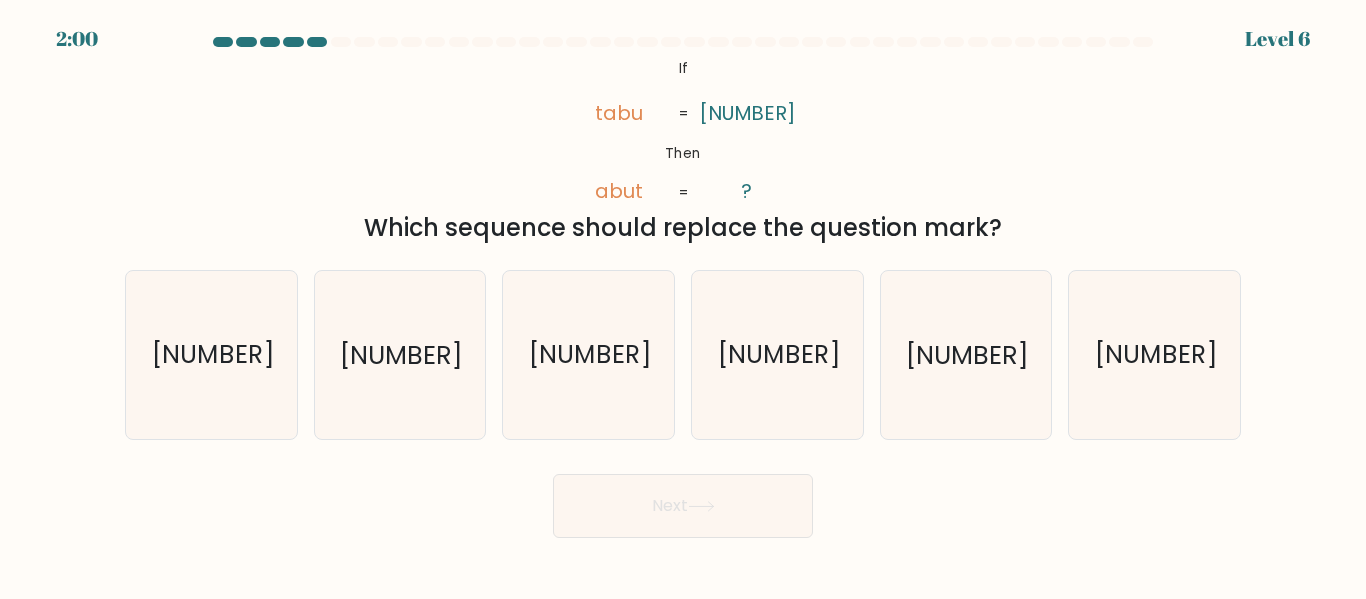 click on "Next" at bounding box center (683, 506) 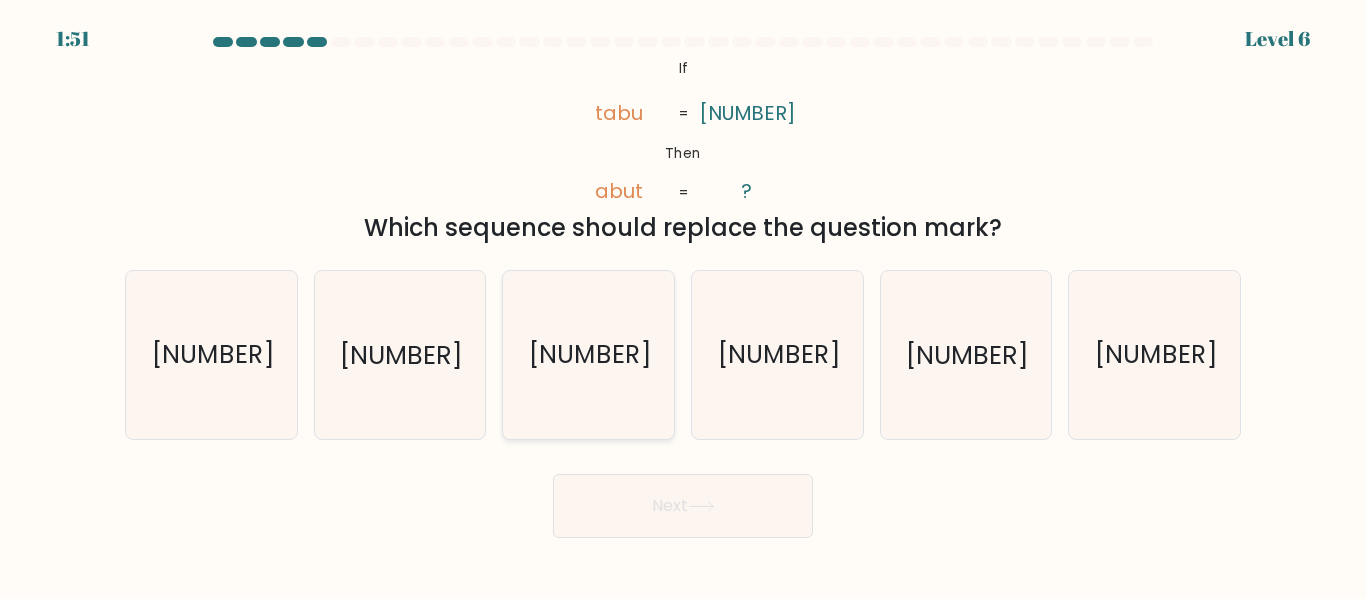 click on "1097" at bounding box center (588, 354) 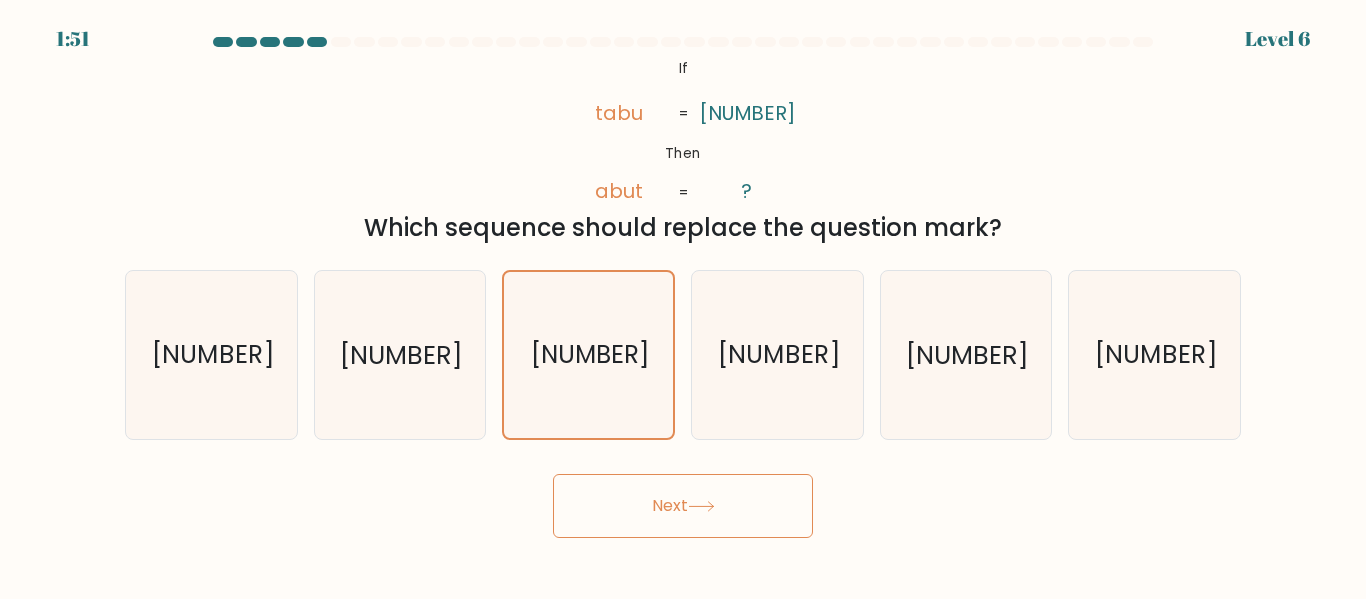 click on "Next" at bounding box center [683, 506] 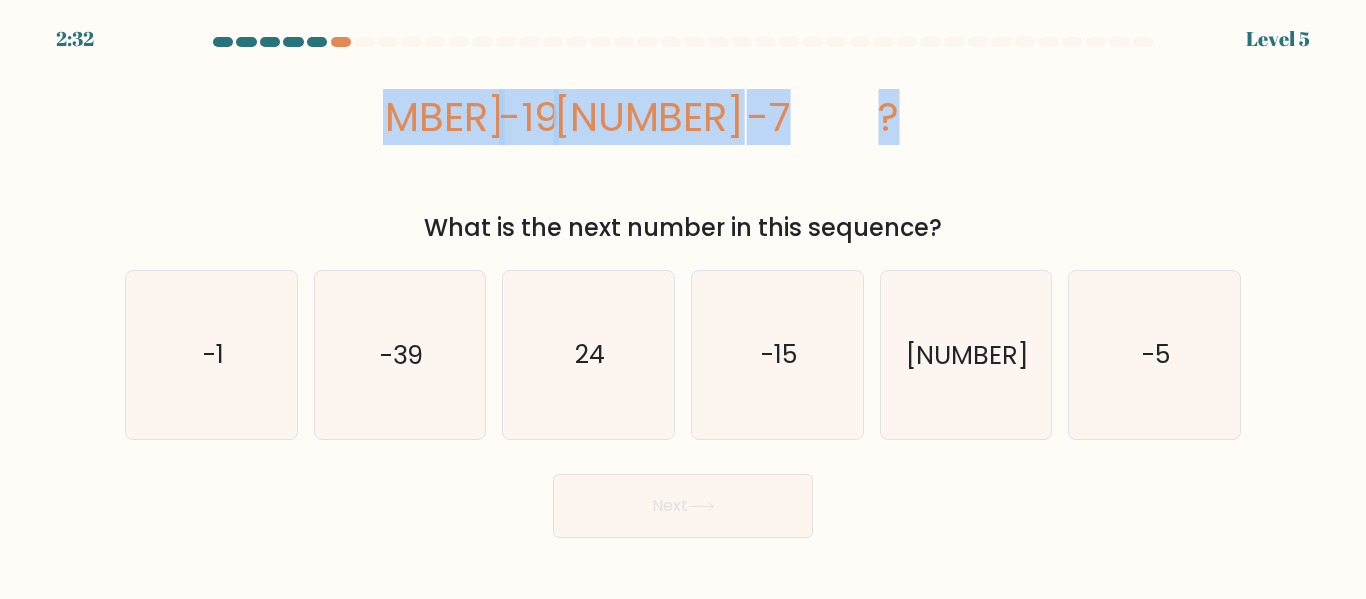 drag, startPoint x: 360, startPoint y: 129, endPoint x: 916, endPoint y: 114, distance: 556.20233 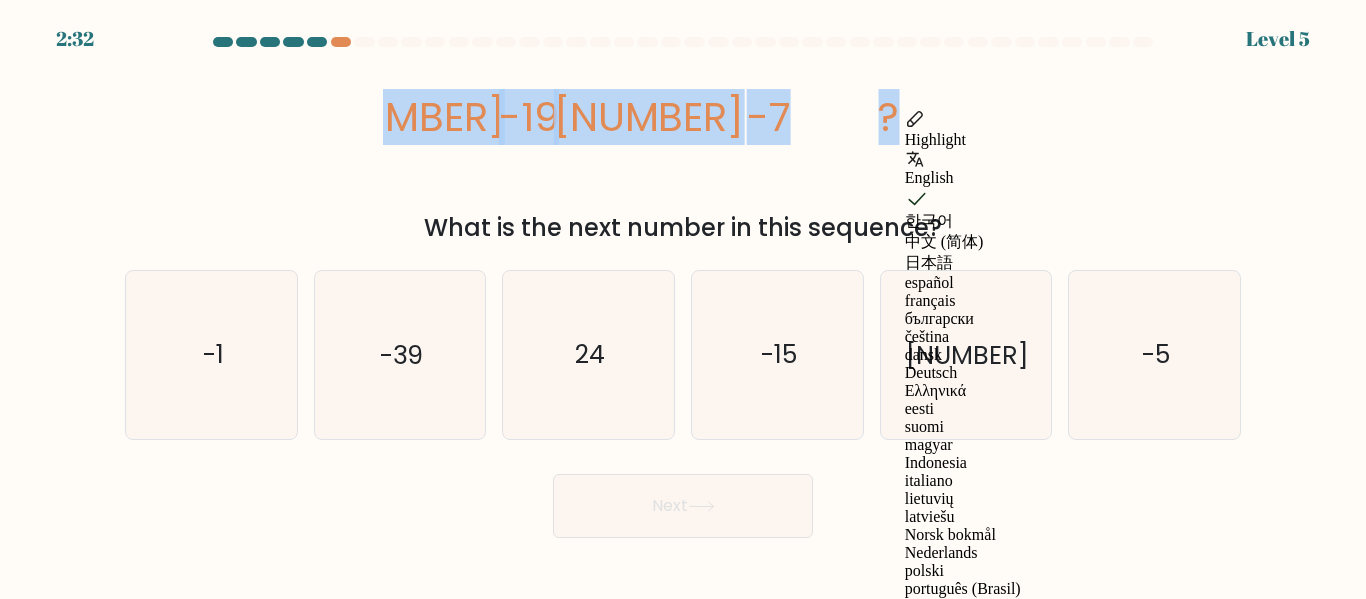 copy on "-25
-19
-13
-7
?" 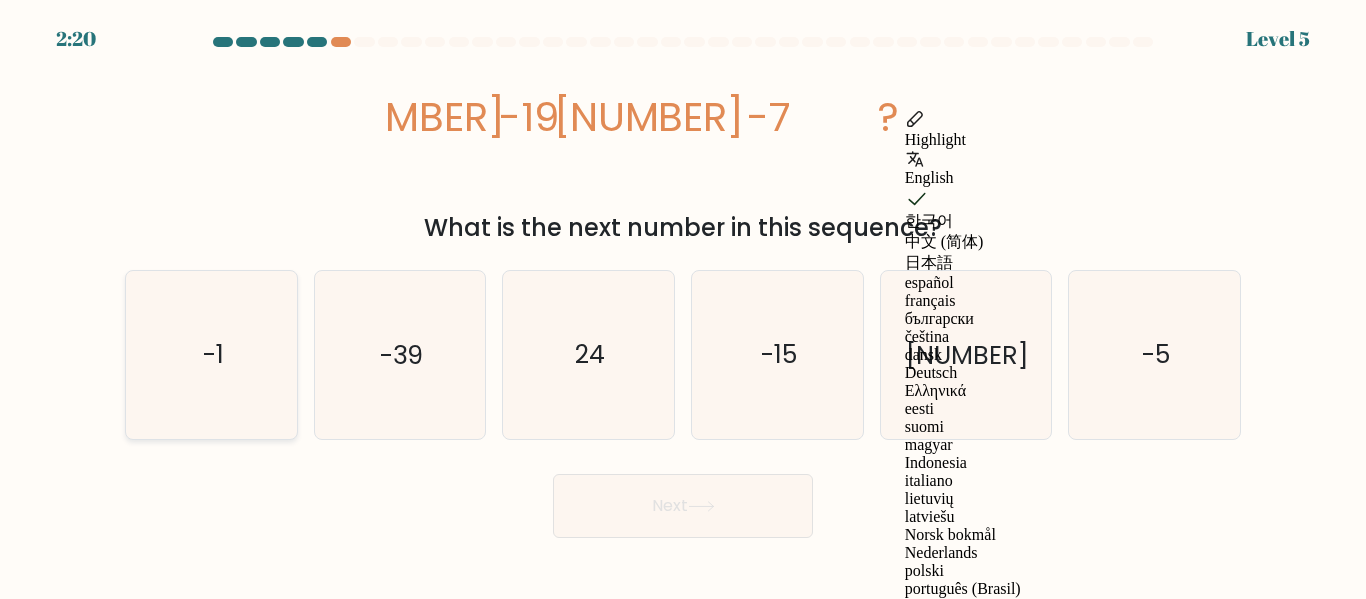 click on "-1" at bounding box center (211, 354) 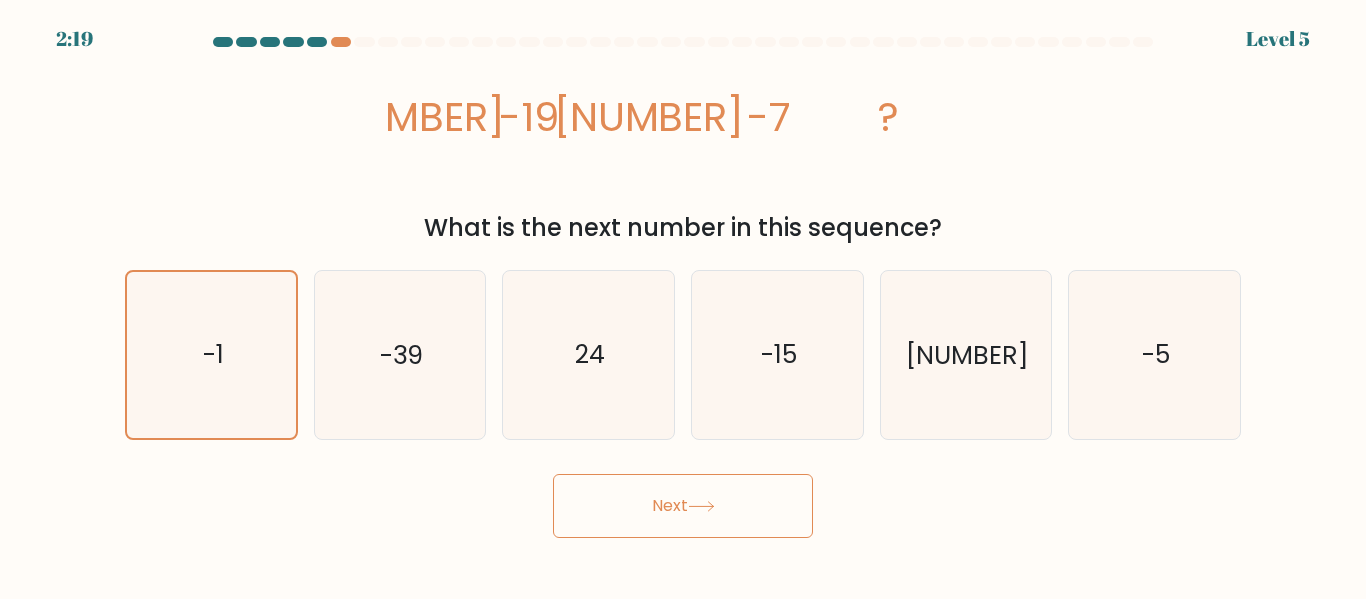click at bounding box center (701, 506) 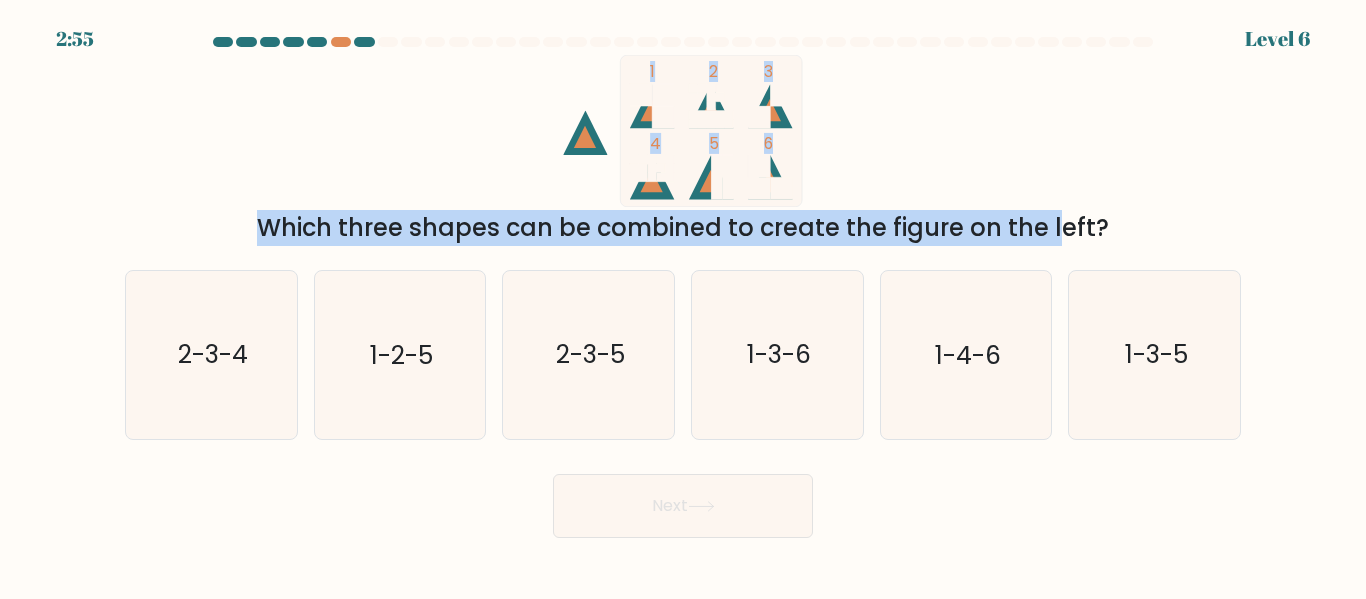drag, startPoint x: 526, startPoint y: 66, endPoint x: 832, endPoint y: 203, distance: 335.26855 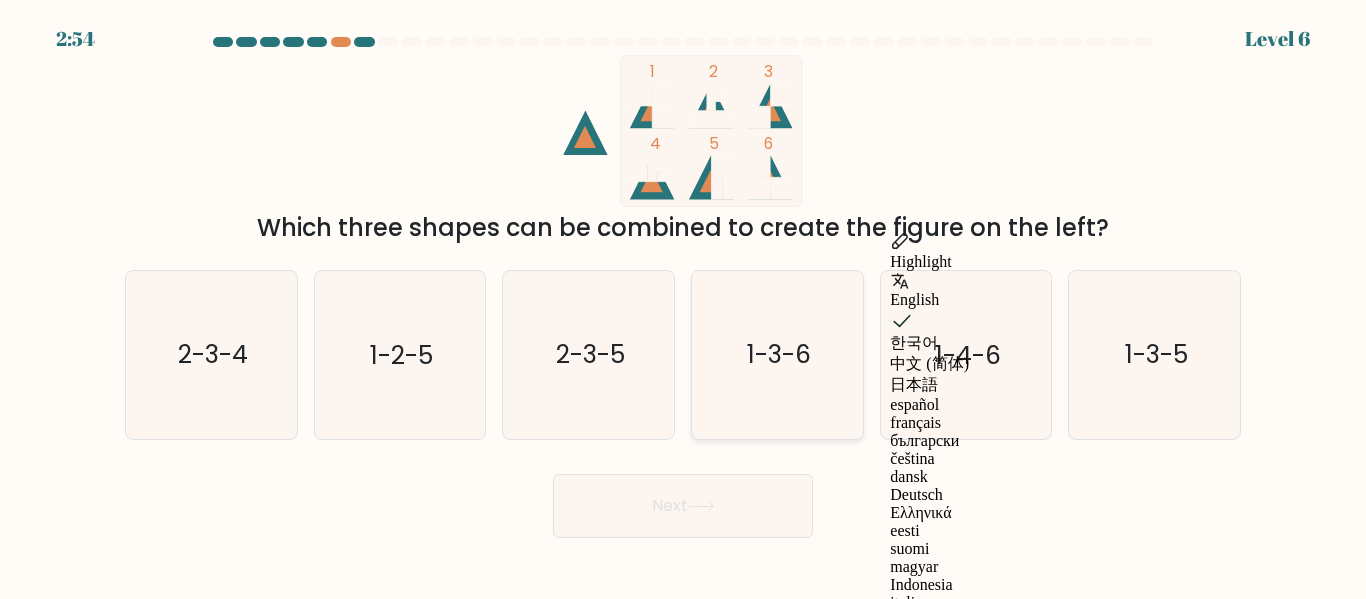 click on "1-3-6" at bounding box center (779, 355) 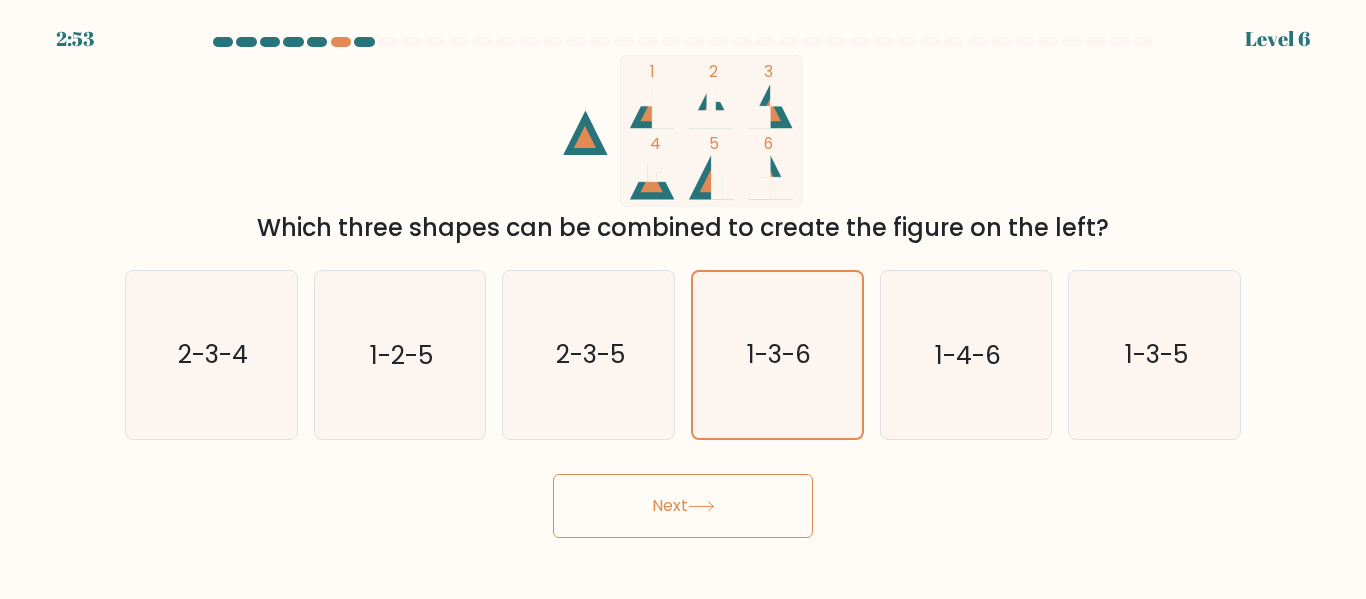 click on "Next" at bounding box center [683, 506] 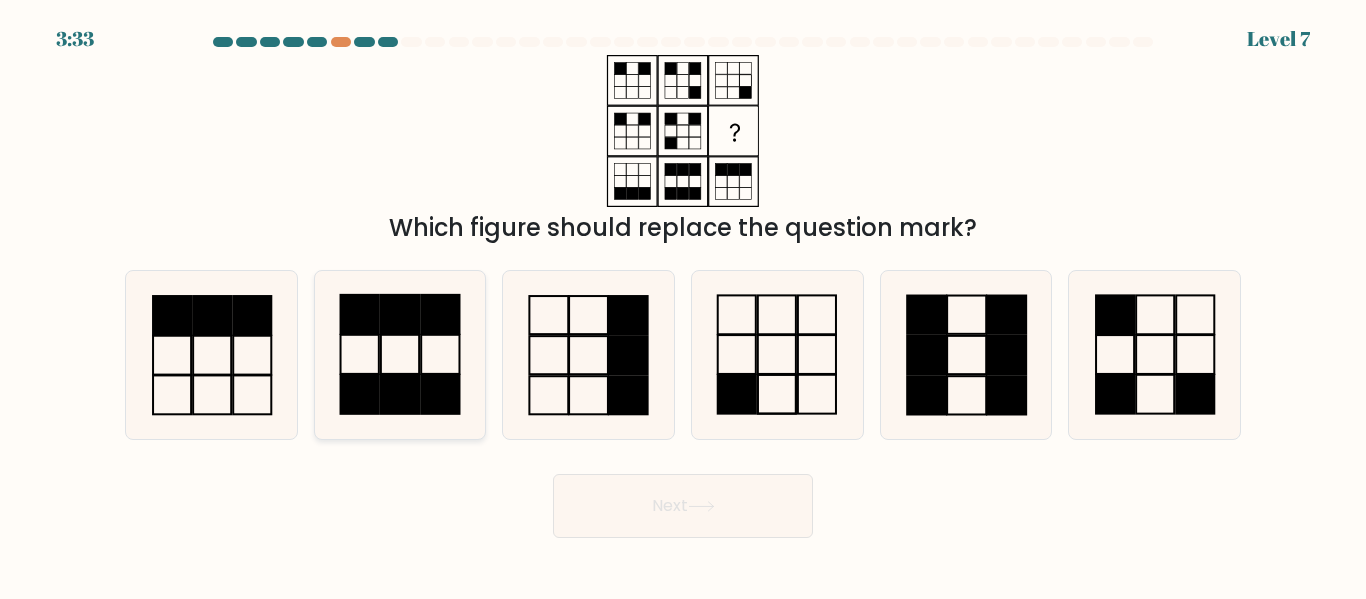 click at bounding box center (399, 354) 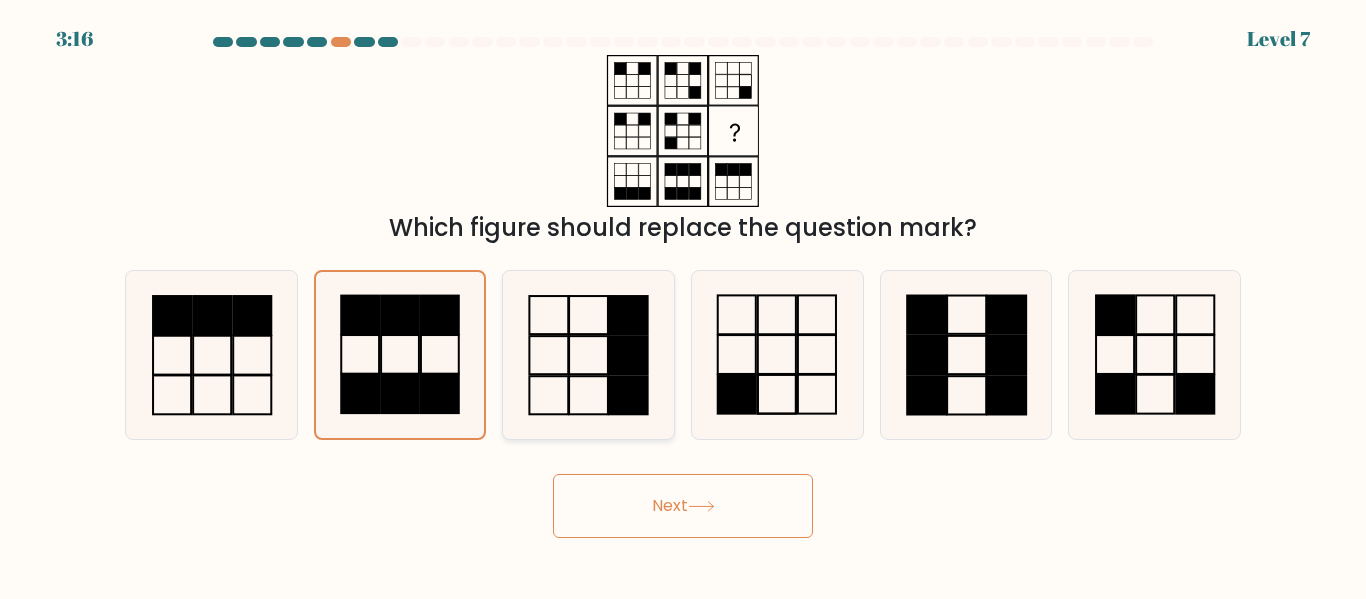 click at bounding box center [588, 354] 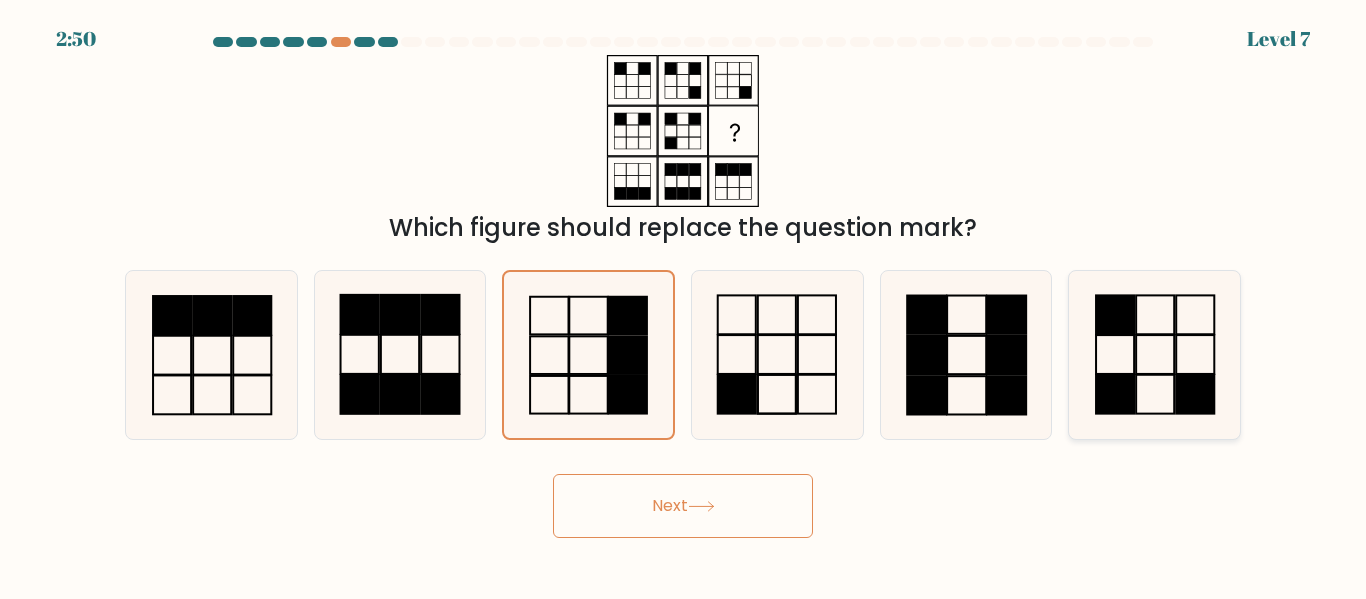 click at bounding box center [1154, 354] 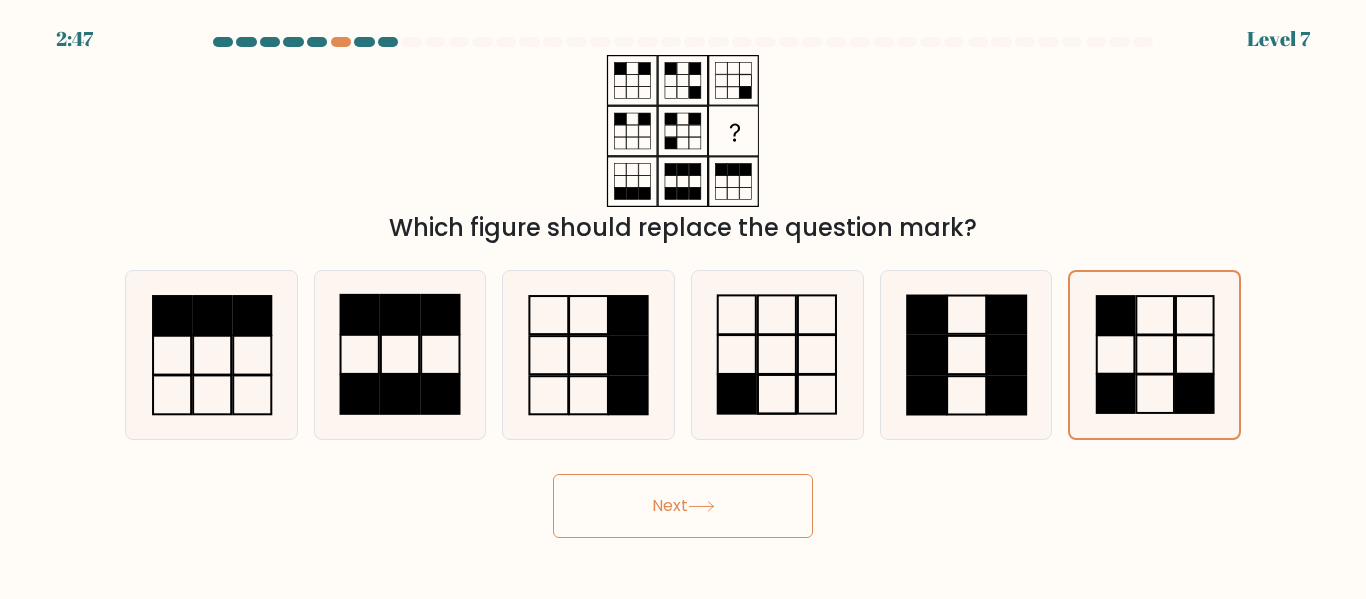 click on "Next" at bounding box center [683, 506] 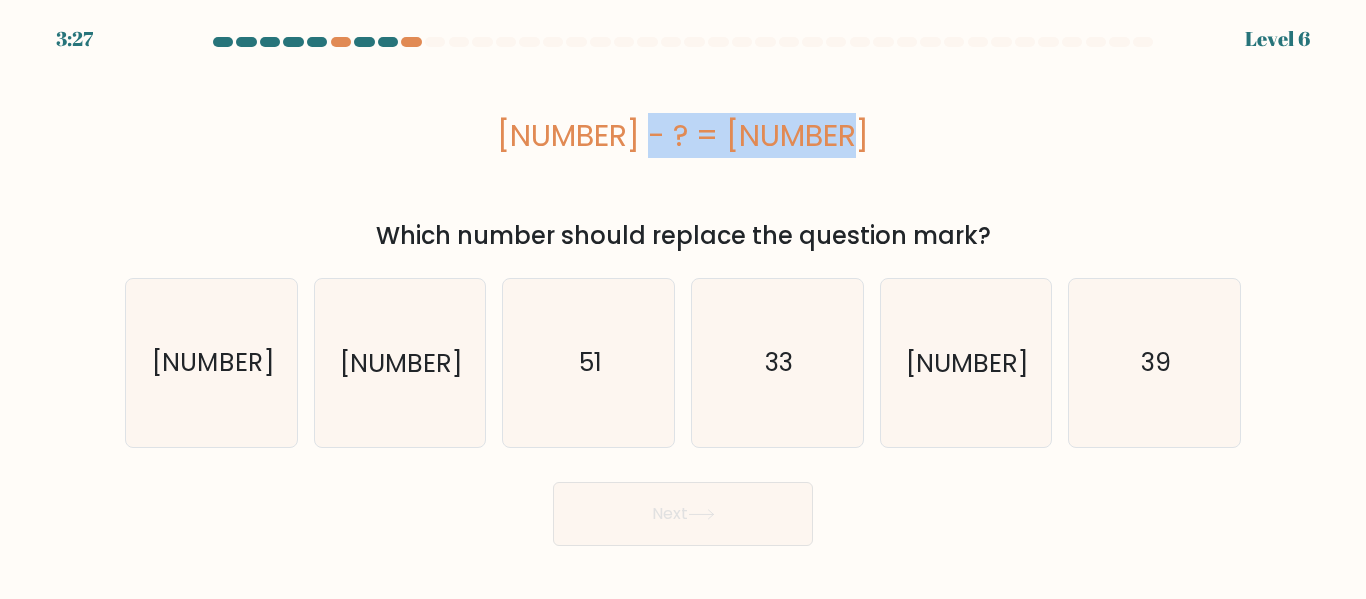 drag, startPoint x: 568, startPoint y: 130, endPoint x: 803, endPoint y: 133, distance: 235.01915 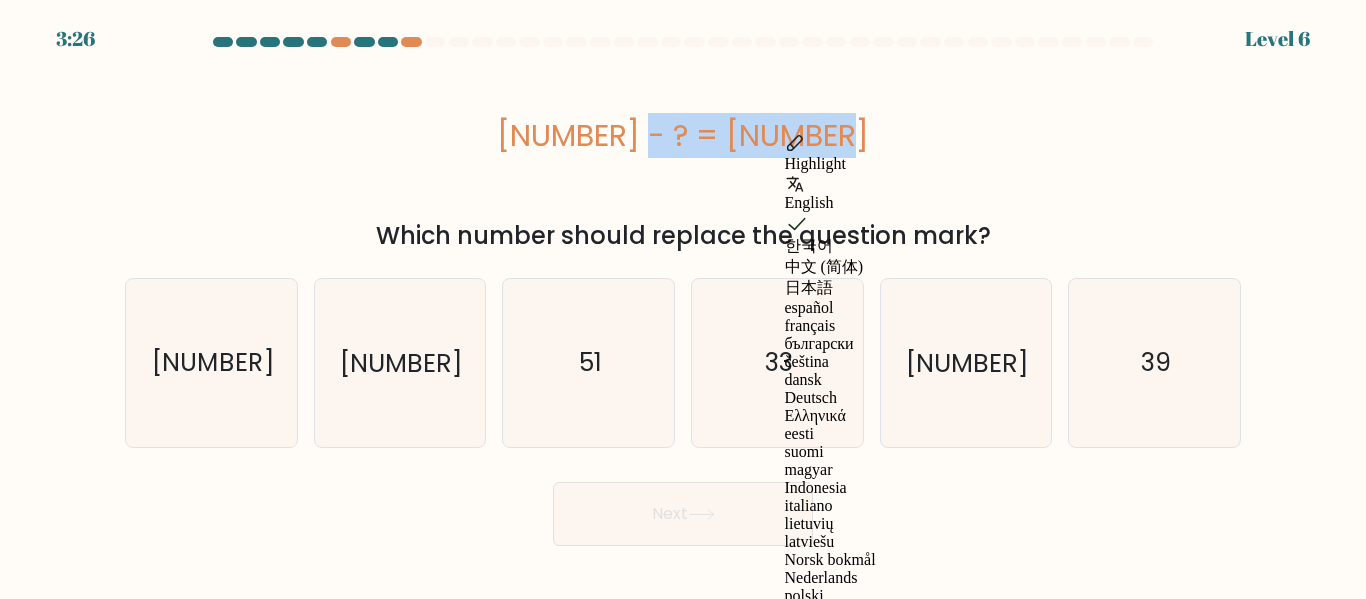 copy on "-49 - ?  = -82" 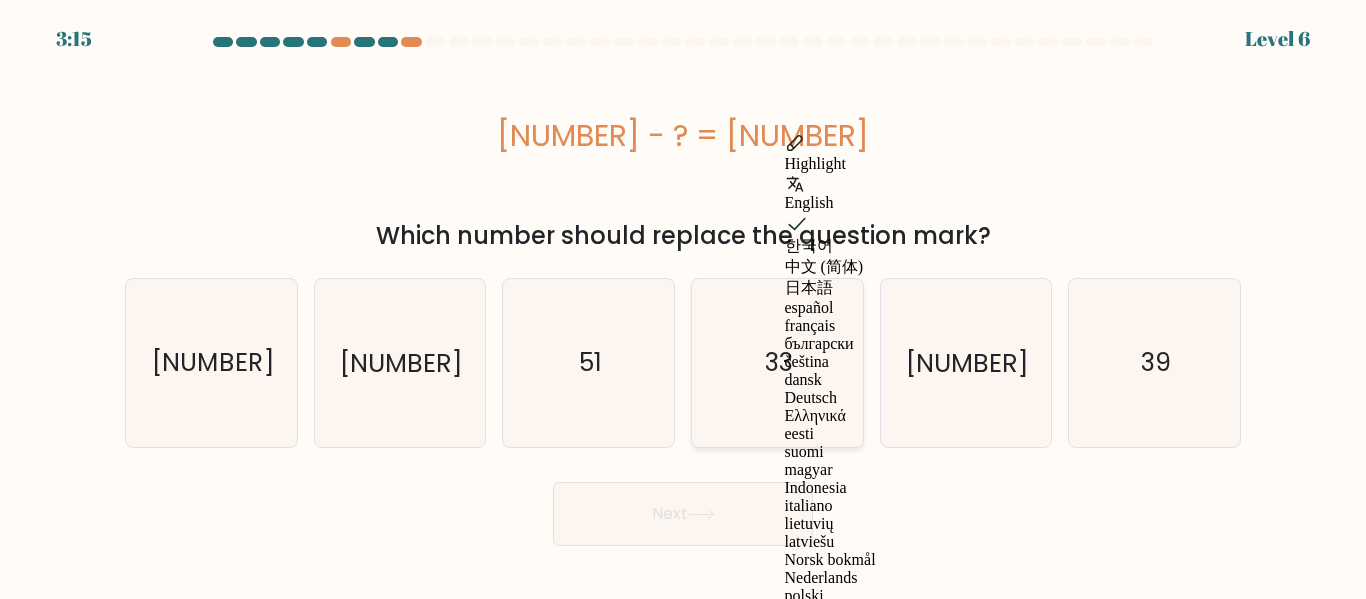 click on "33" at bounding box center (777, 362) 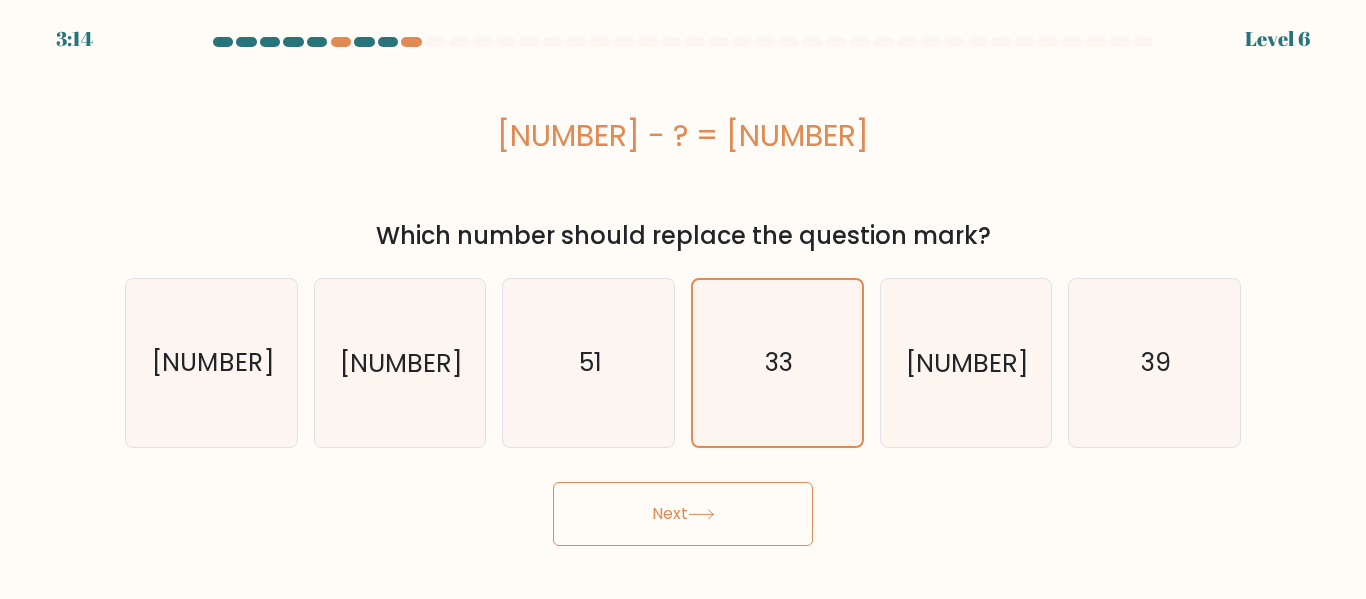 click on "Next" at bounding box center (683, 514) 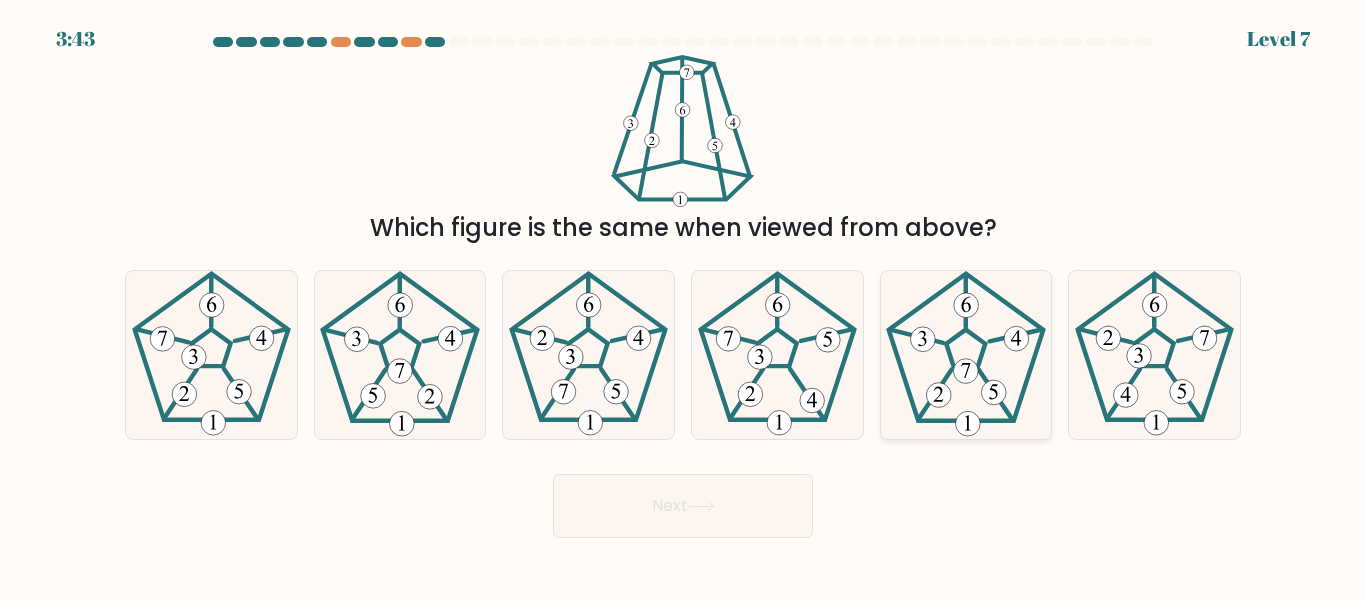 click at bounding box center (965, 354) 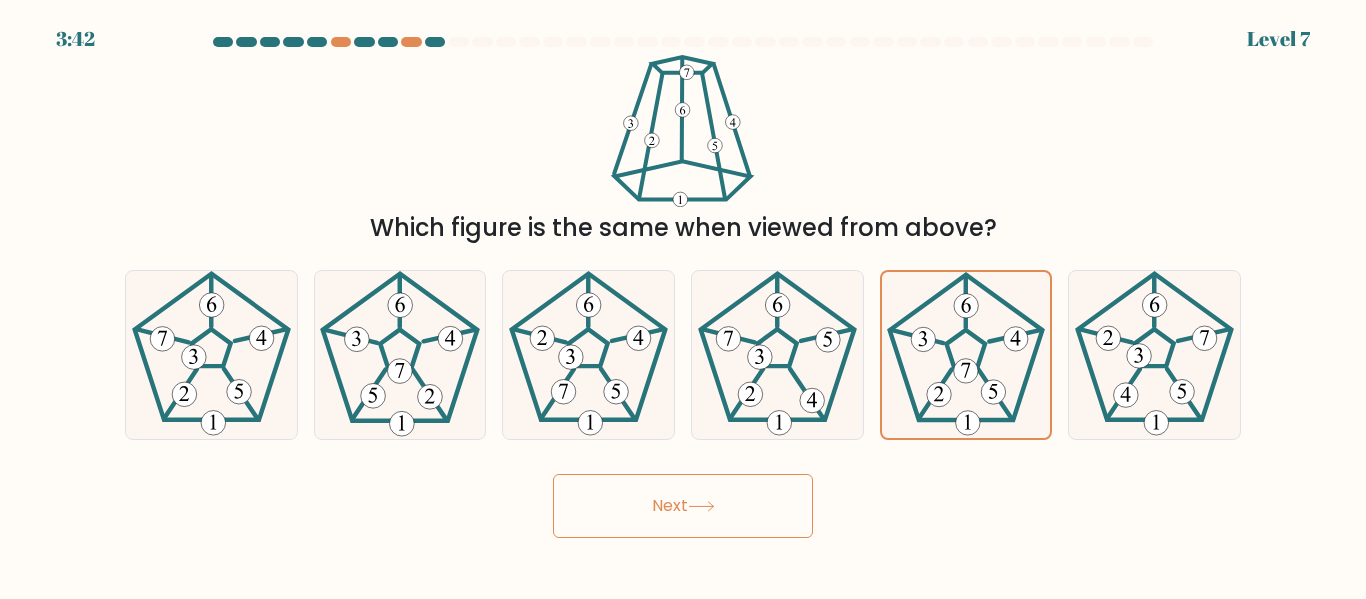 click on "Next" at bounding box center (683, 506) 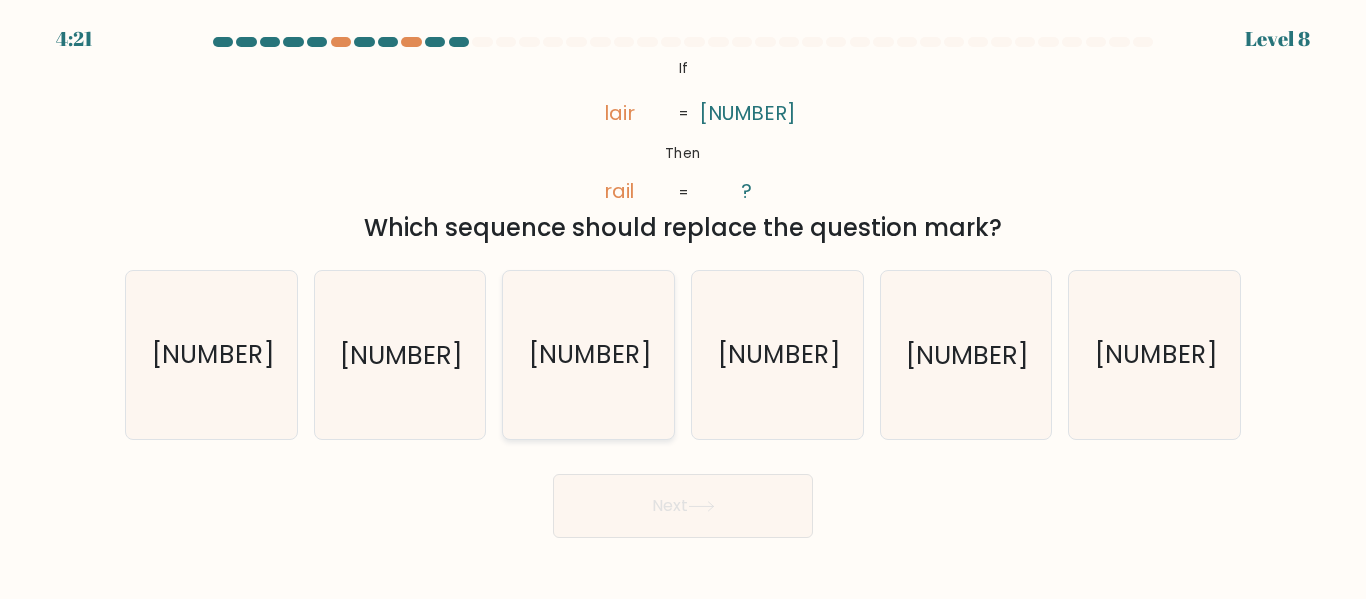click on "0147" at bounding box center [588, 354] 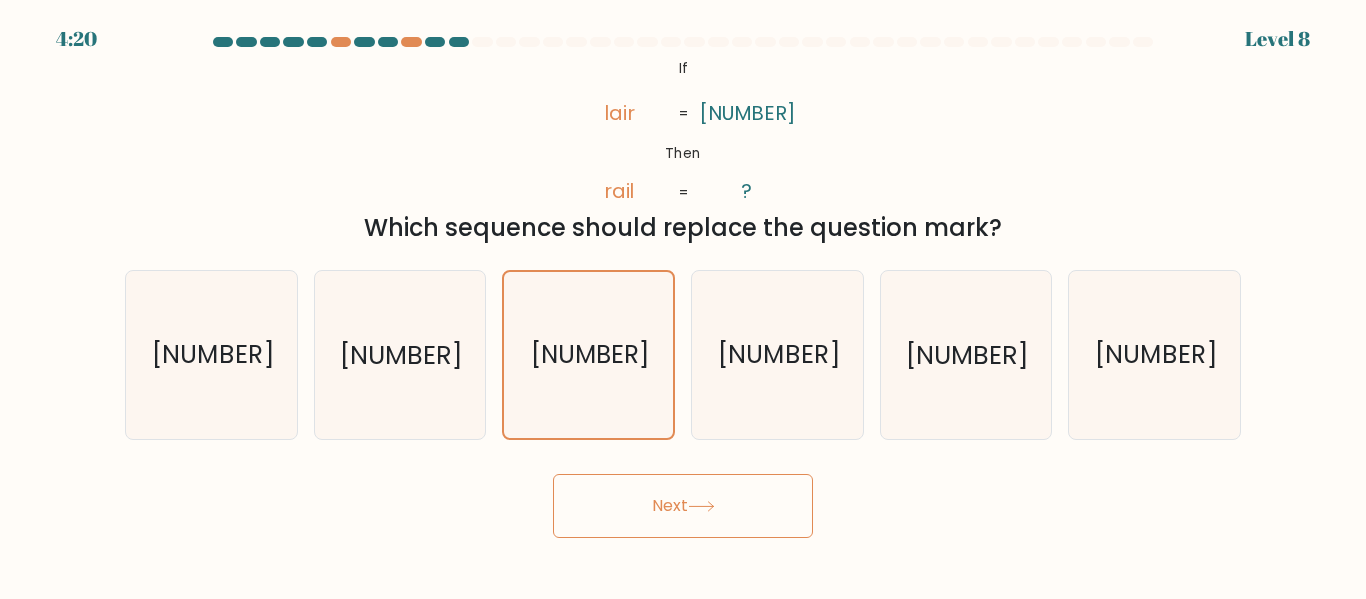 click on "Next" at bounding box center [683, 506] 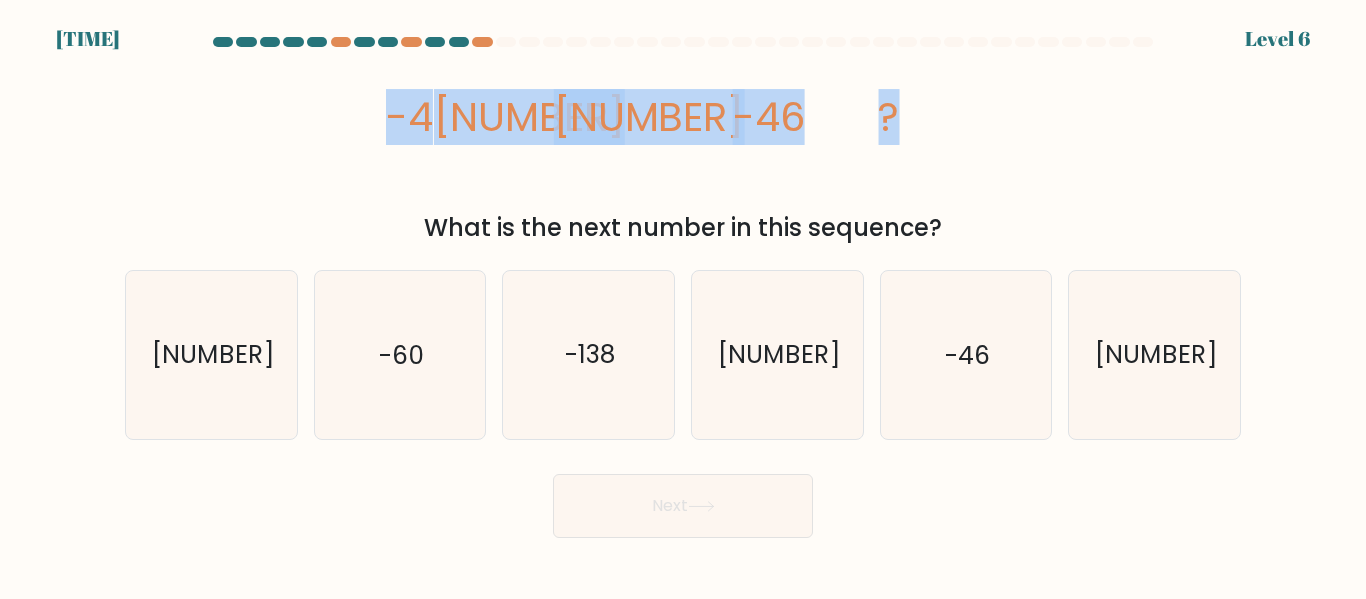 drag, startPoint x: 604, startPoint y: 113, endPoint x: 1037, endPoint y: 60, distance: 436.2316 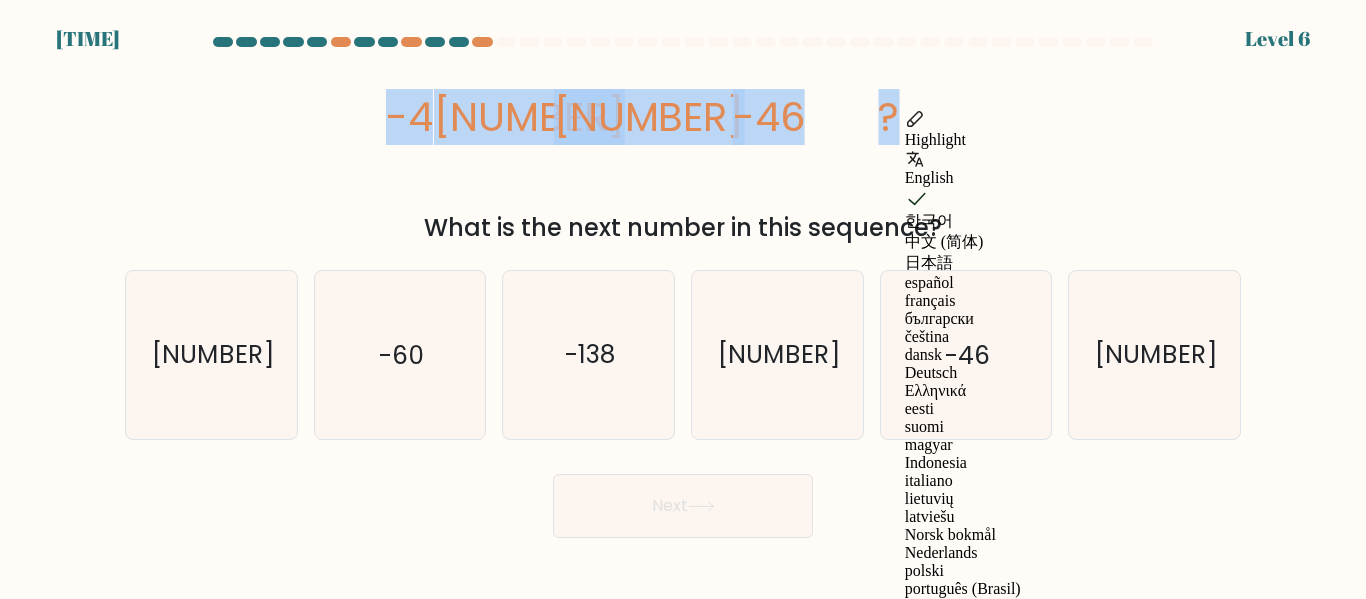 copy on "-4
-18
-32
-46
?" 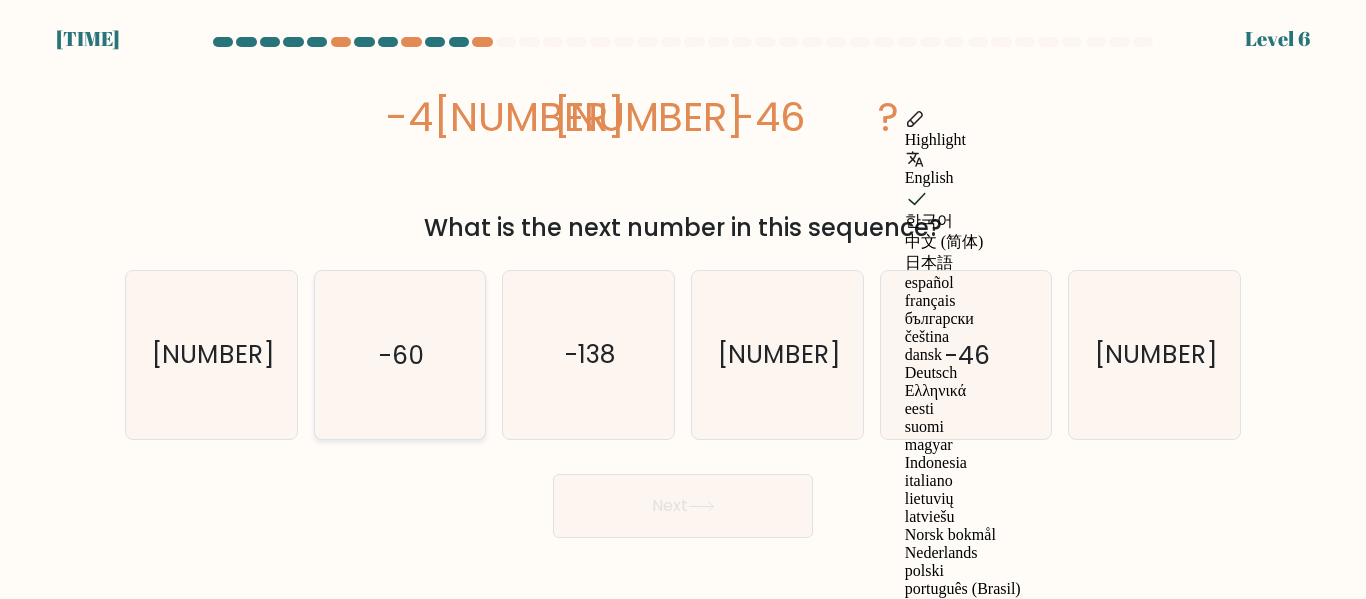 click on "-60" at bounding box center (401, 355) 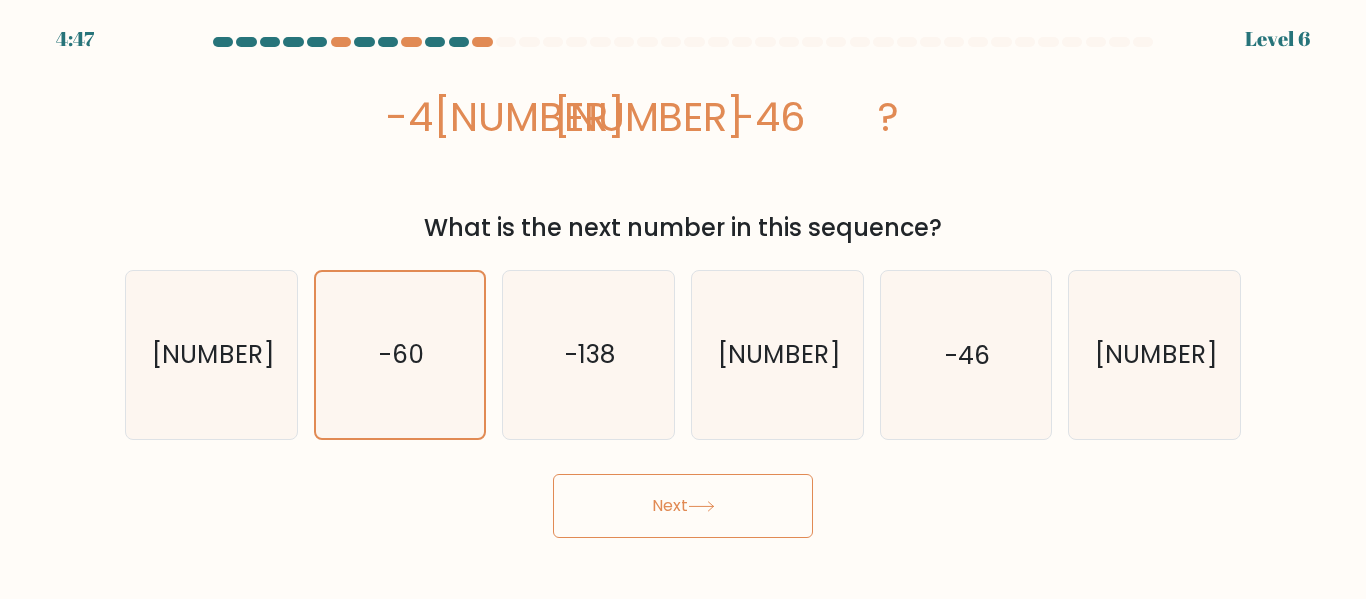 click at bounding box center [701, 506] 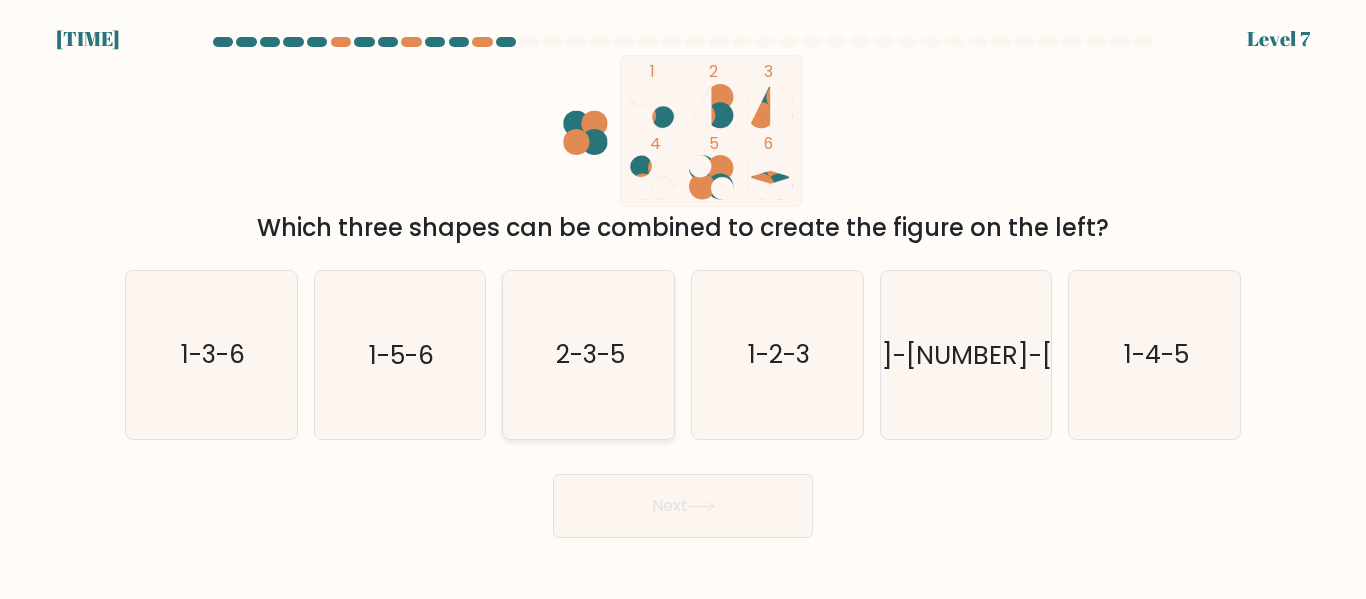 click on "2-3-5" at bounding box center [590, 355] 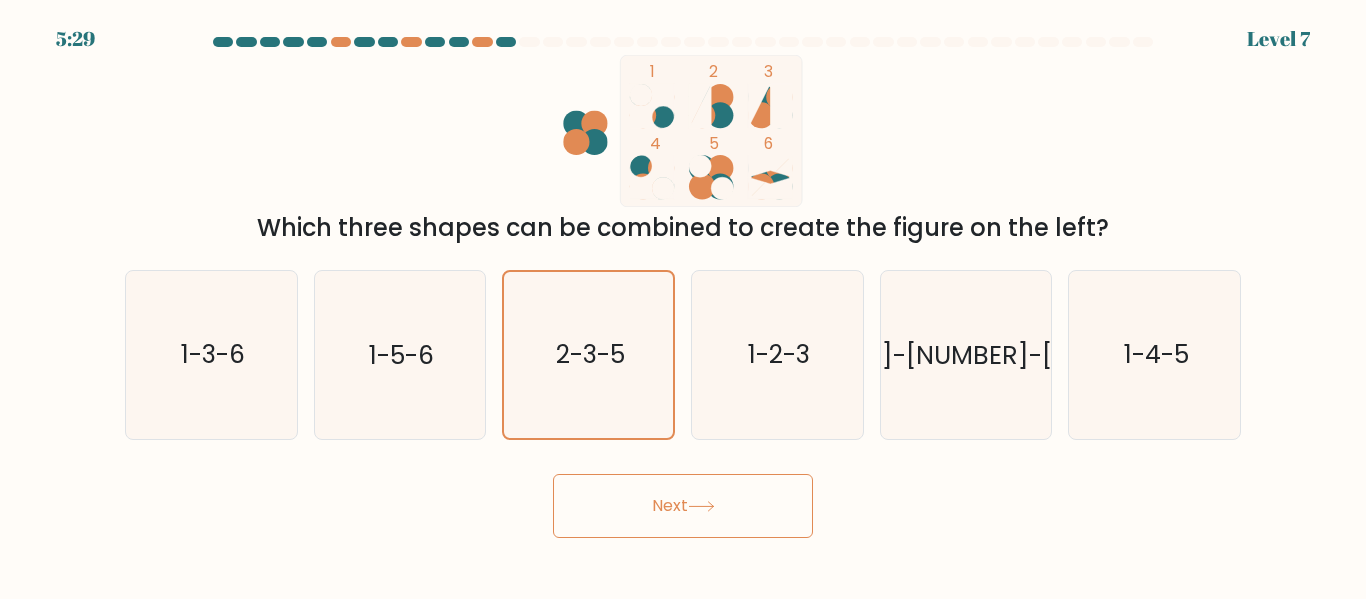 click on "Next" at bounding box center [683, 506] 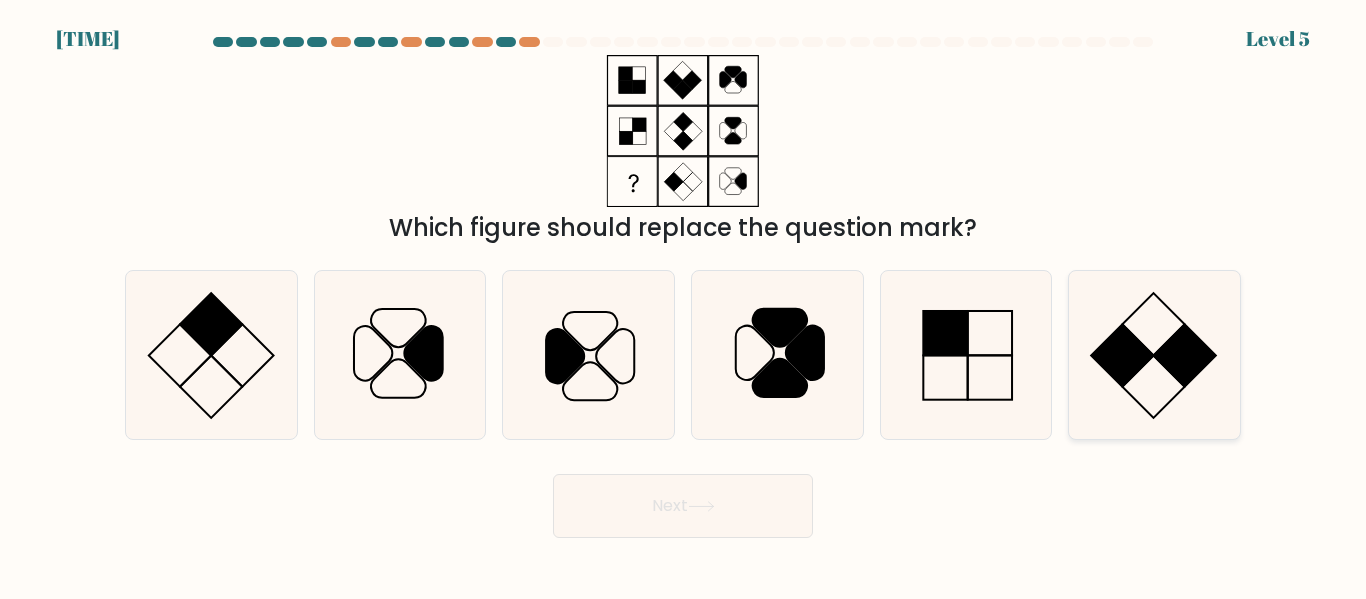 click at bounding box center [1154, 354] 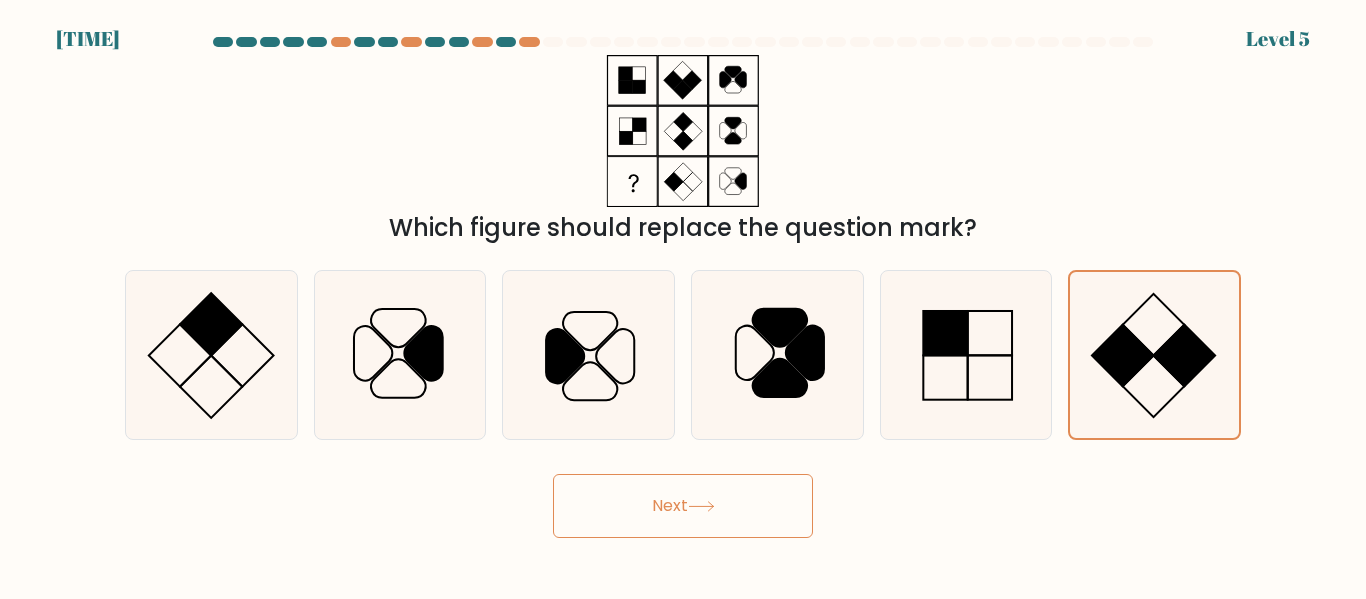 click on "Next" at bounding box center (683, 506) 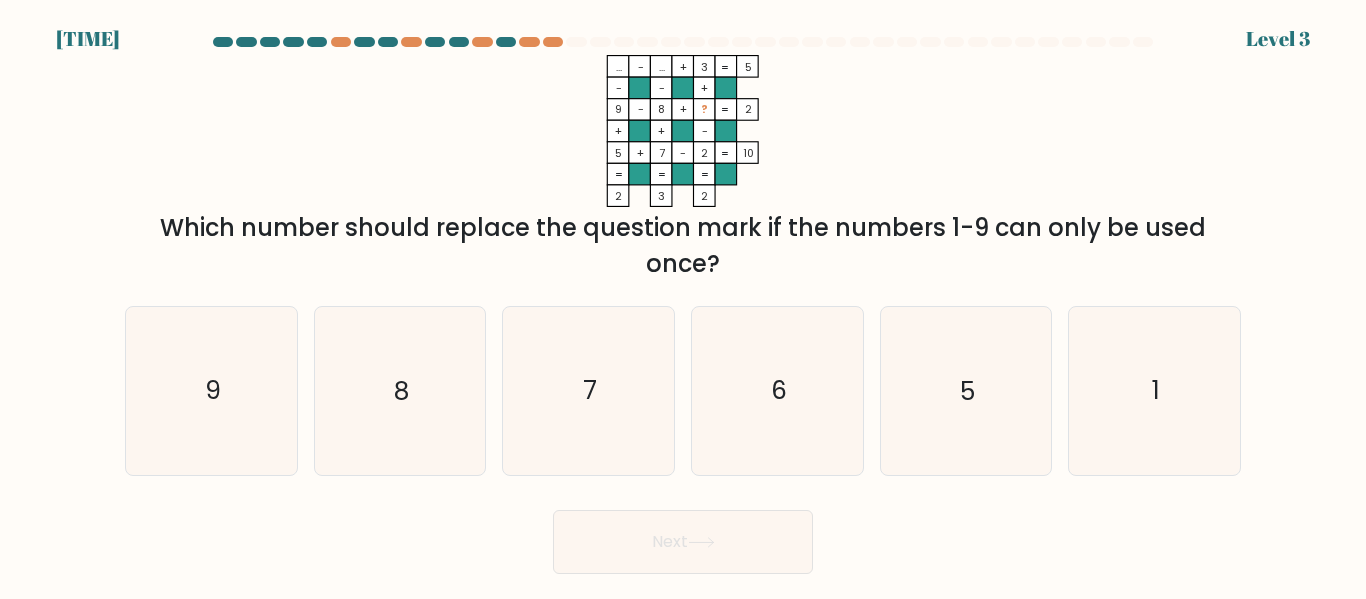drag, startPoint x: 580, startPoint y: 62, endPoint x: 915, endPoint y: 279, distance: 399.14157 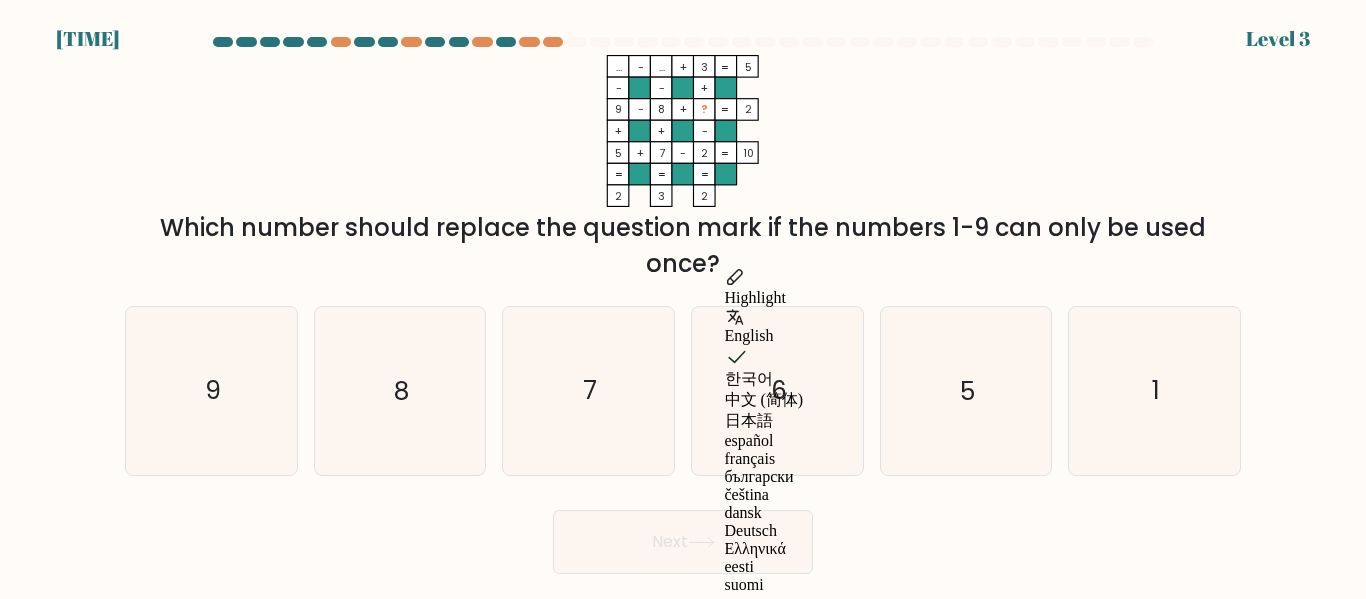 copy on "...    -    ...    +    3    5    -    -    +    9    -    8    +    ?    2    +    +    -    5    +    7    -    2    =   10    =   =   =   =   2    3    2    =
Which number should replace the question mark if the numbers 1-9 can only be used once?" 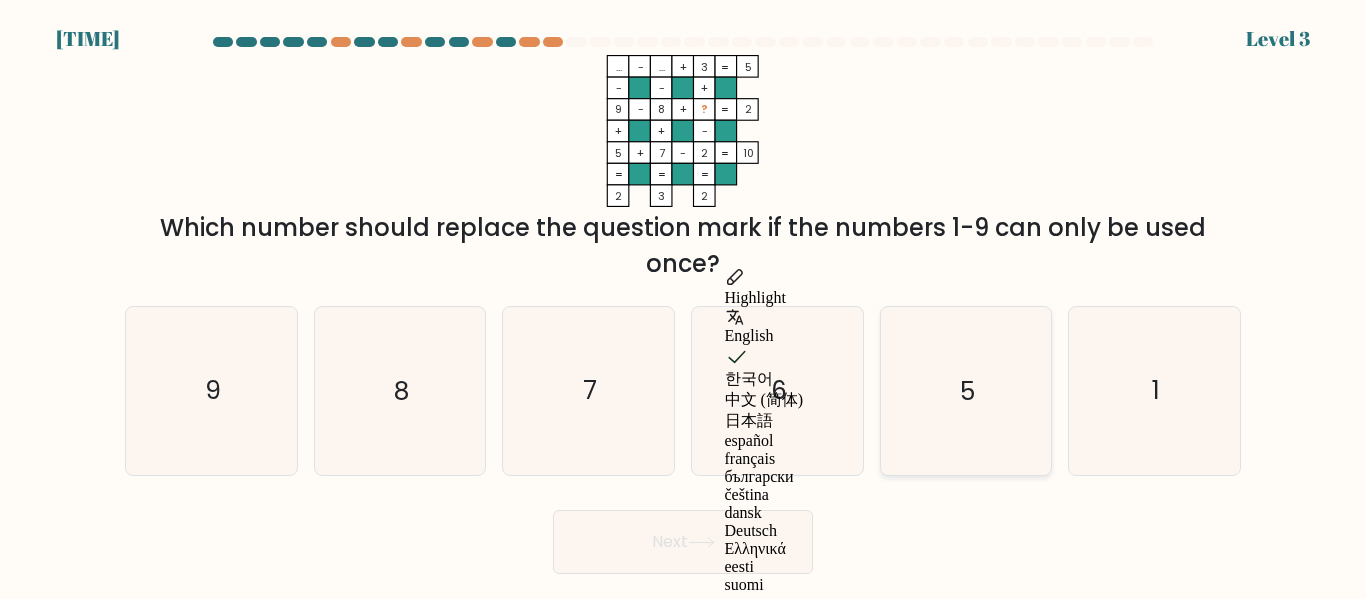 click on "5" at bounding box center (965, 390) 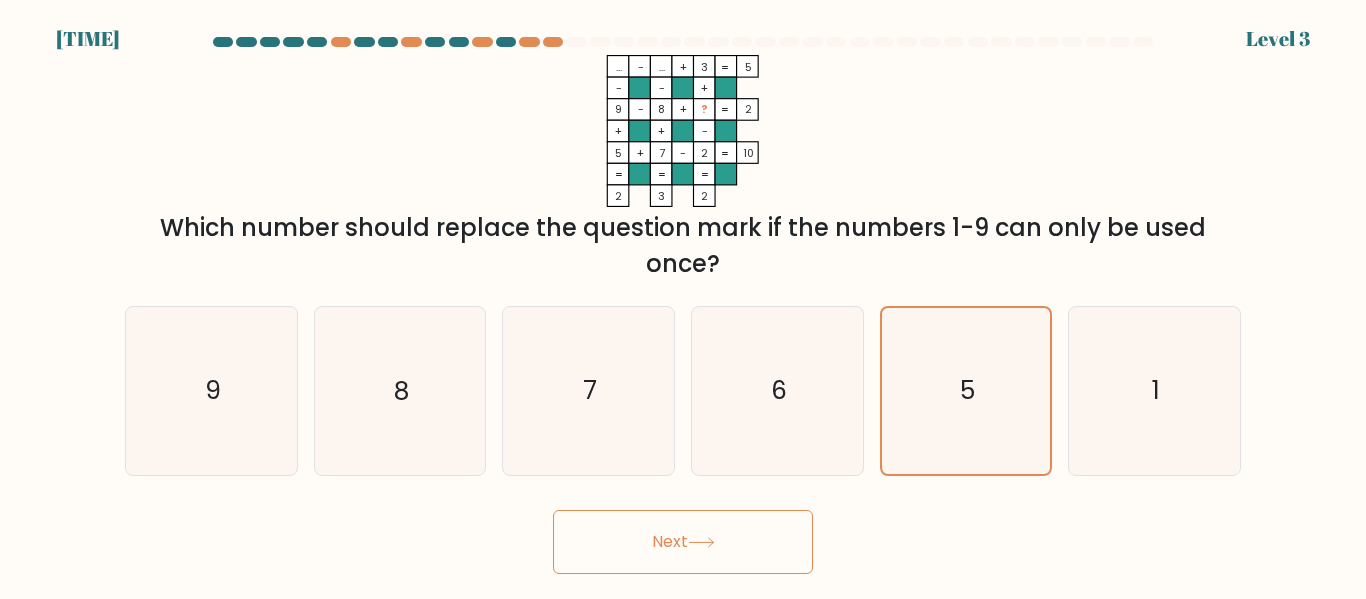 click on "Next" at bounding box center (683, 542) 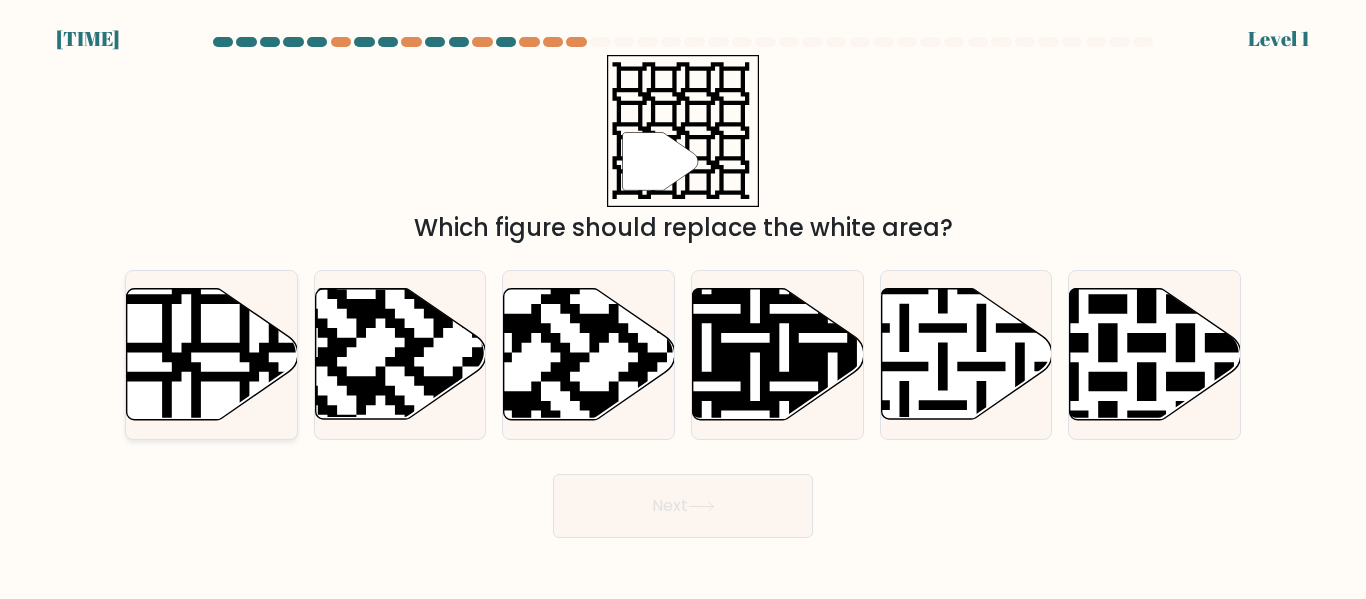 click at bounding box center (212, 354) 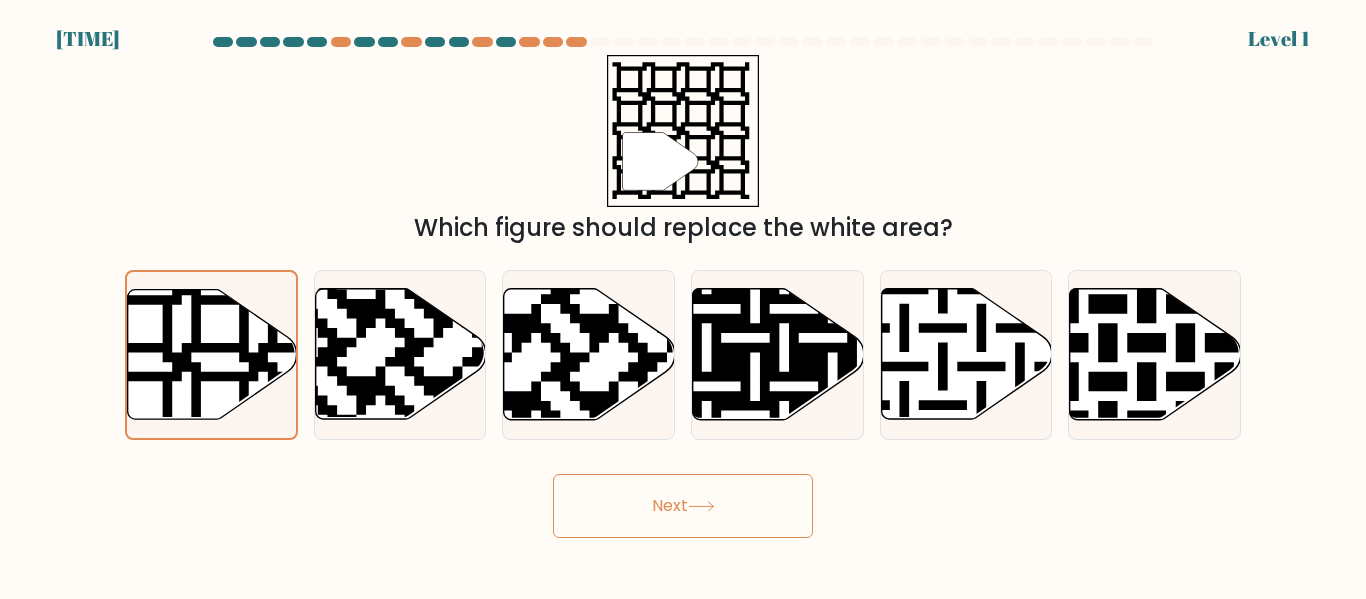 click on "Next" at bounding box center (683, 506) 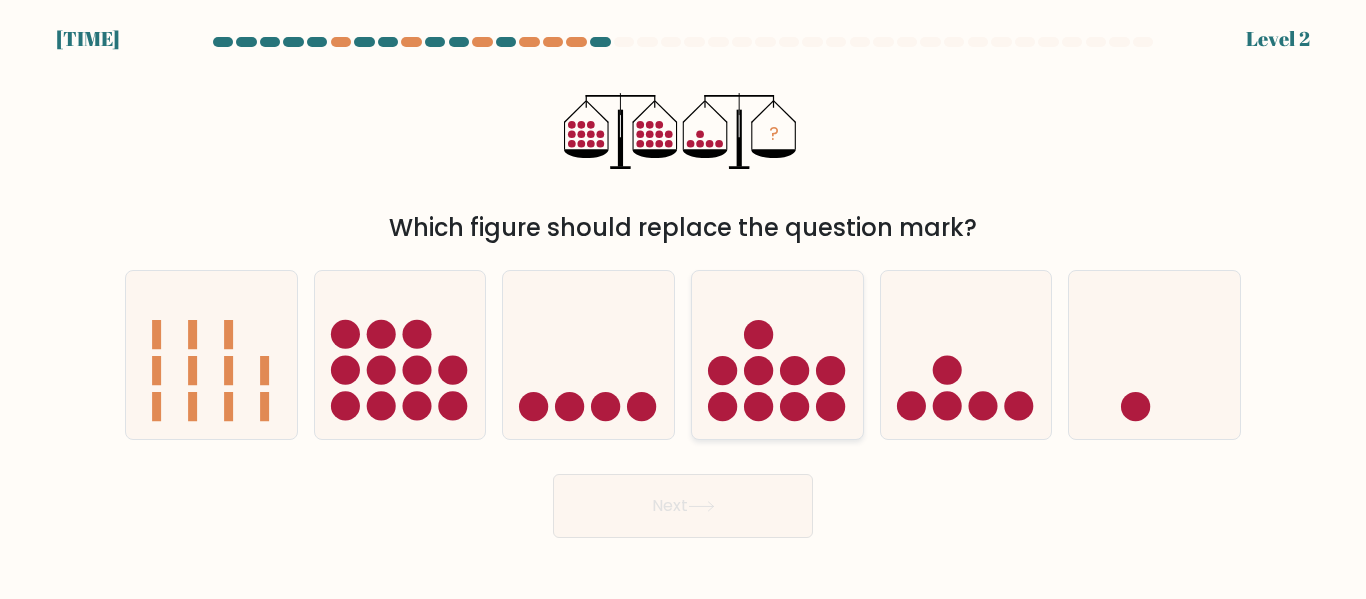 click at bounding box center [777, 354] 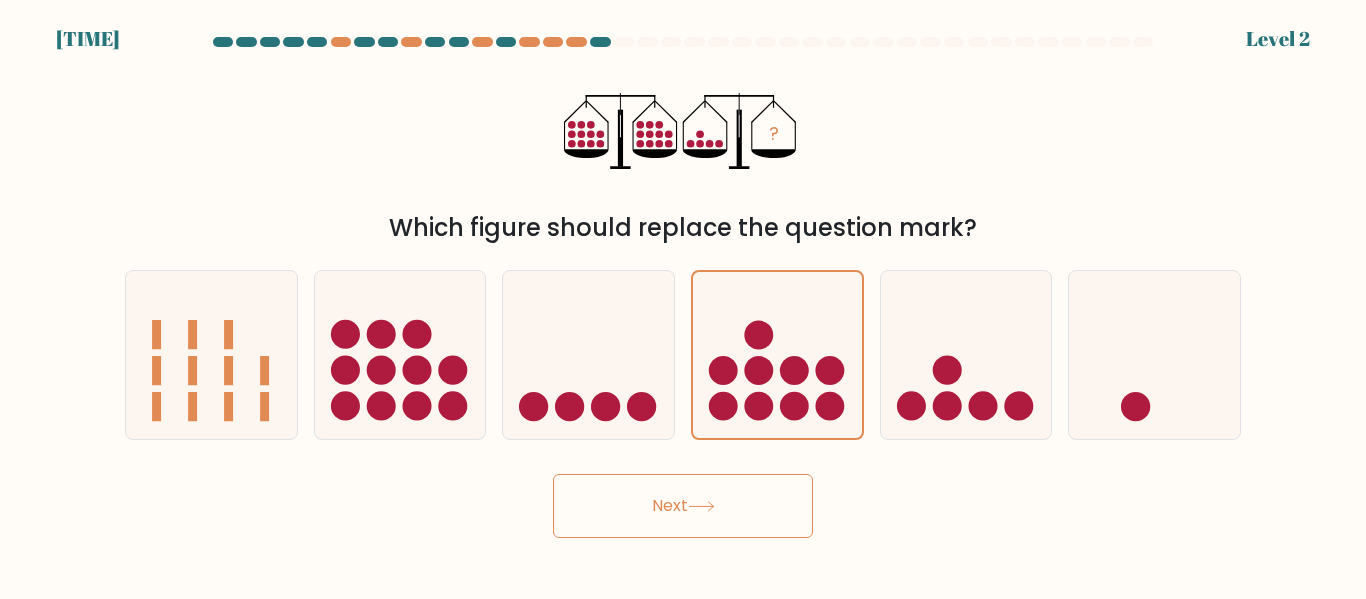 click on "Next" at bounding box center (683, 506) 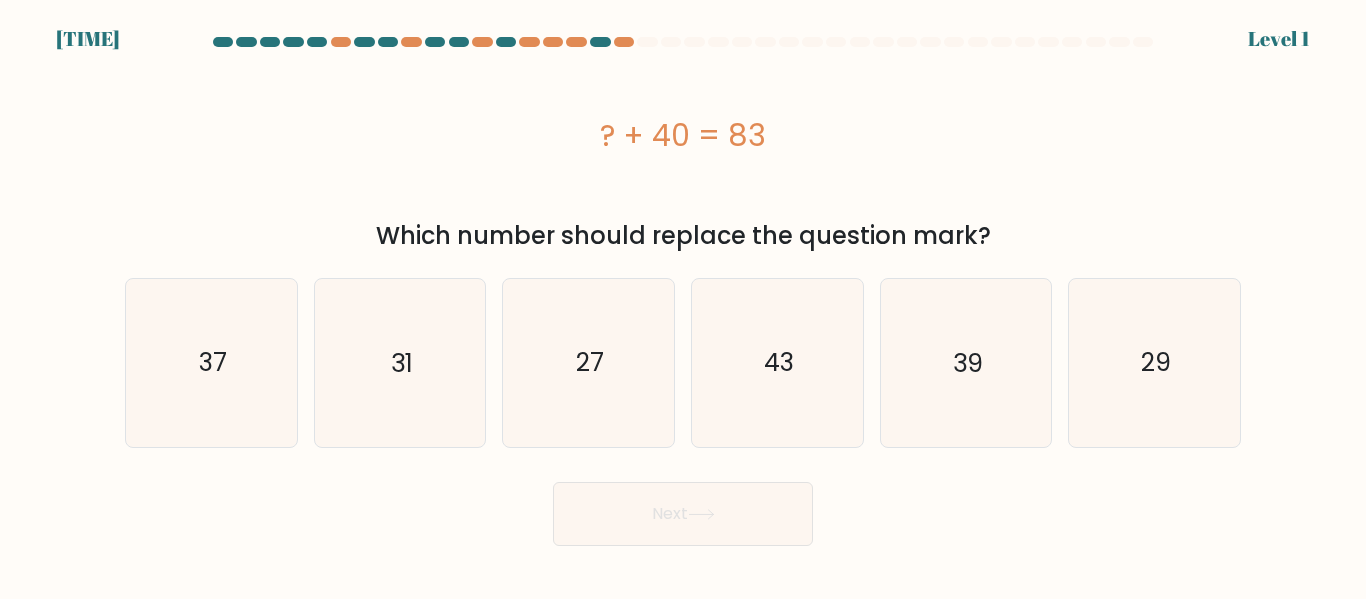 drag, startPoint x: 573, startPoint y: 138, endPoint x: 780, endPoint y: 137, distance: 207.00241 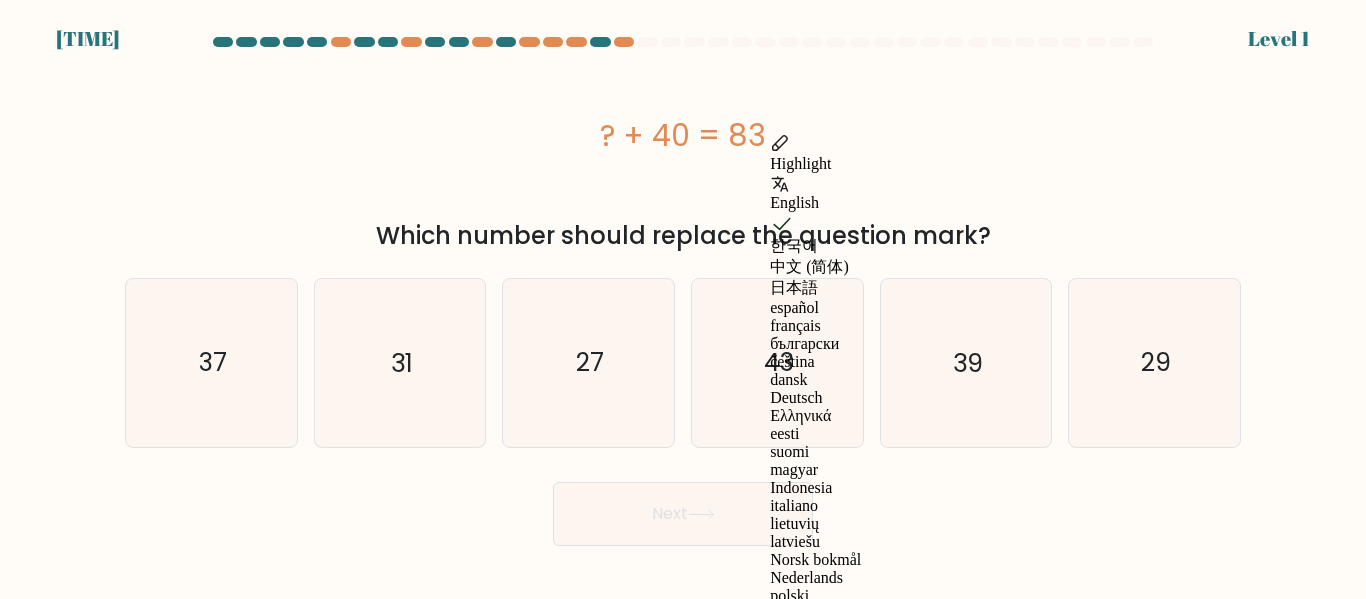 copy on "? + 40 = 83" 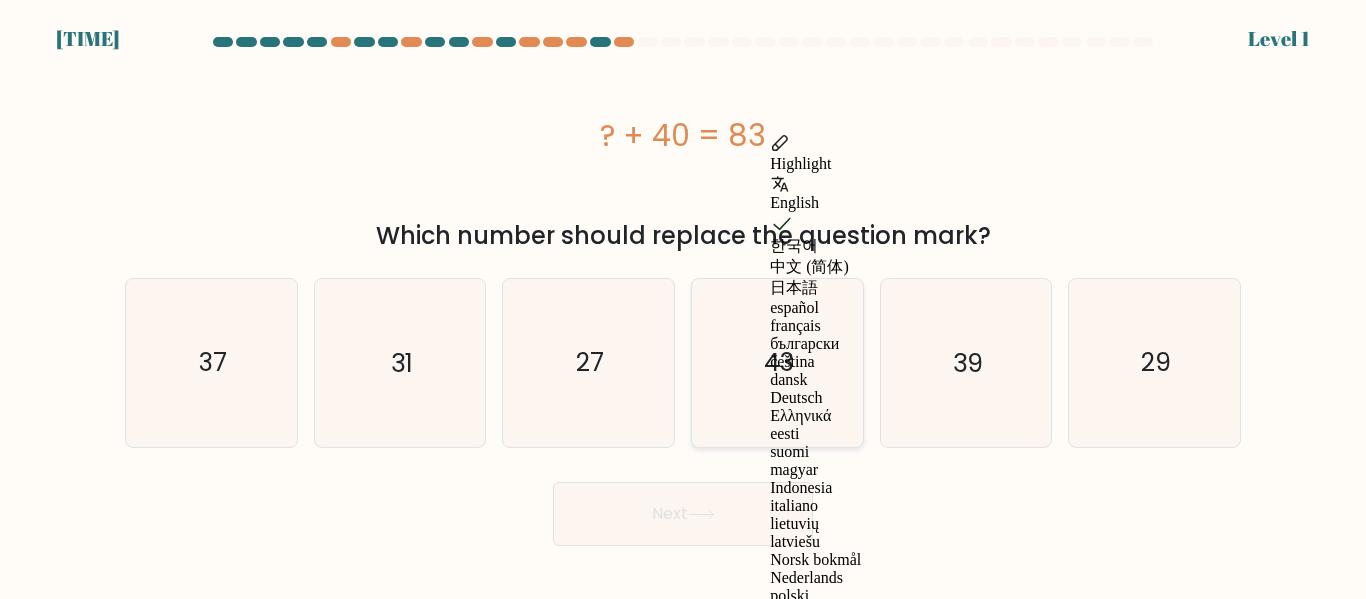 click on "43" at bounding box center [777, 362] 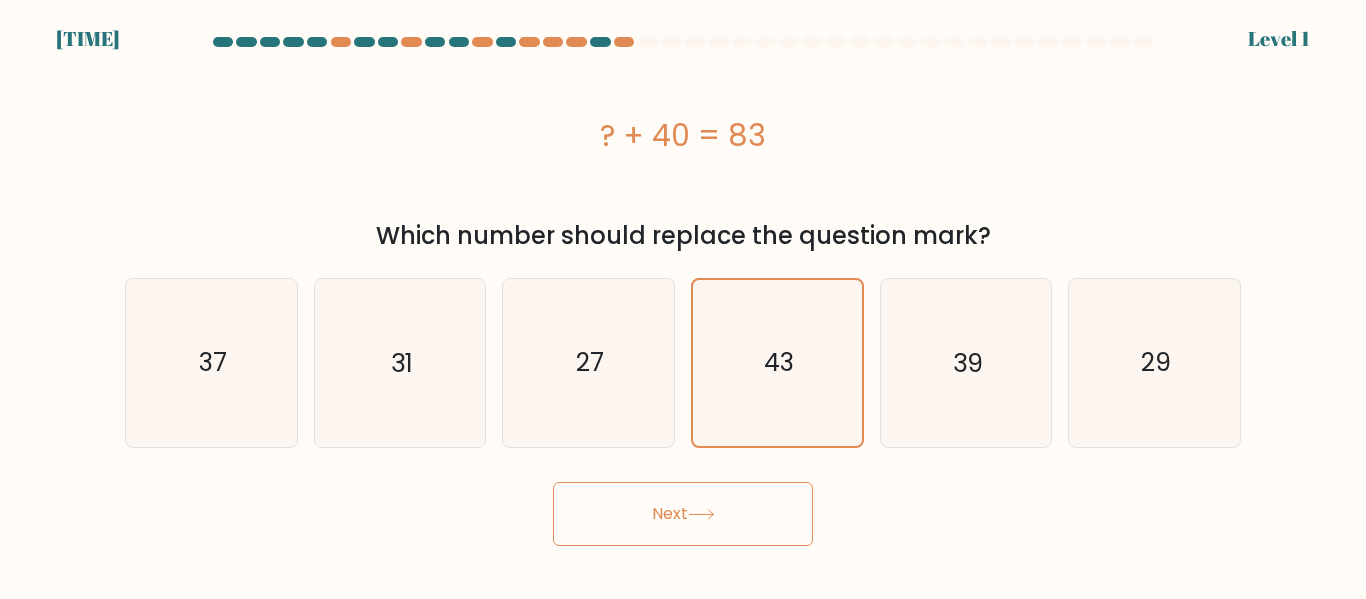 click on "Next" at bounding box center [683, 514] 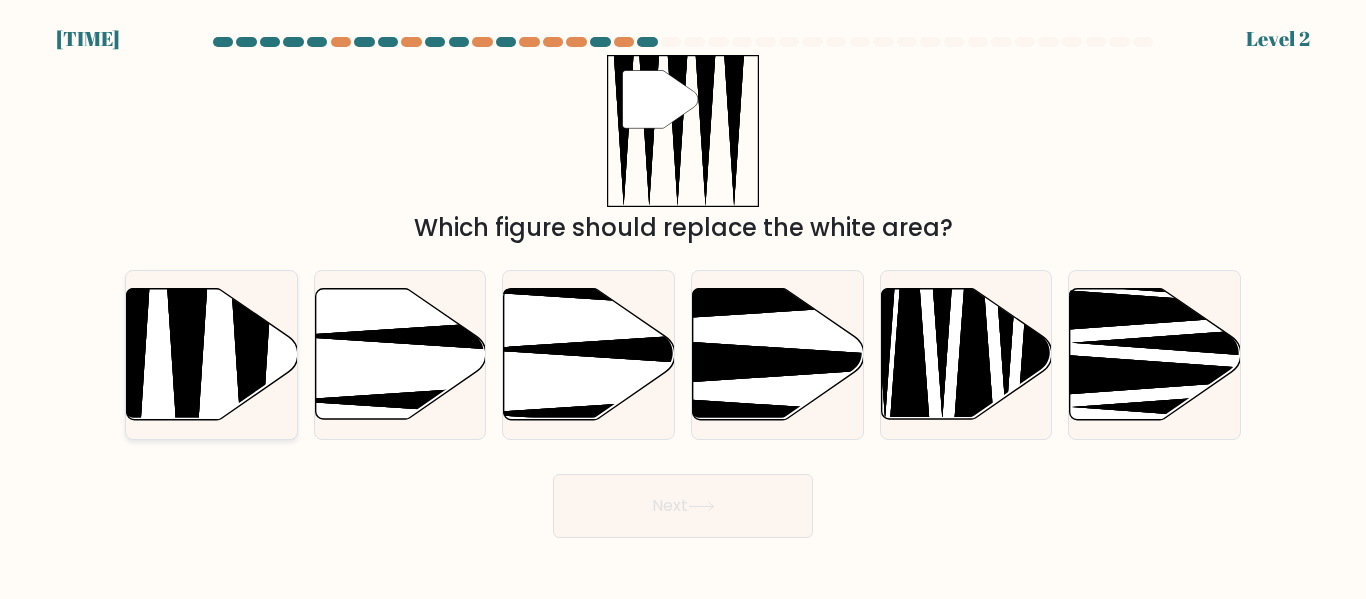 click at bounding box center (187, 425) 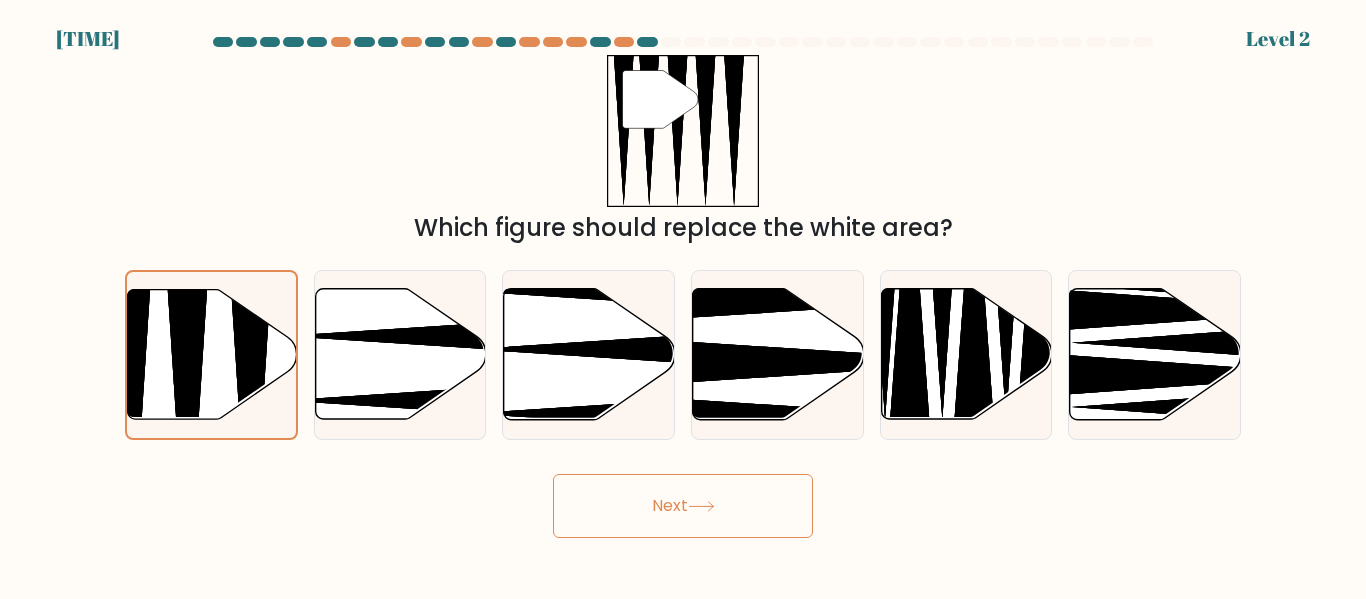 click on "Next" at bounding box center (683, 506) 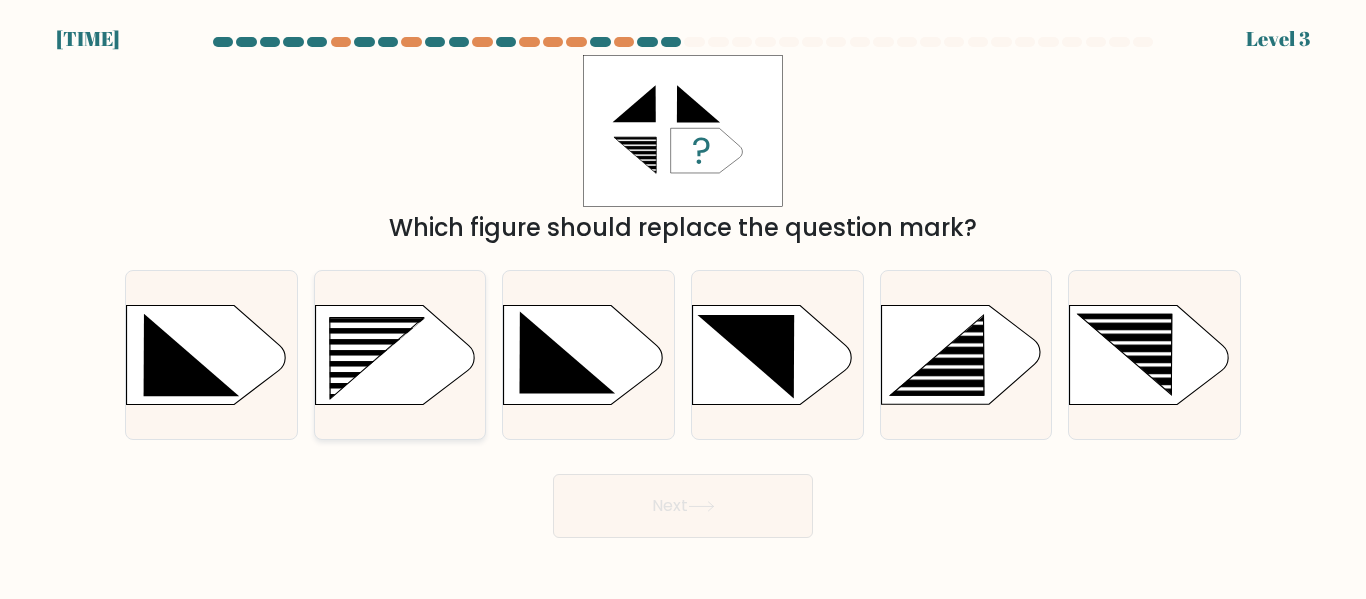 click at bounding box center (364, 359) 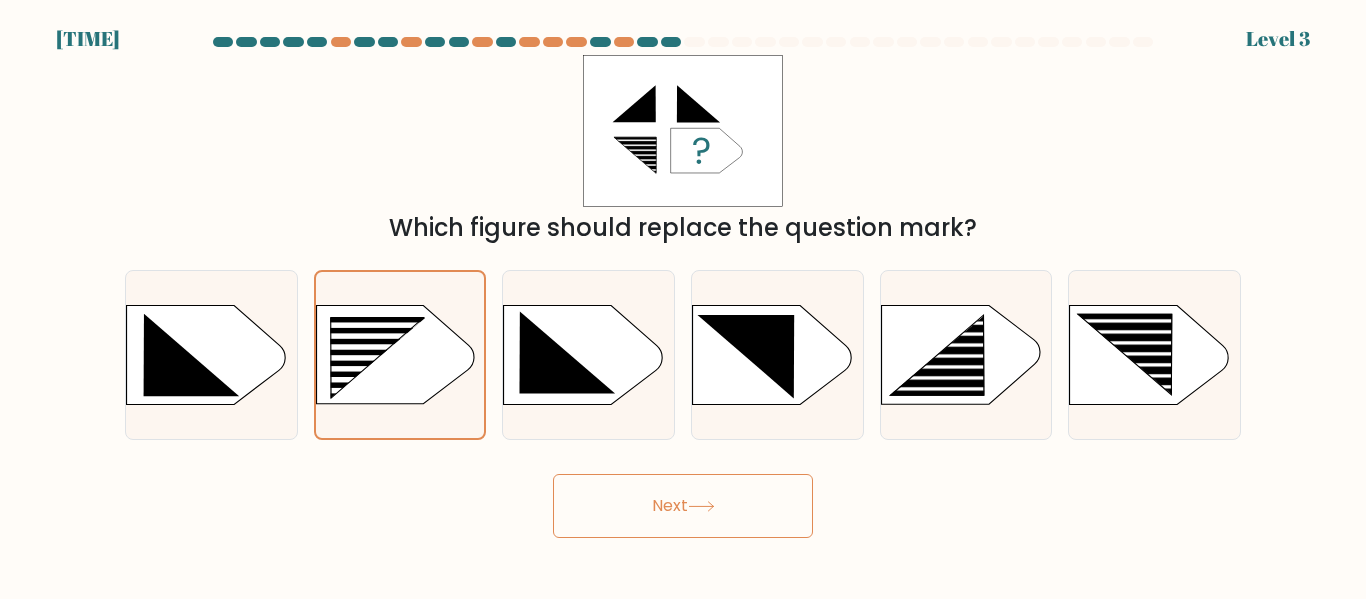 click on "Next" at bounding box center [683, 506] 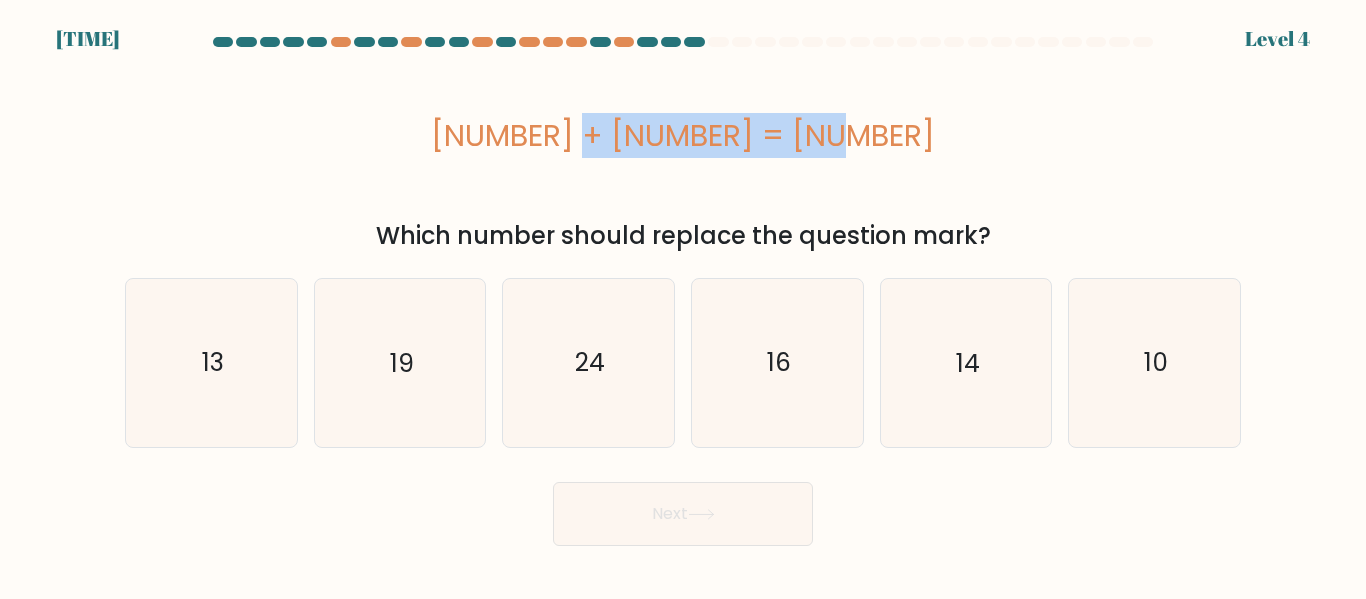 drag, startPoint x: 550, startPoint y: 135, endPoint x: 854, endPoint y: 135, distance: 304 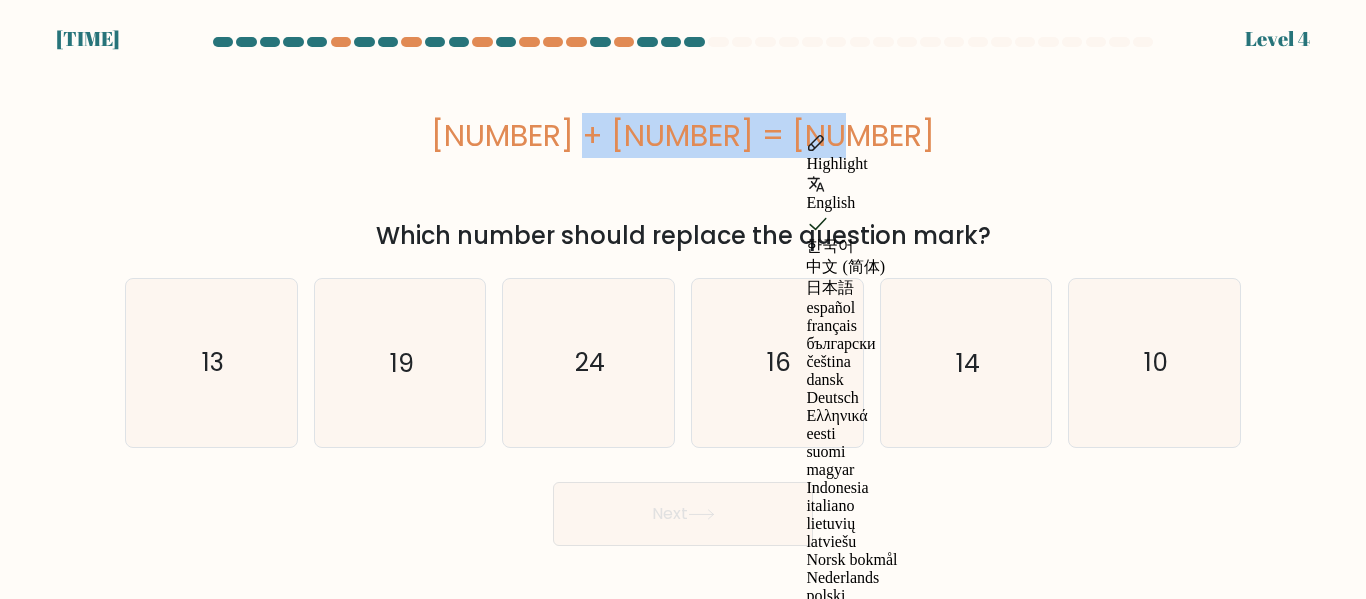 copy on "? + 45 + 32 = 90" 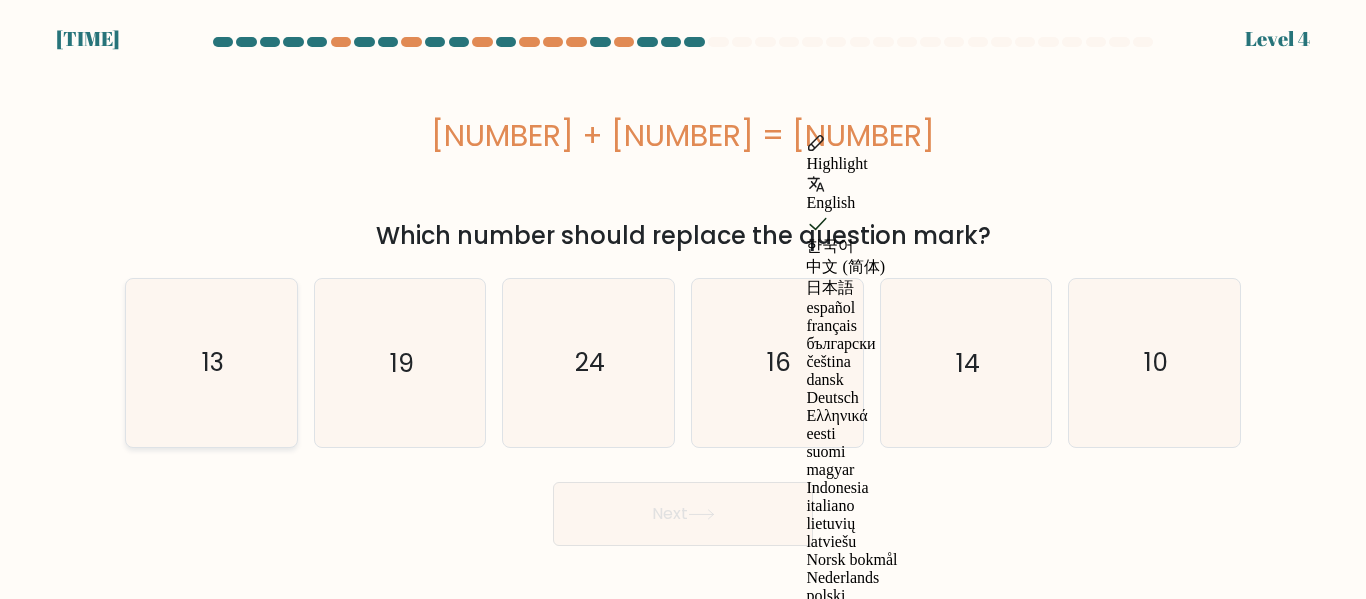 click on "13" at bounding box center [213, 362] 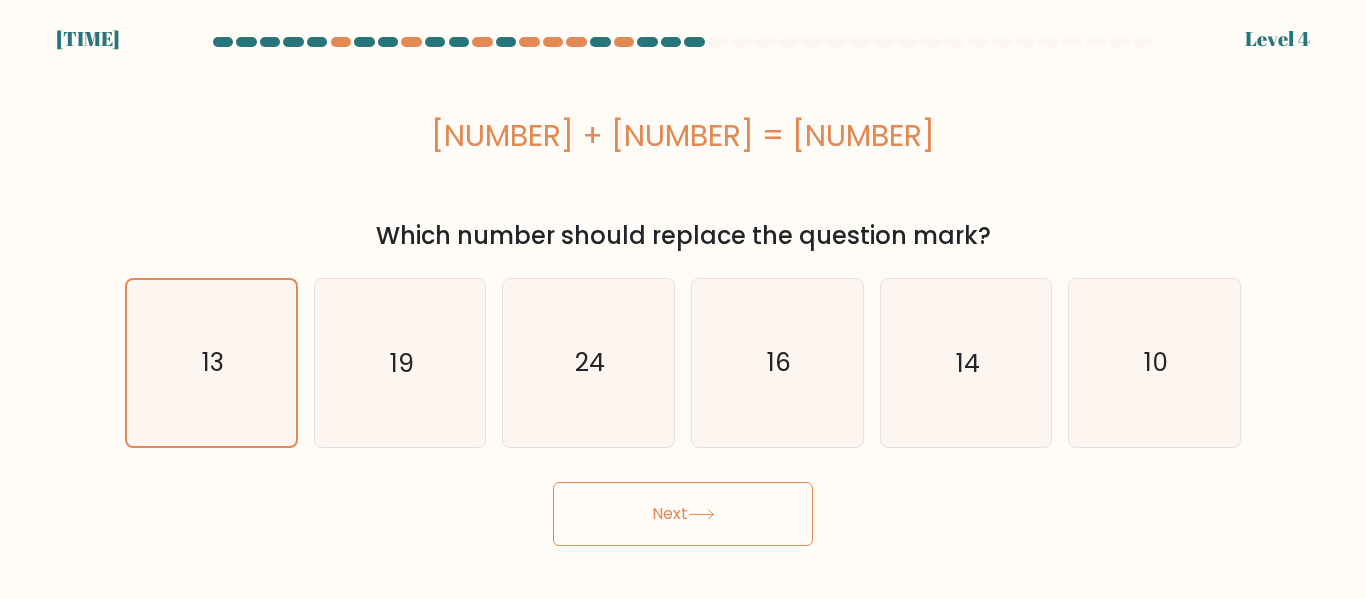 click at bounding box center (701, 514) 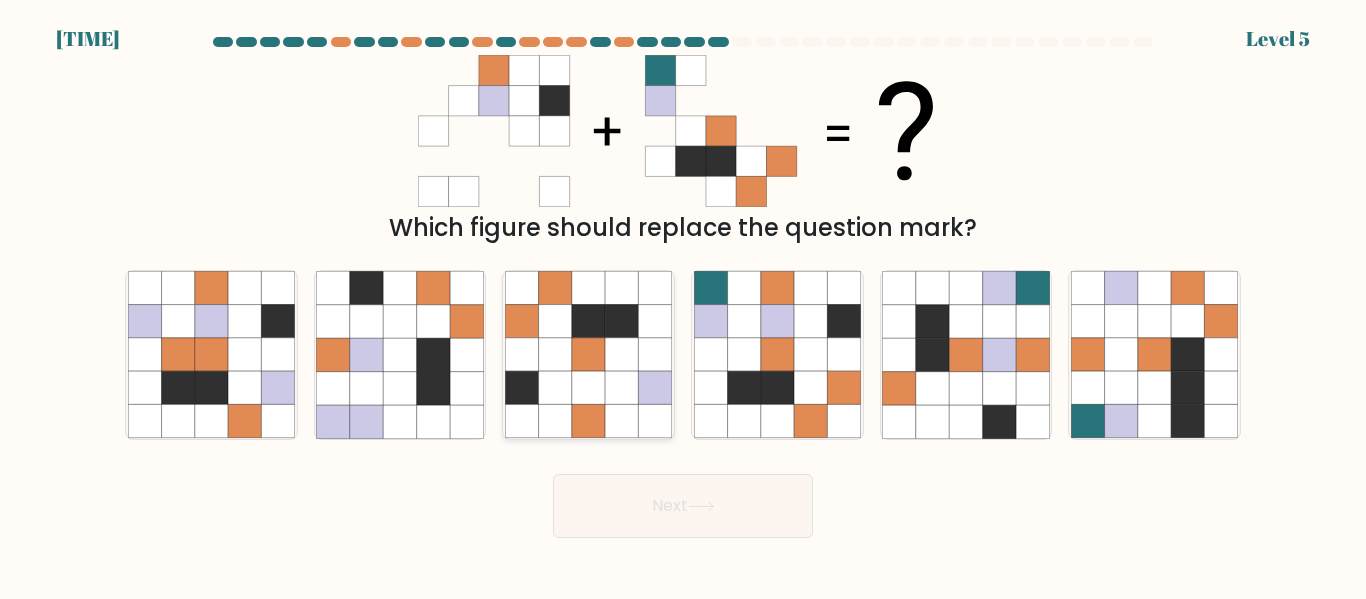 click at bounding box center [555, 321] 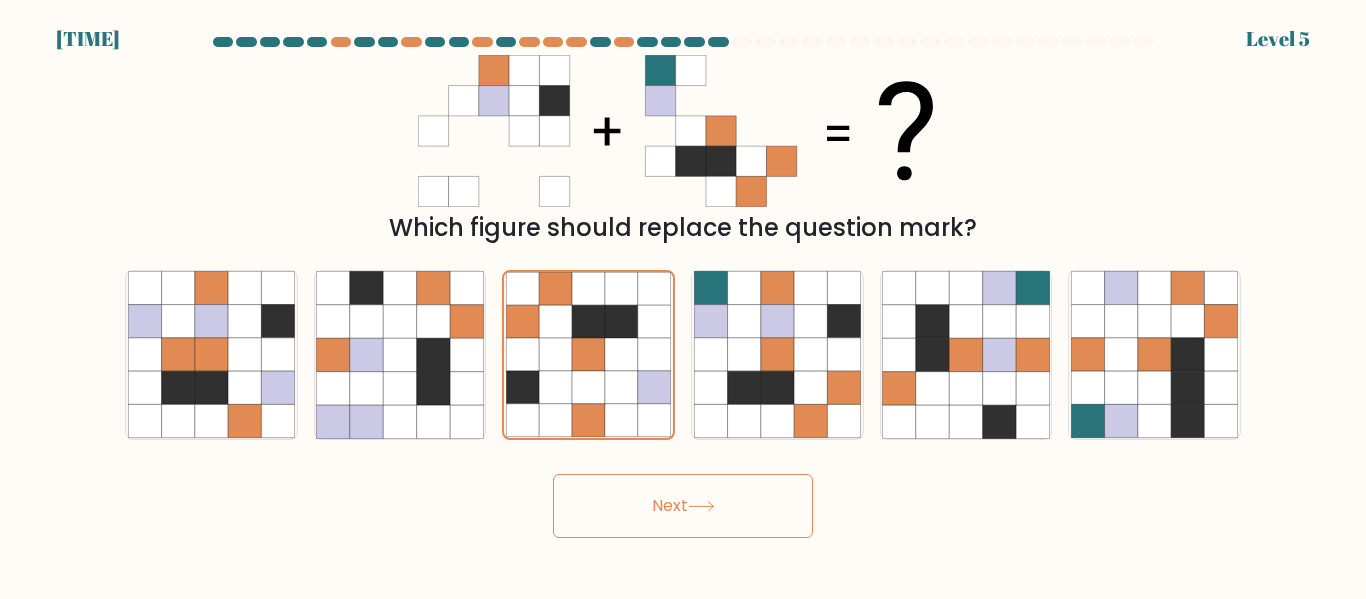 click on "Next" at bounding box center [683, 506] 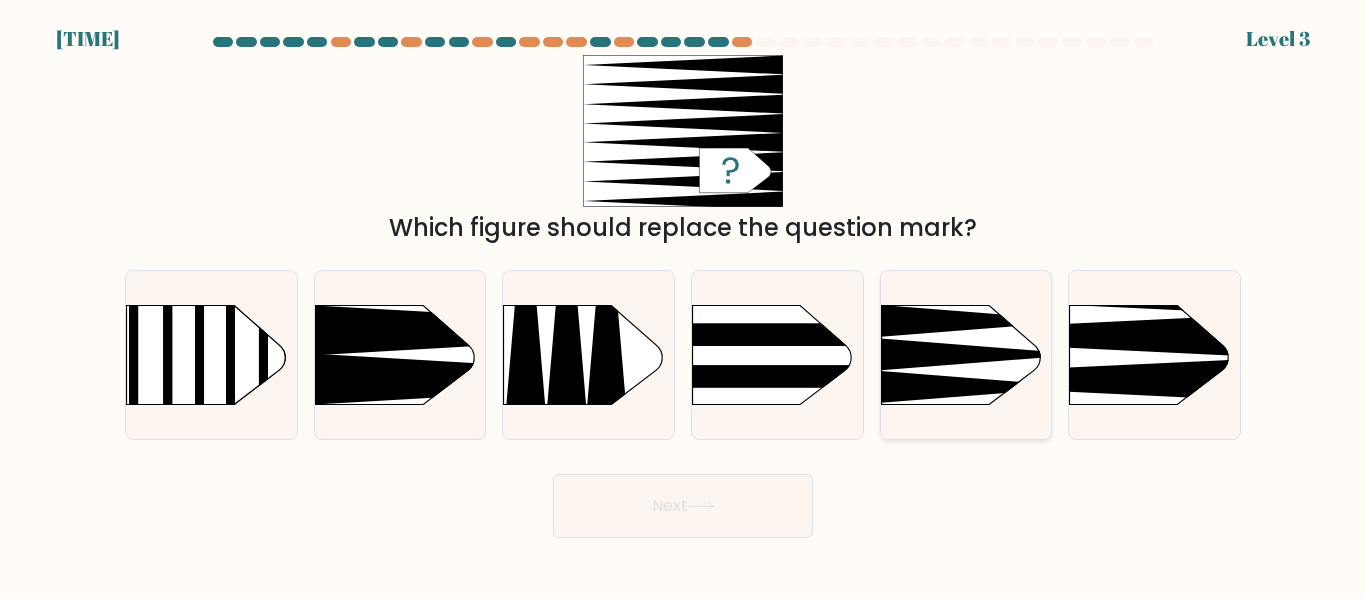 click at bounding box center (844, 267) 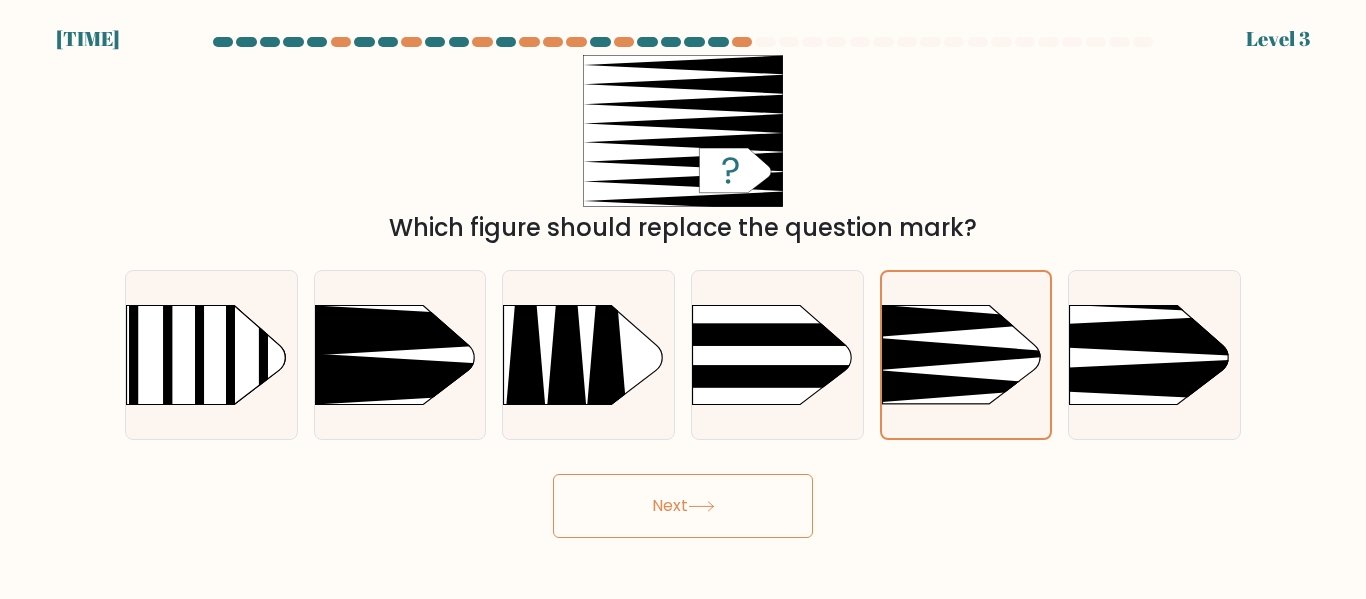 click on "Next" at bounding box center (683, 506) 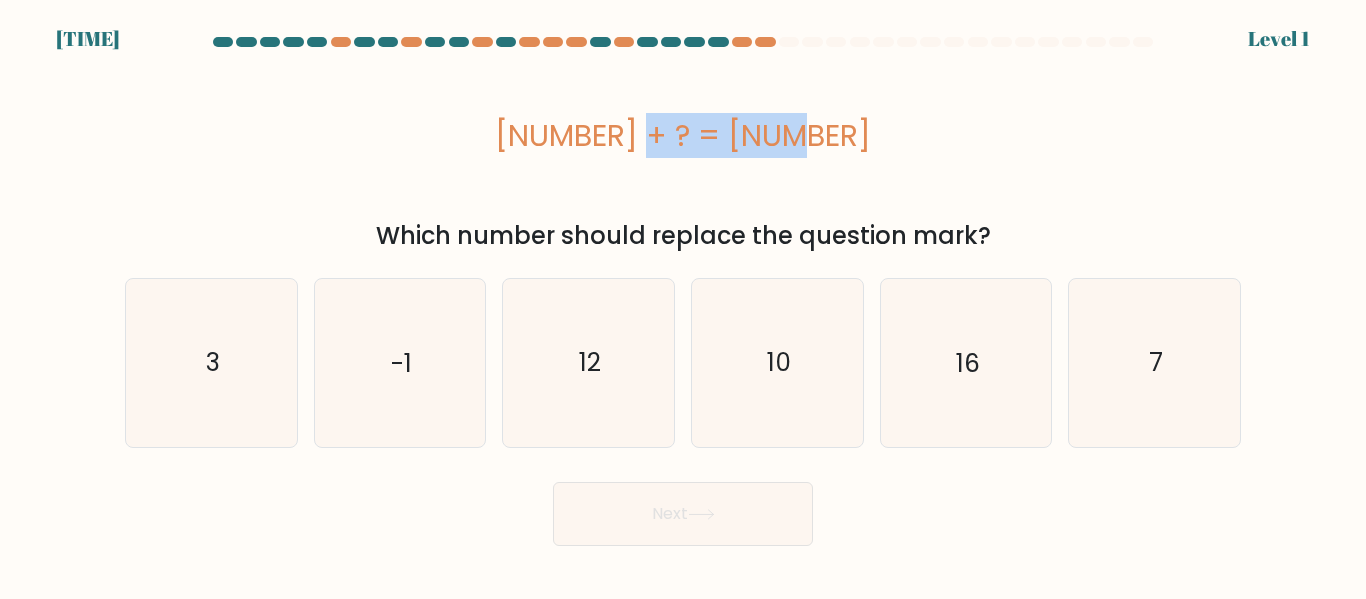 drag, startPoint x: 600, startPoint y: 130, endPoint x: 876, endPoint y: 127, distance: 276.0163 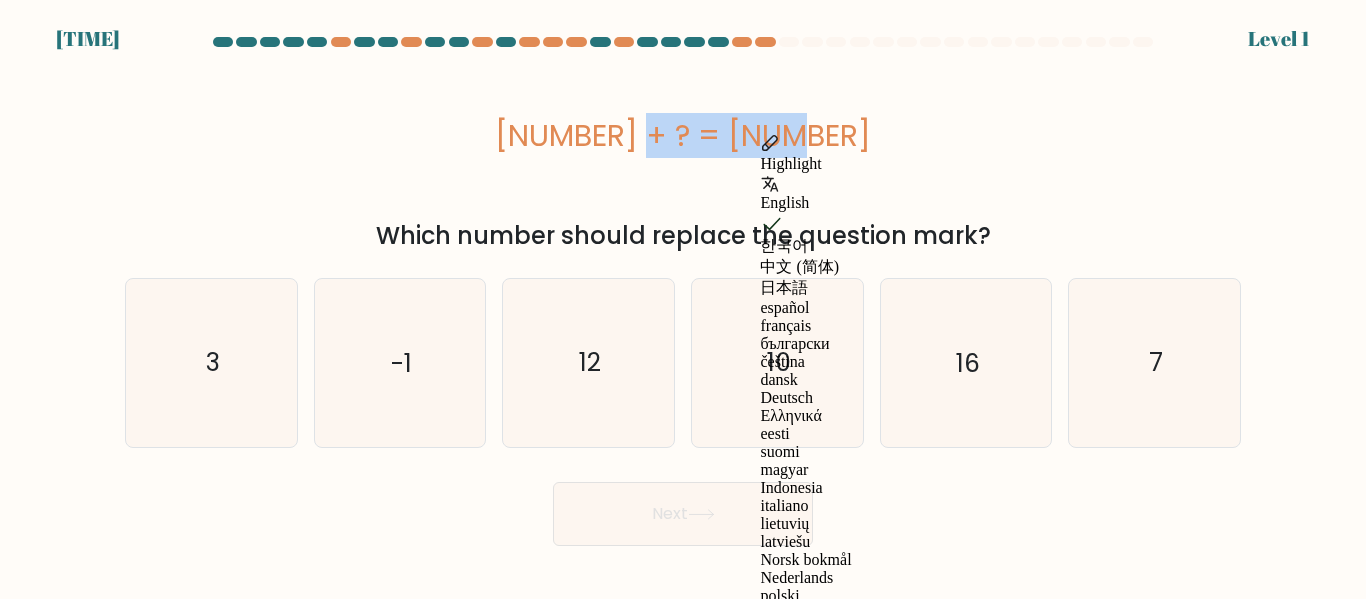 copy on "8 + ?  = 20" 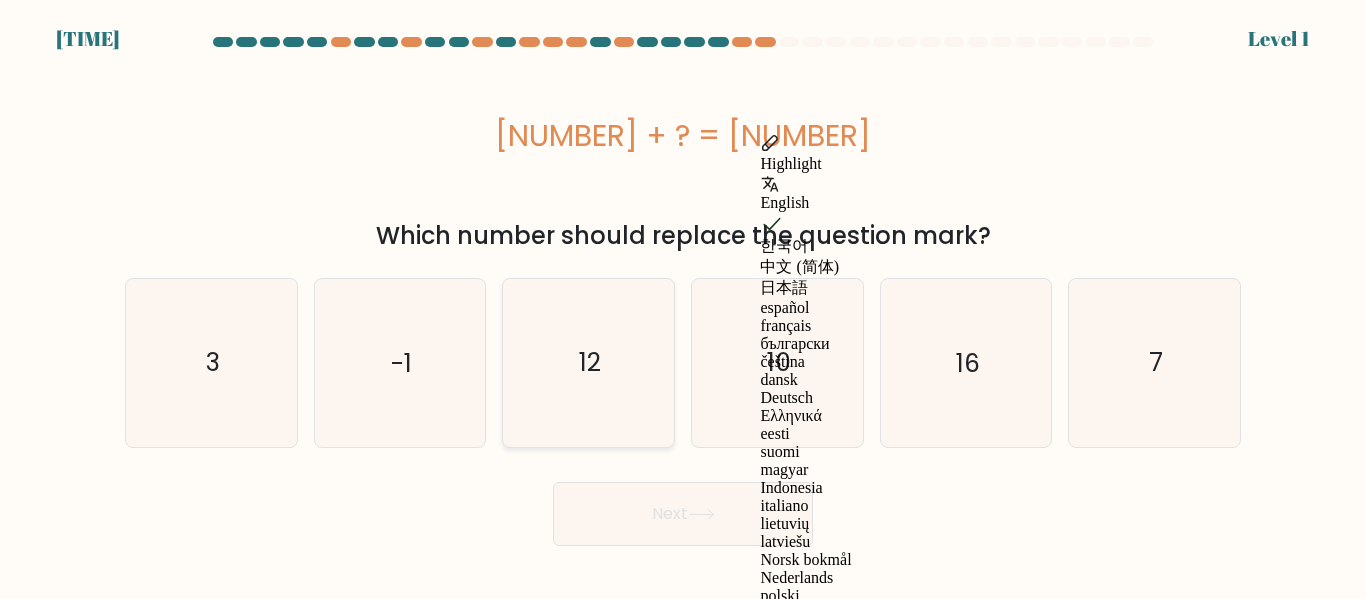 click on "12" at bounding box center (588, 362) 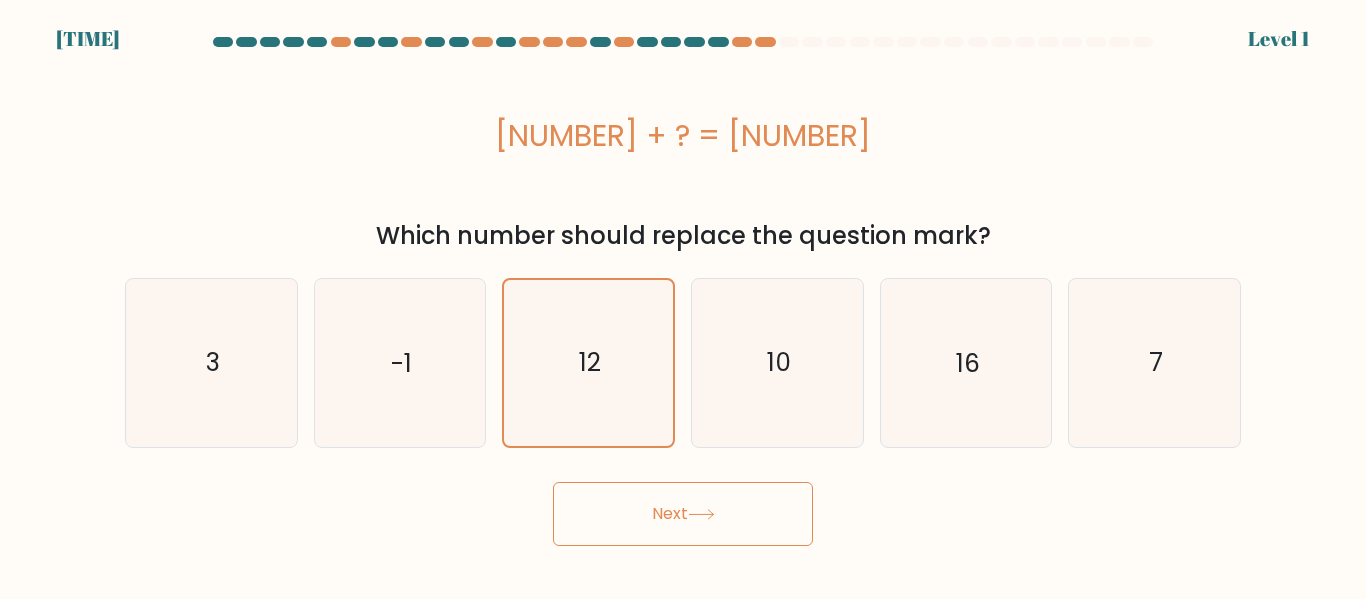 click at bounding box center [701, 514] 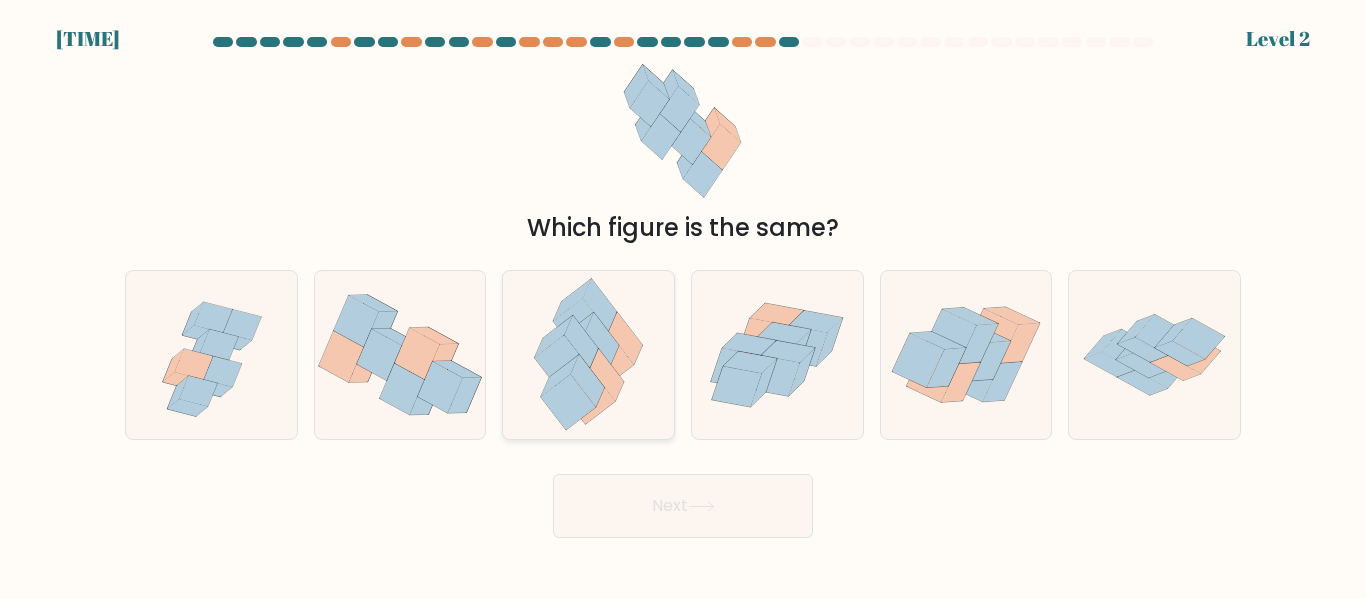 click at bounding box center [588, 381] 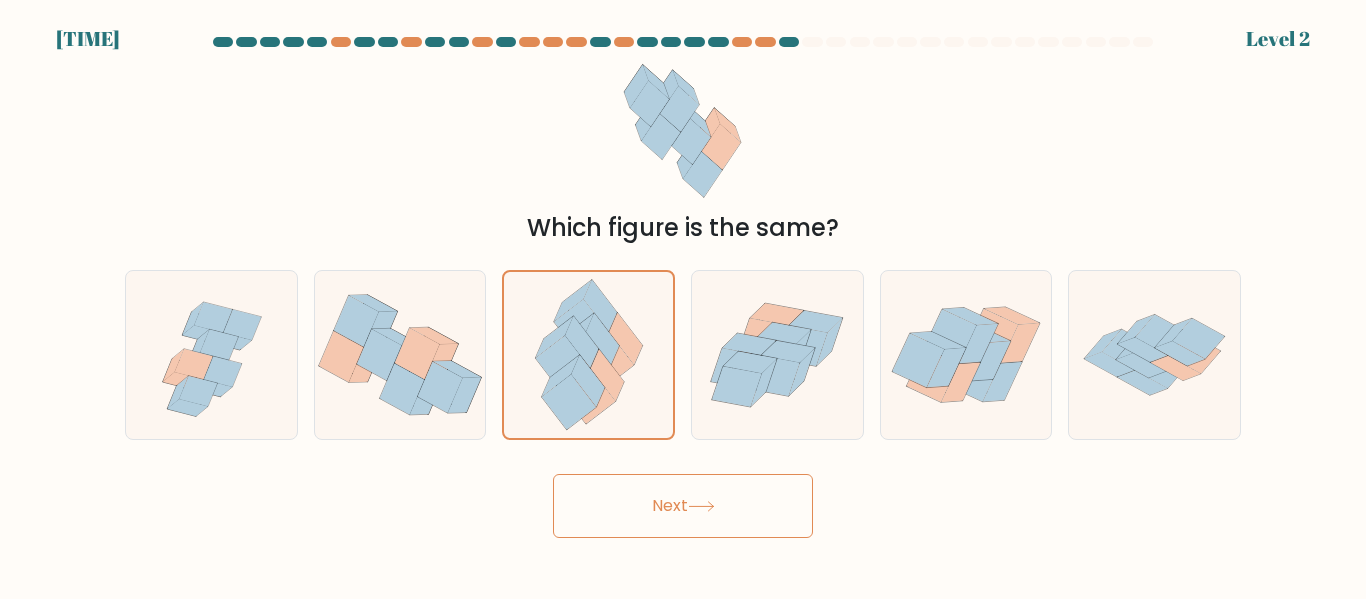click on "Next" at bounding box center (683, 506) 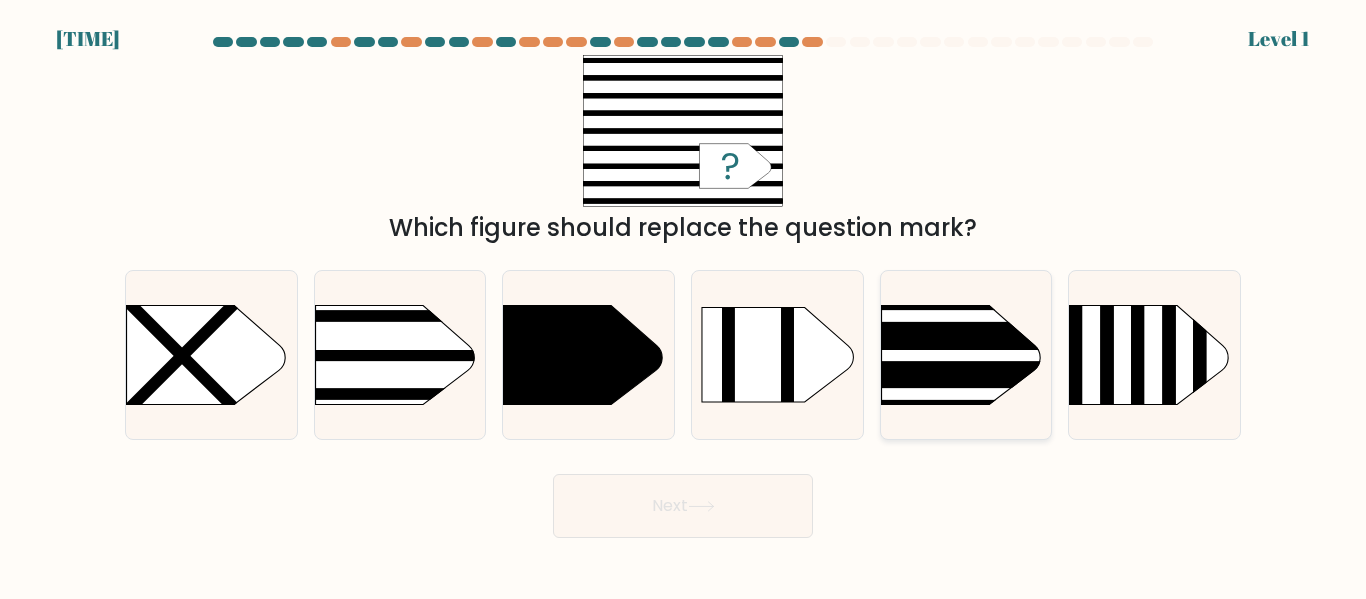 click at bounding box center [843, 355] 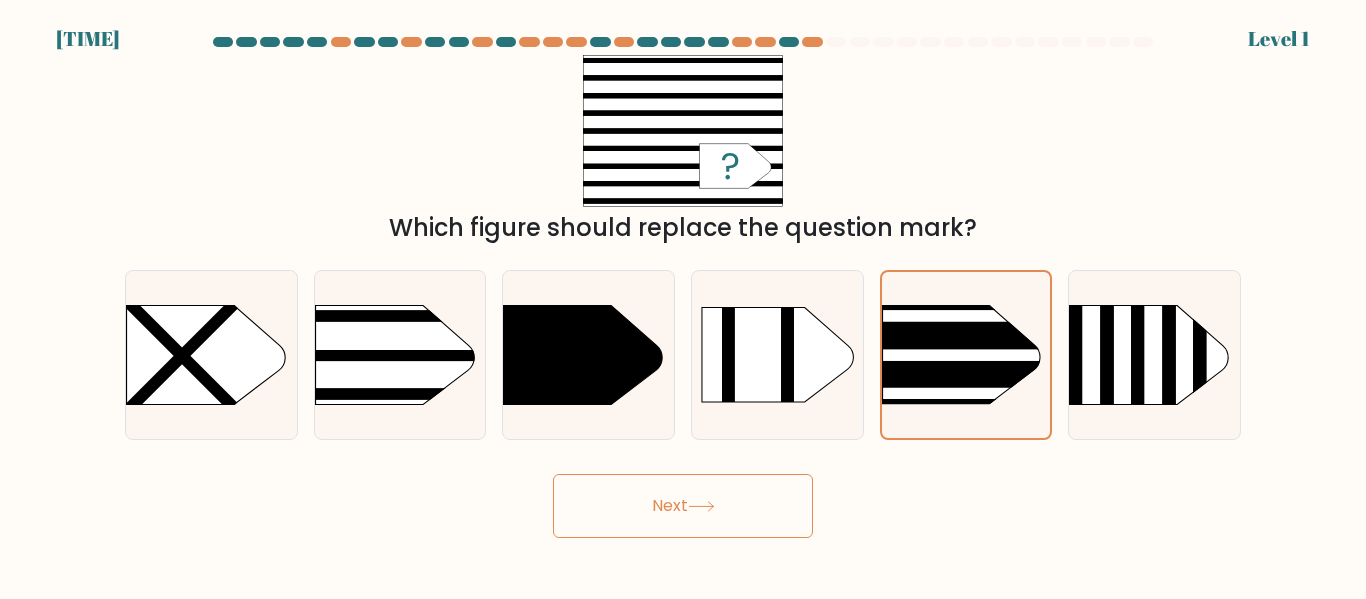 click on "Next" at bounding box center [683, 506] 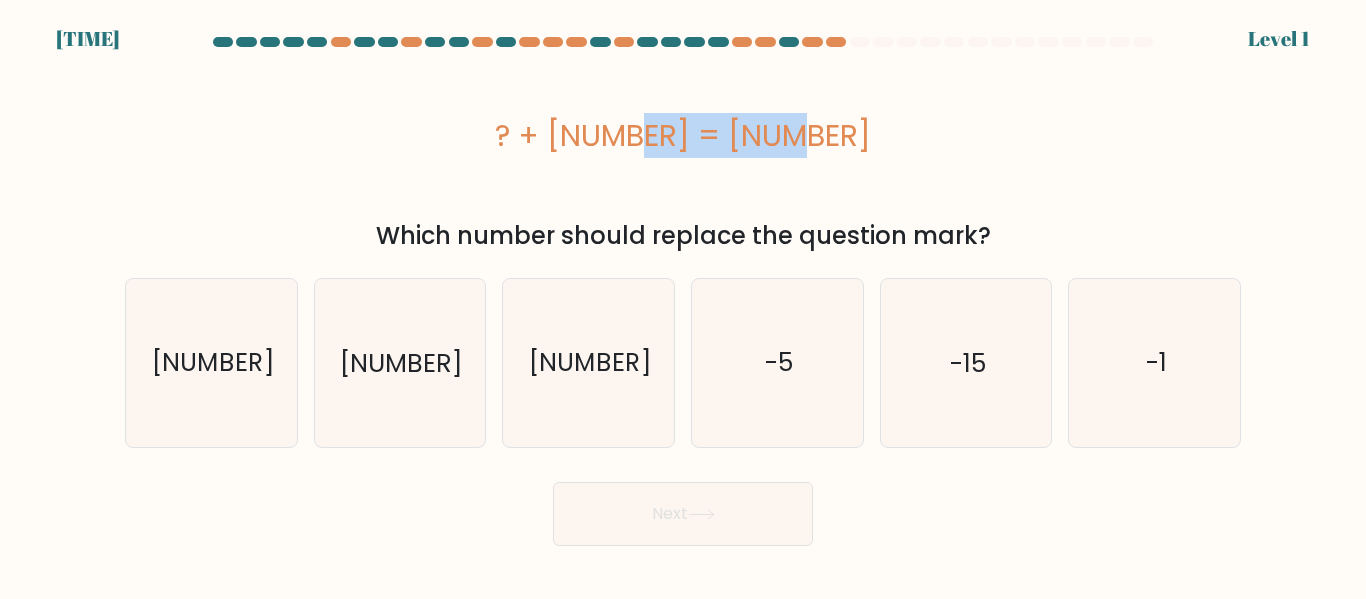 drag, startPoint x: 662, startPoint y: 144, endPoint x: 872, endPoint y: 144, distance: 210 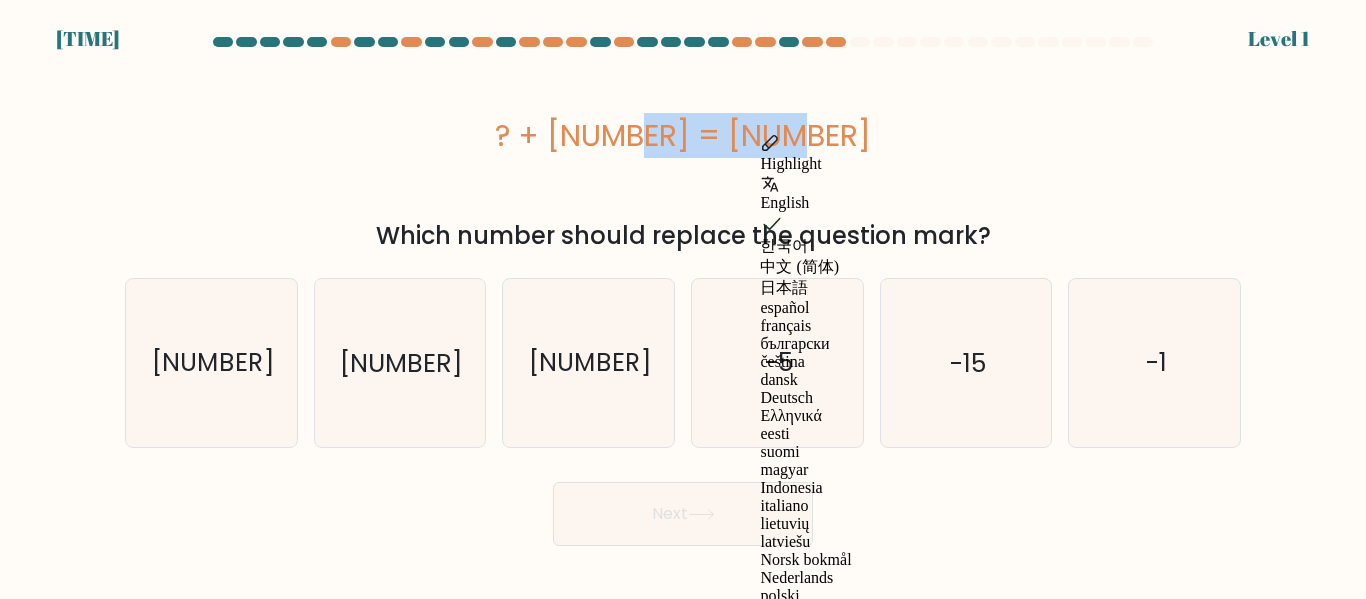 copy on "? + 24 = 4" 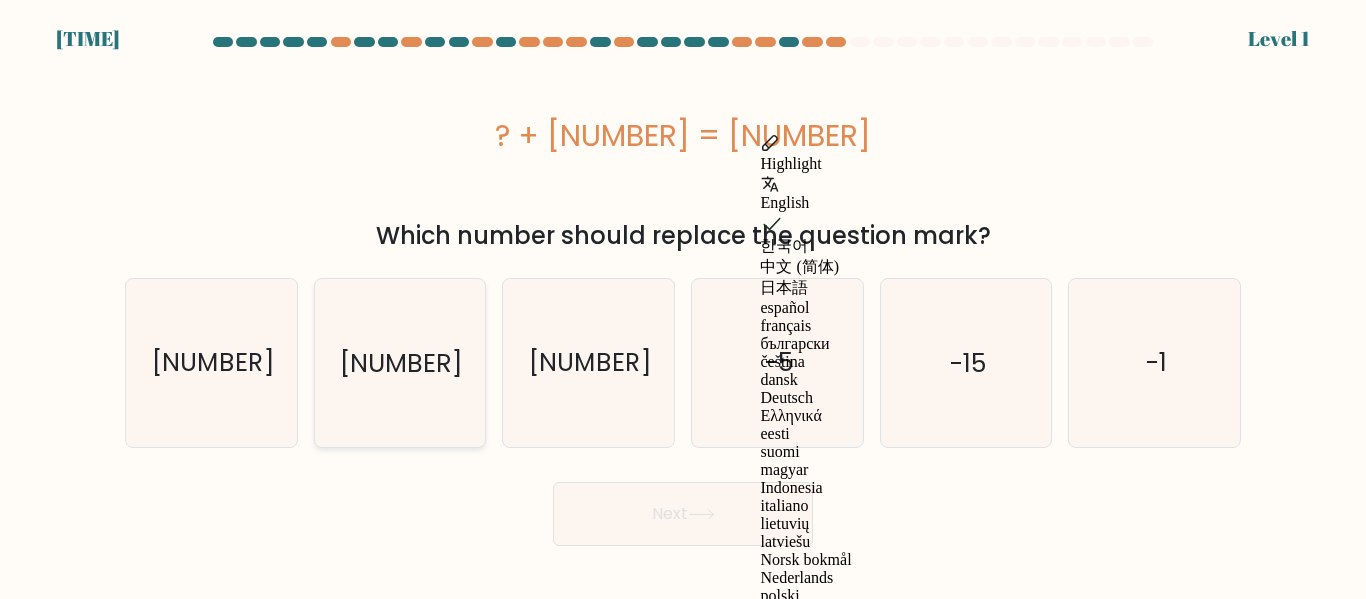 click on "-20" at bounding box center [401, 362] 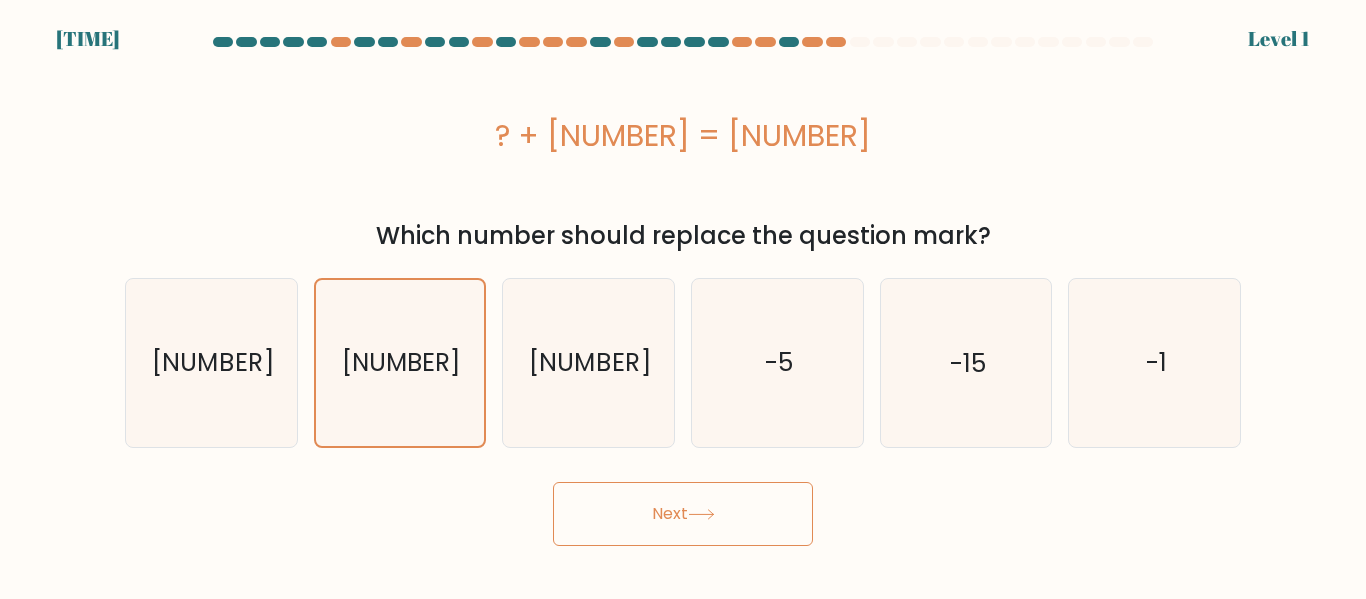 click on "Next" at bounding box center (683, 514) 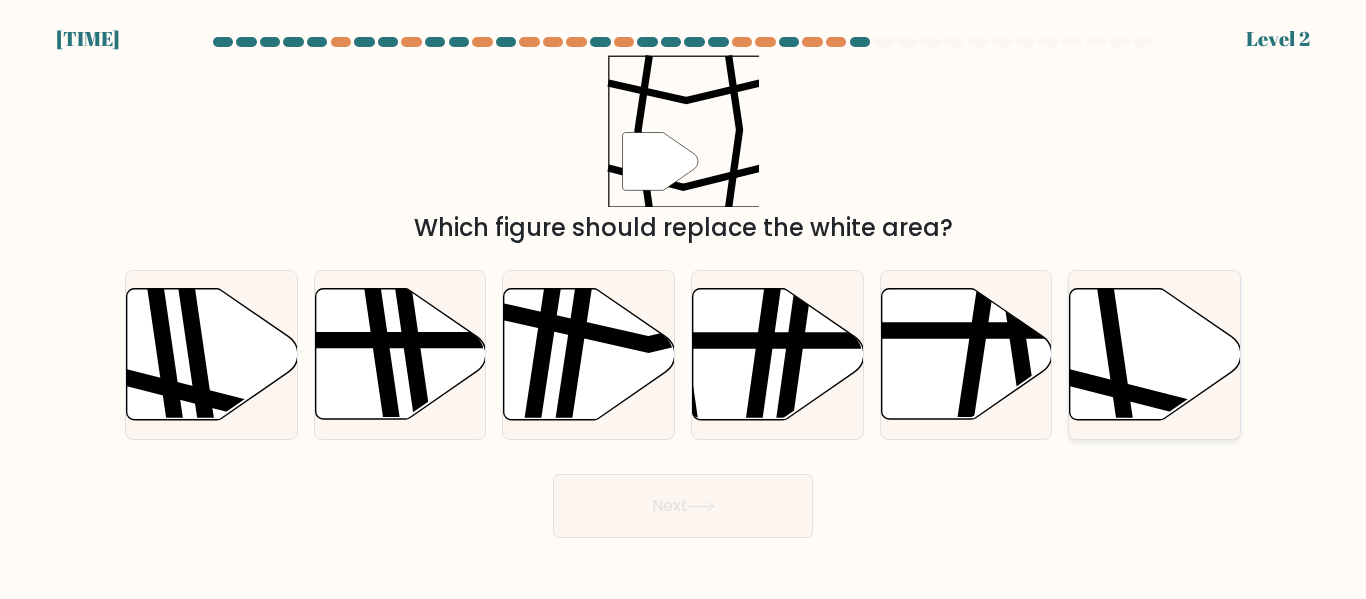 click at bounding box center (1155, 354) 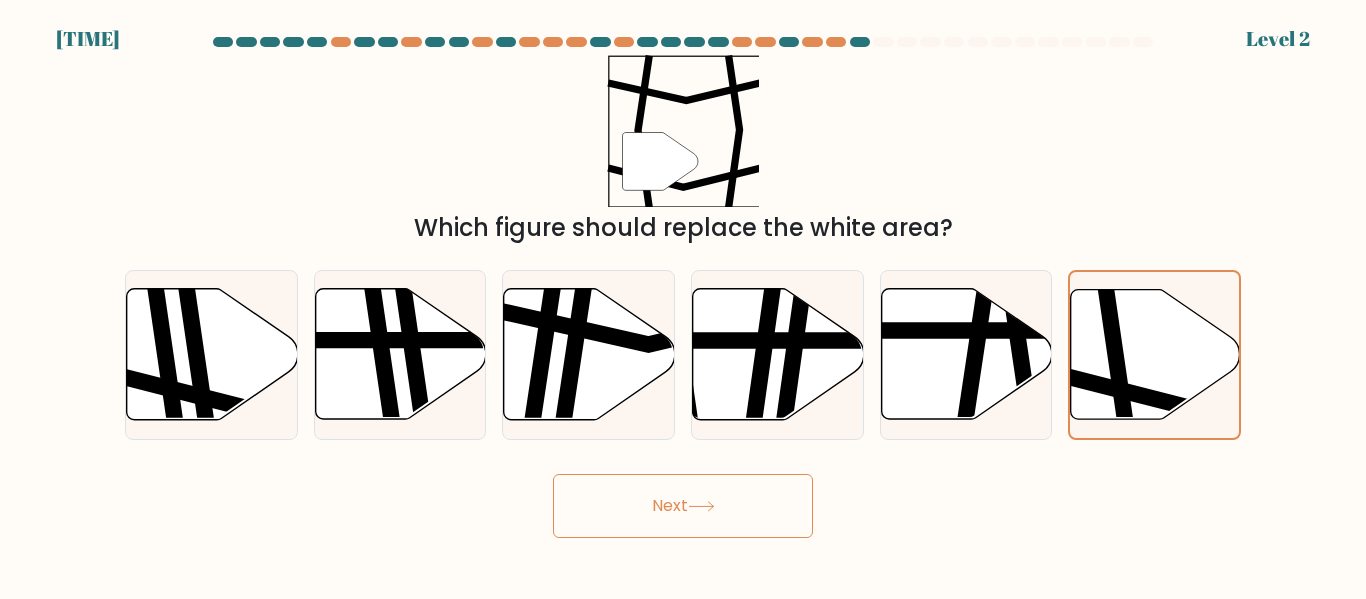 click on "Next" at bounding box center (683, 506) 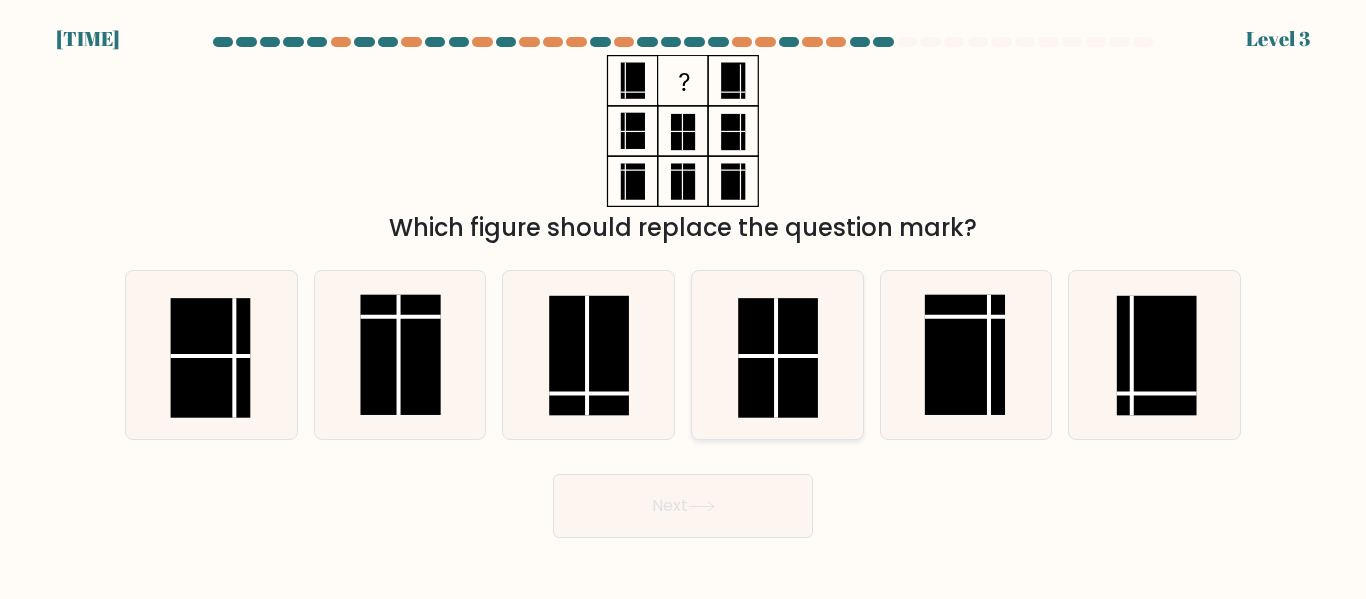 click at bounding box center [778, 359] 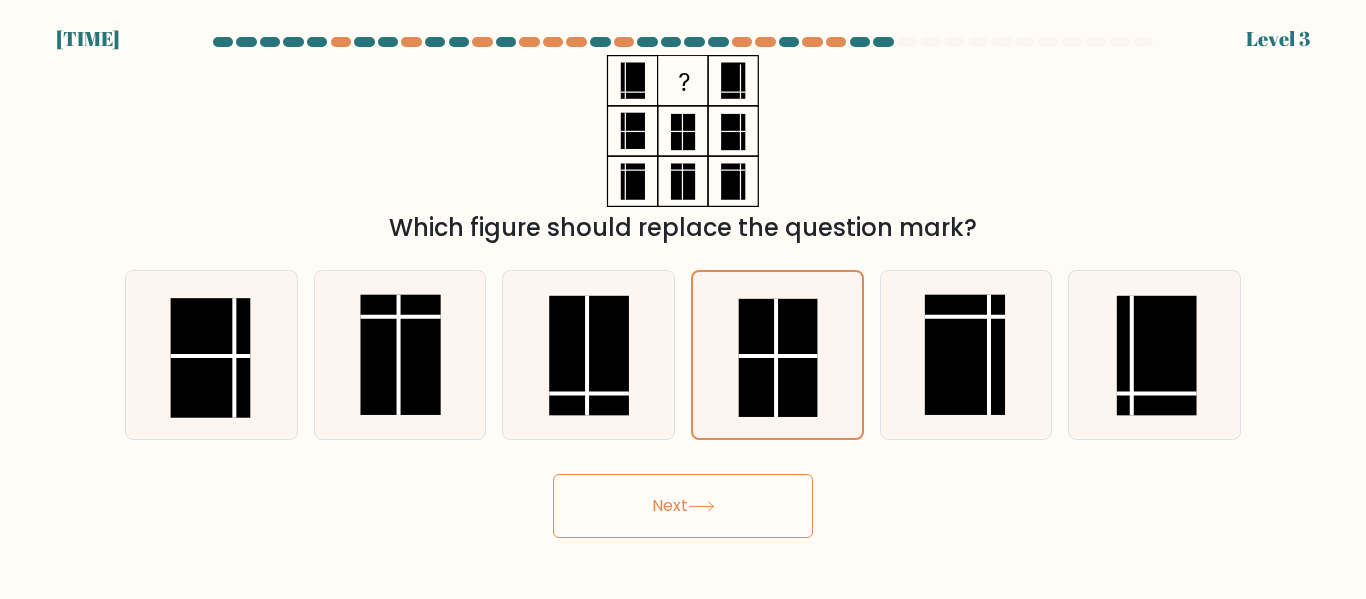 click on "13:29
Level 3" at bounding box center (683, 299) 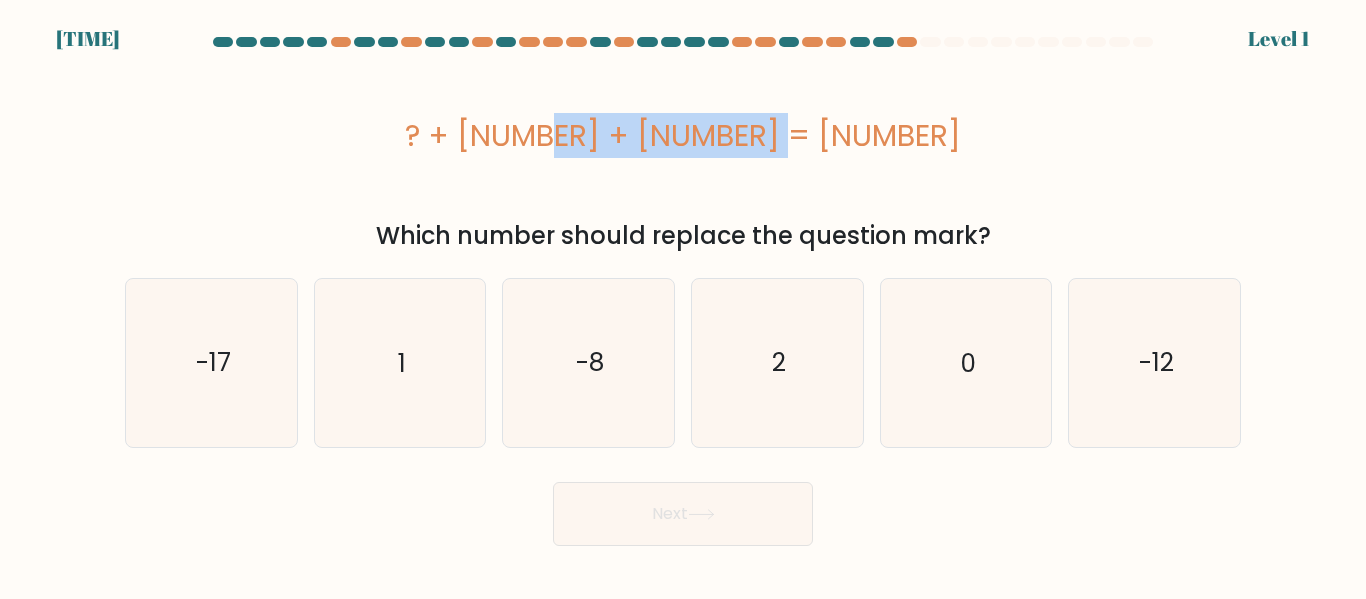 drag, startPoint x: 566, startPoint y: 130, endPoint x: 872, endPoint y: 134, distance: 306.02615 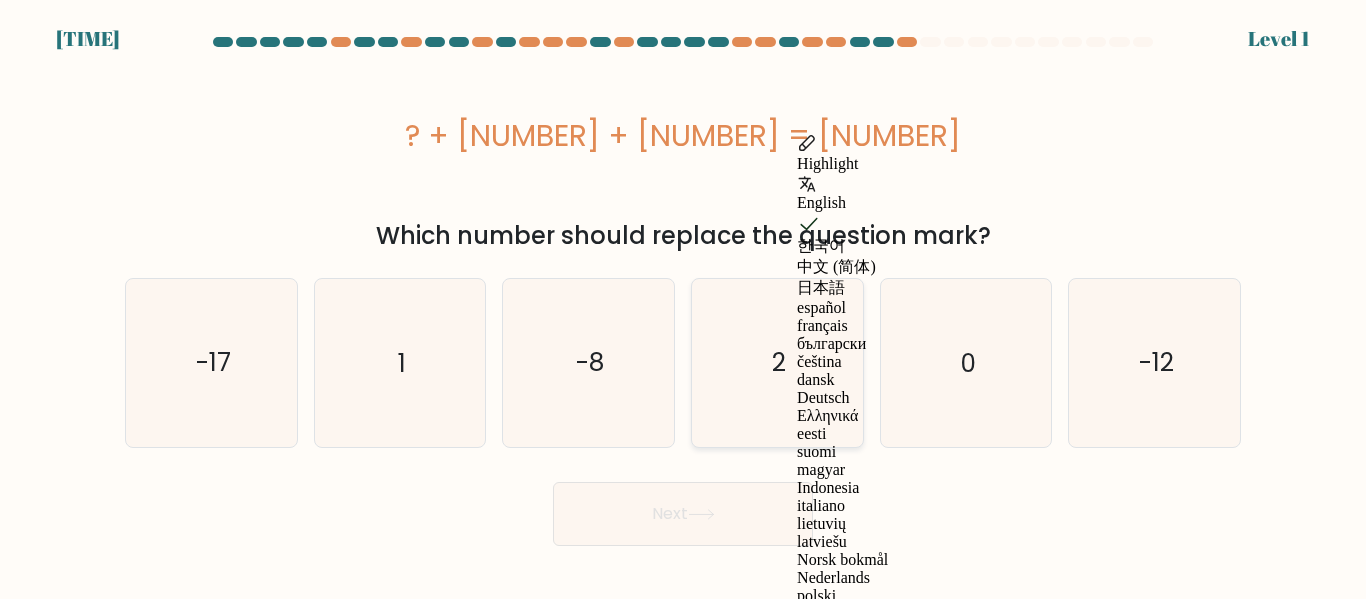click on "2" at bounding box center (777, 362) 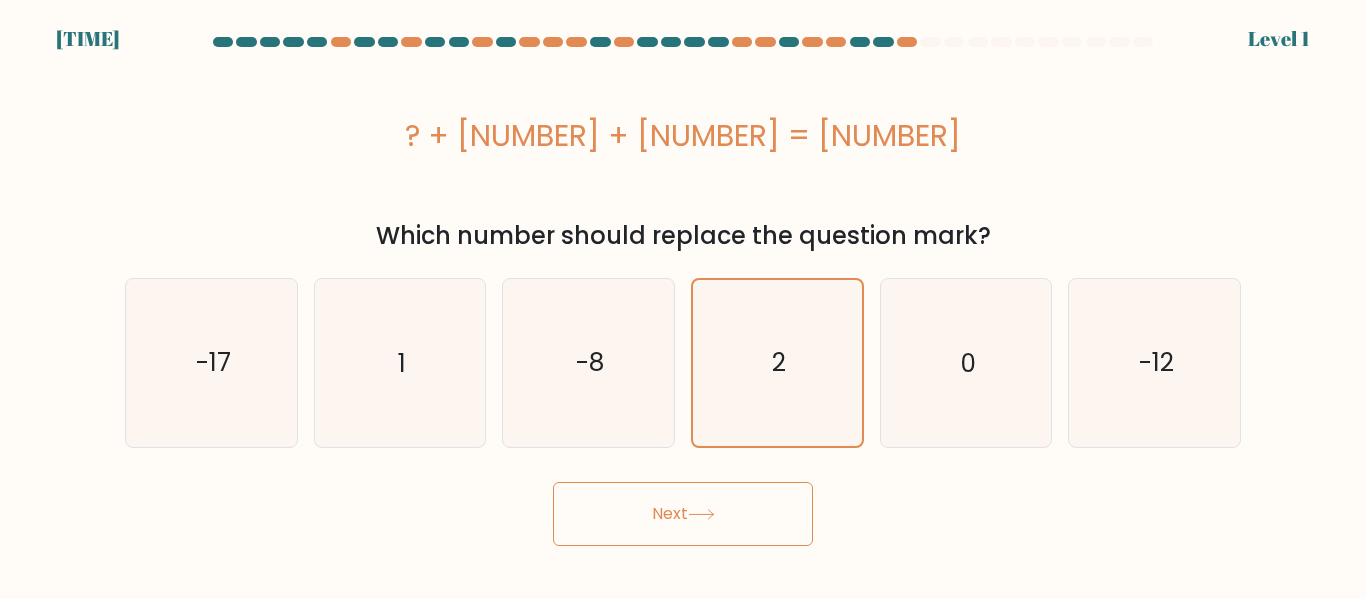 click on "Next" at bounding box center [683, 514] 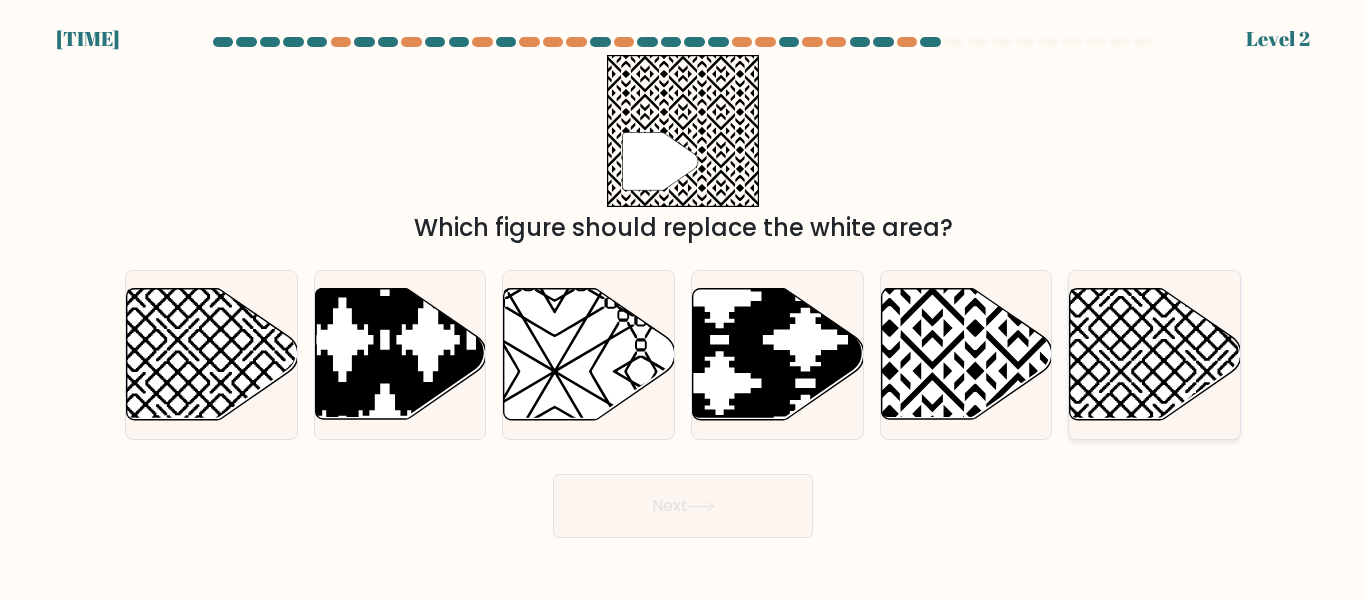 click at bounding box center (1207, 286) 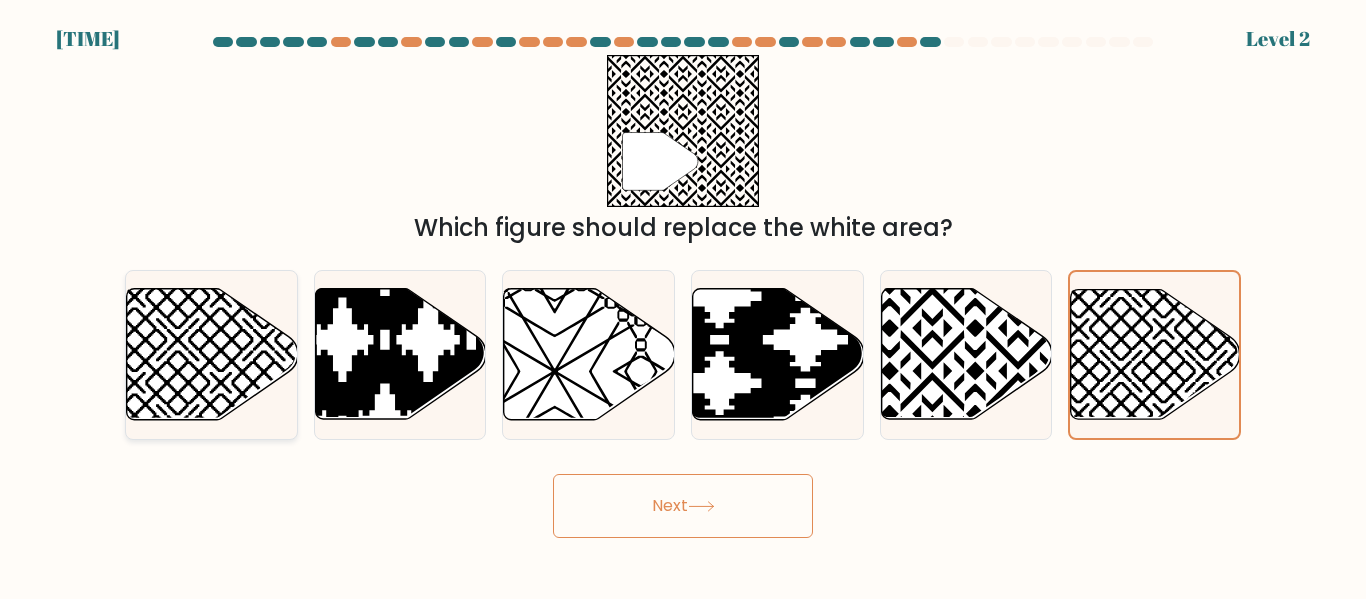 click at bounding box center (264, 426) 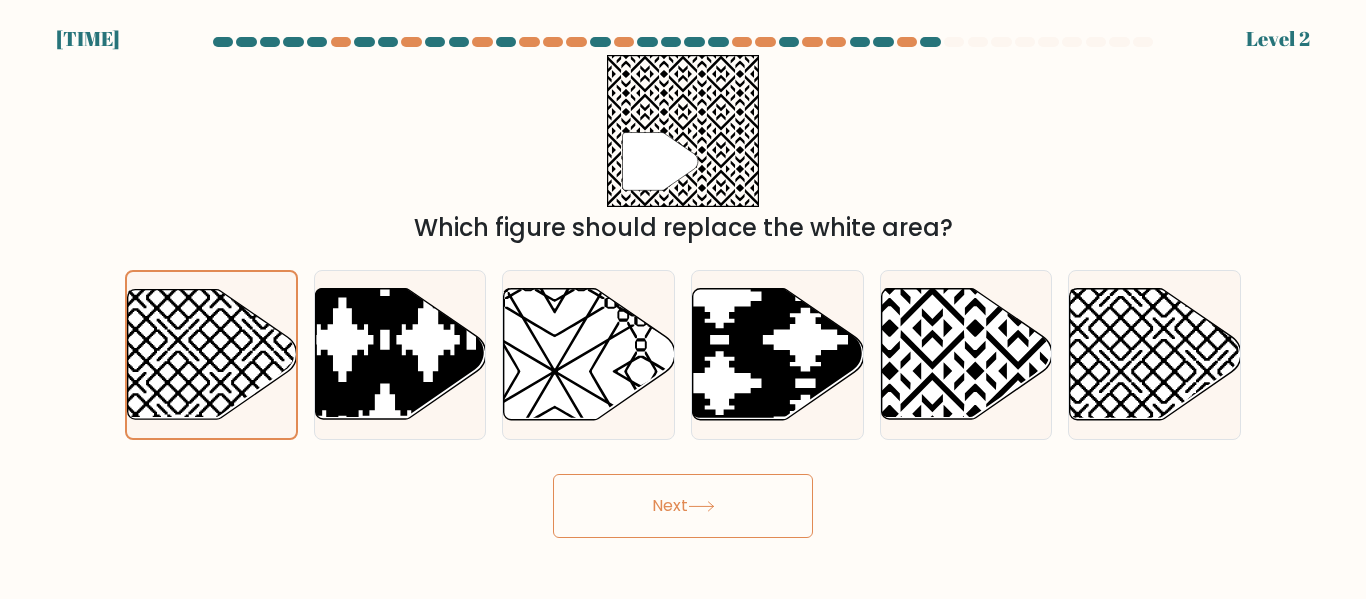 click on "Next" at bounding box center [683, 506] 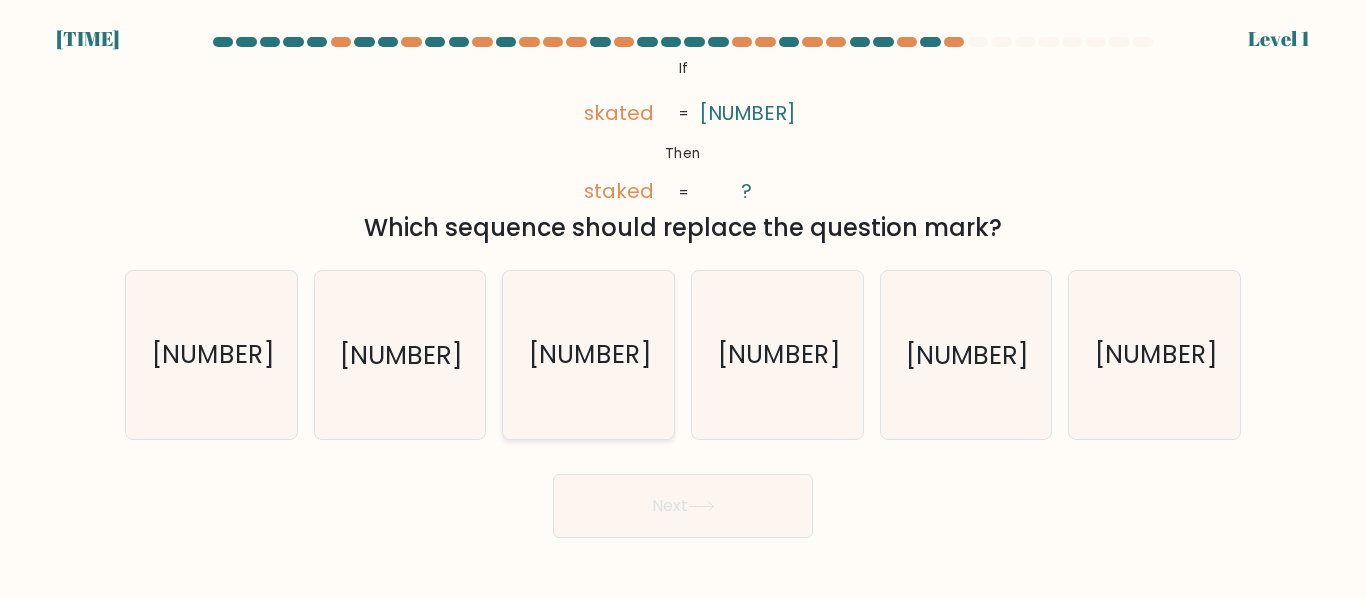 click on "796254" at bounding box center [590, 355] 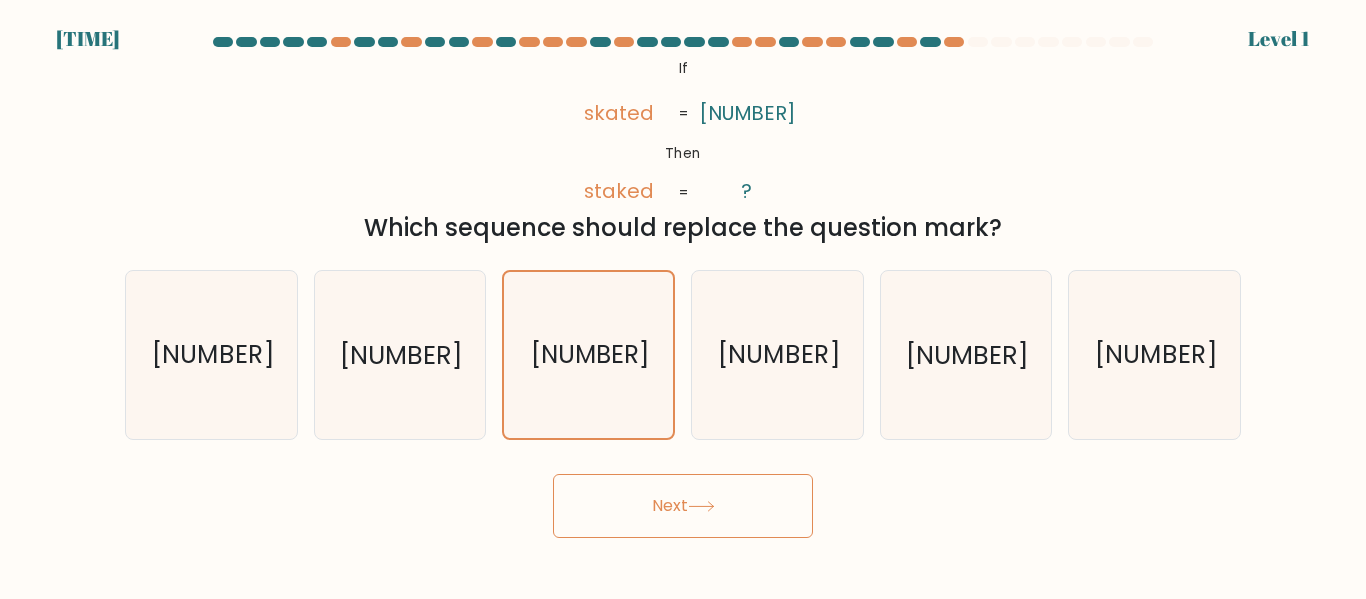 click on "Next" at bounding box center [683, 506] 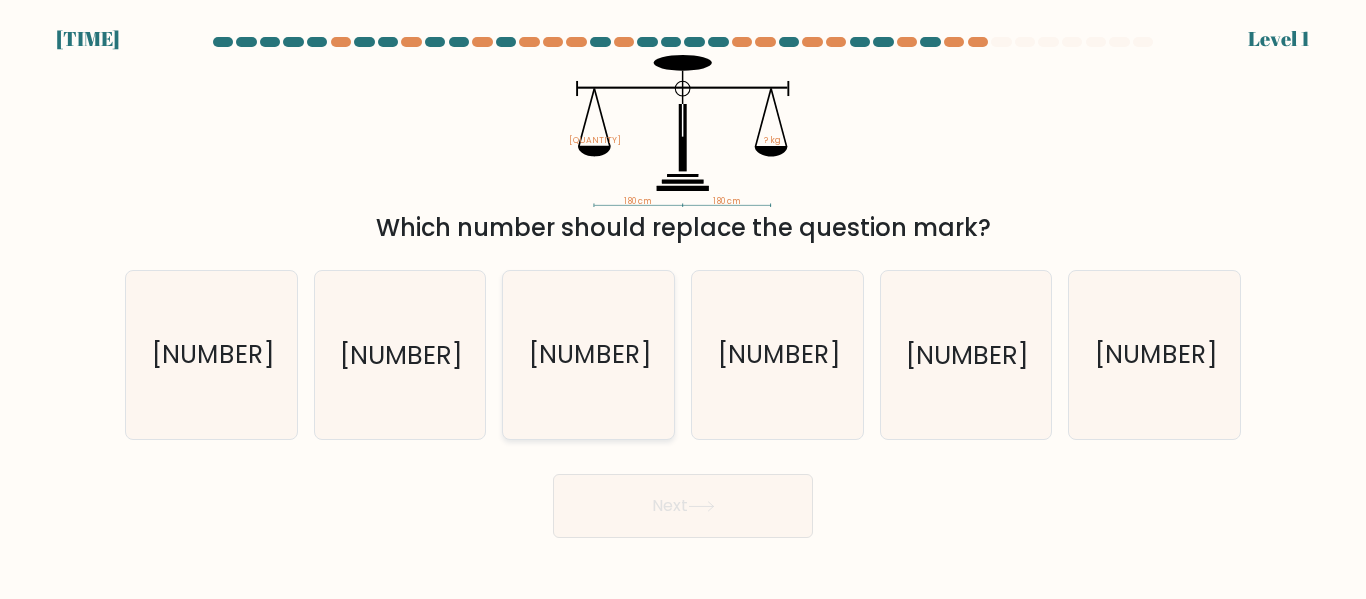 click on "8.0" at bounding box center (590, 355) 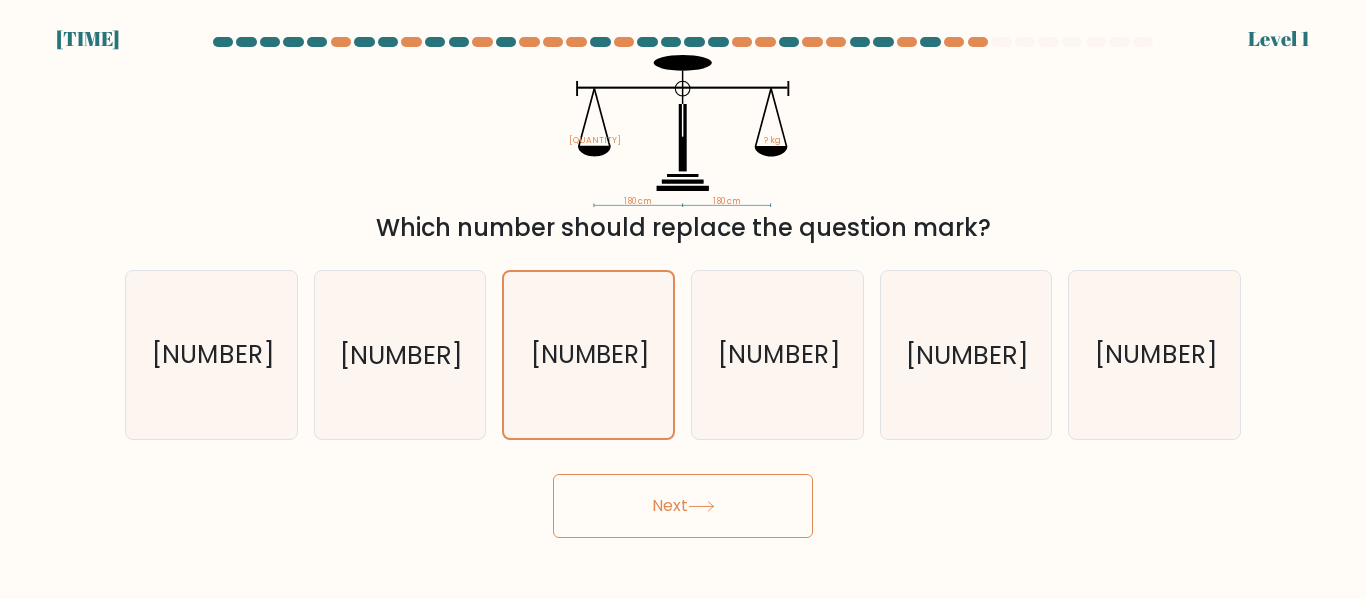 click on "Next" at bounding box center (683, 506) 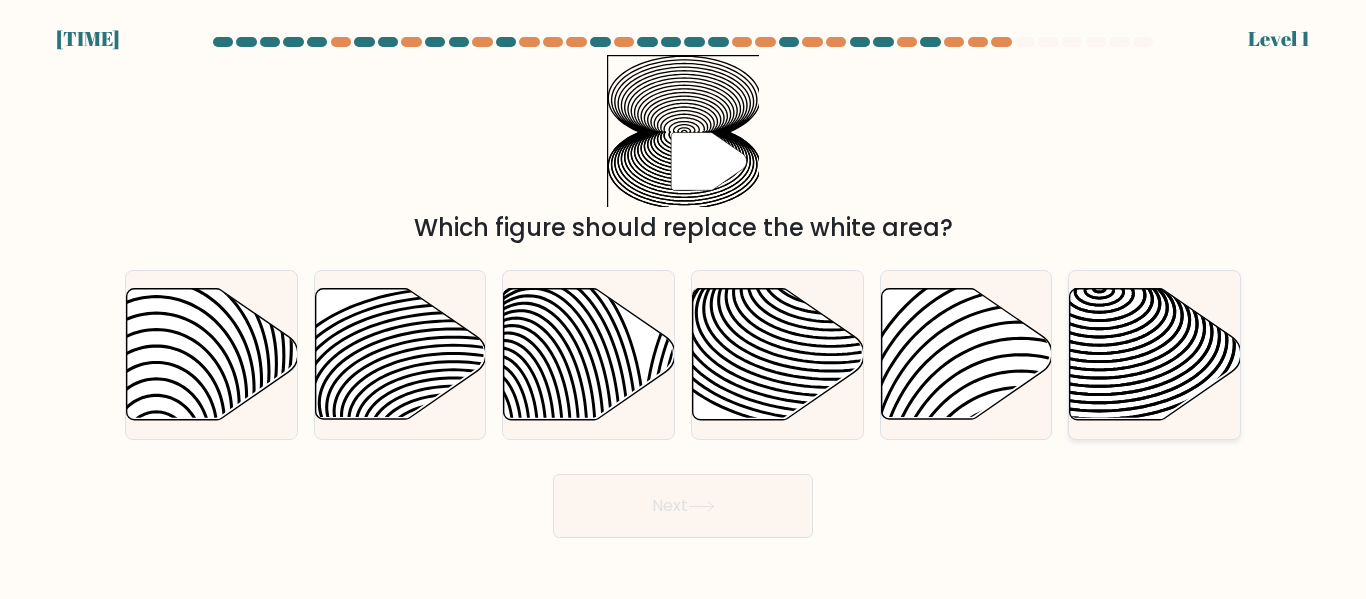 click at bounding box center (1155, 354) 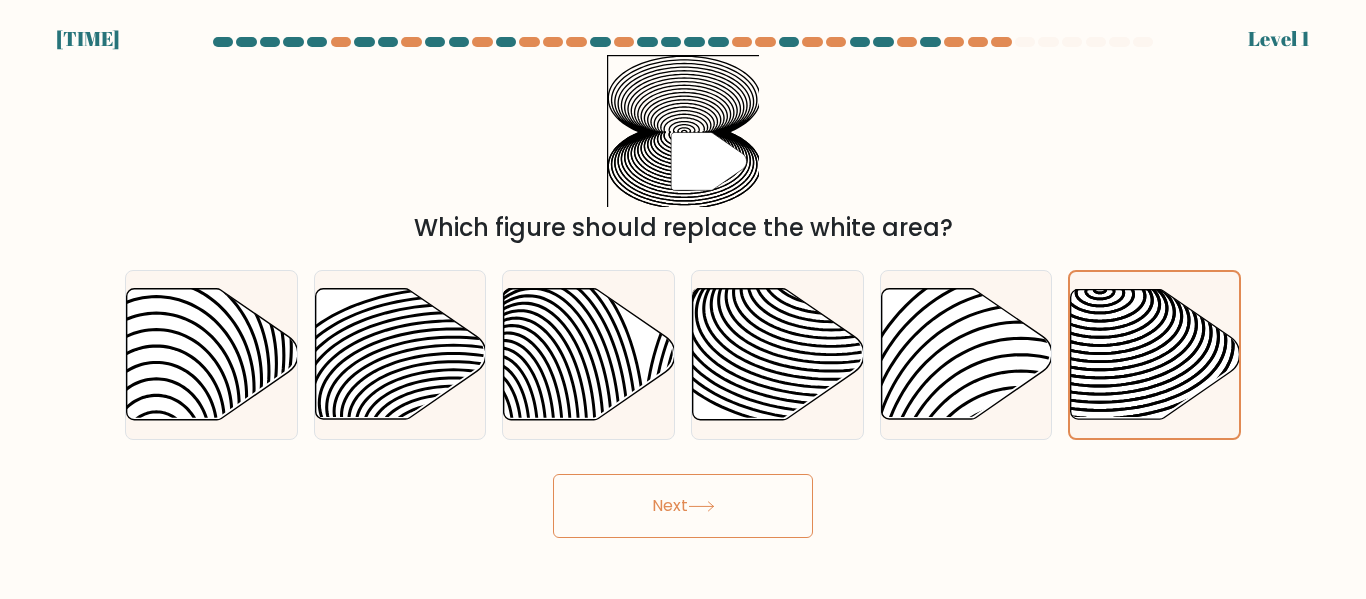 click on "Next" at bounding box center [683, 506] 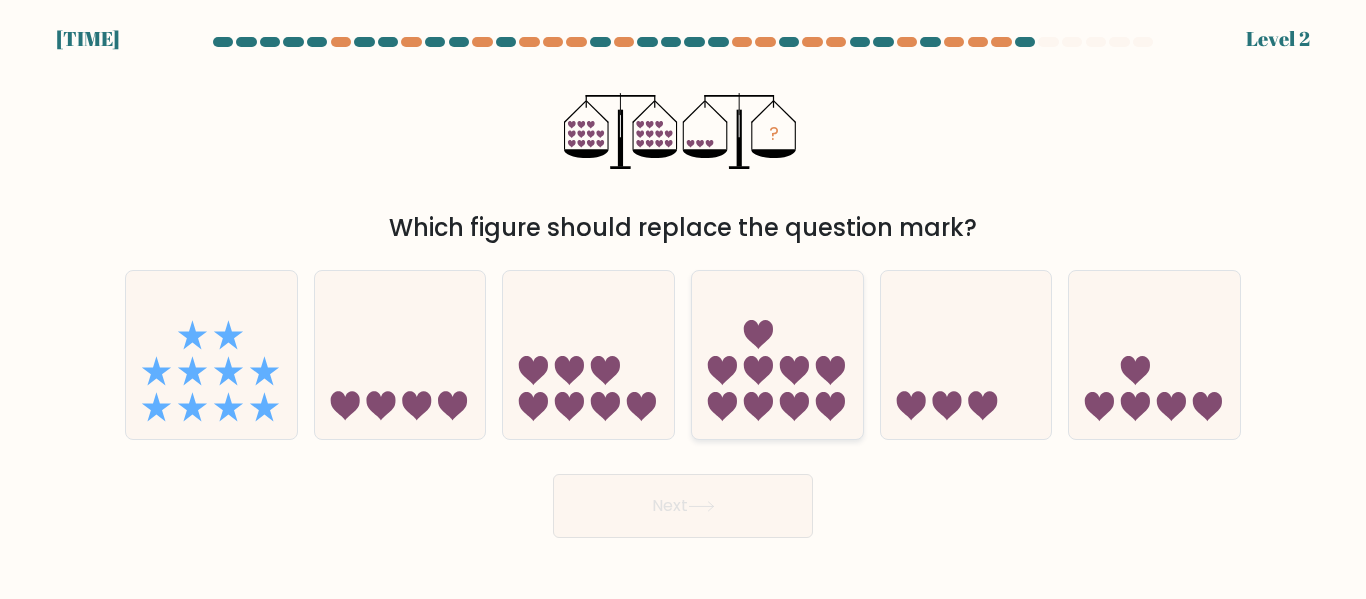 click at bounding box center (758, 406) 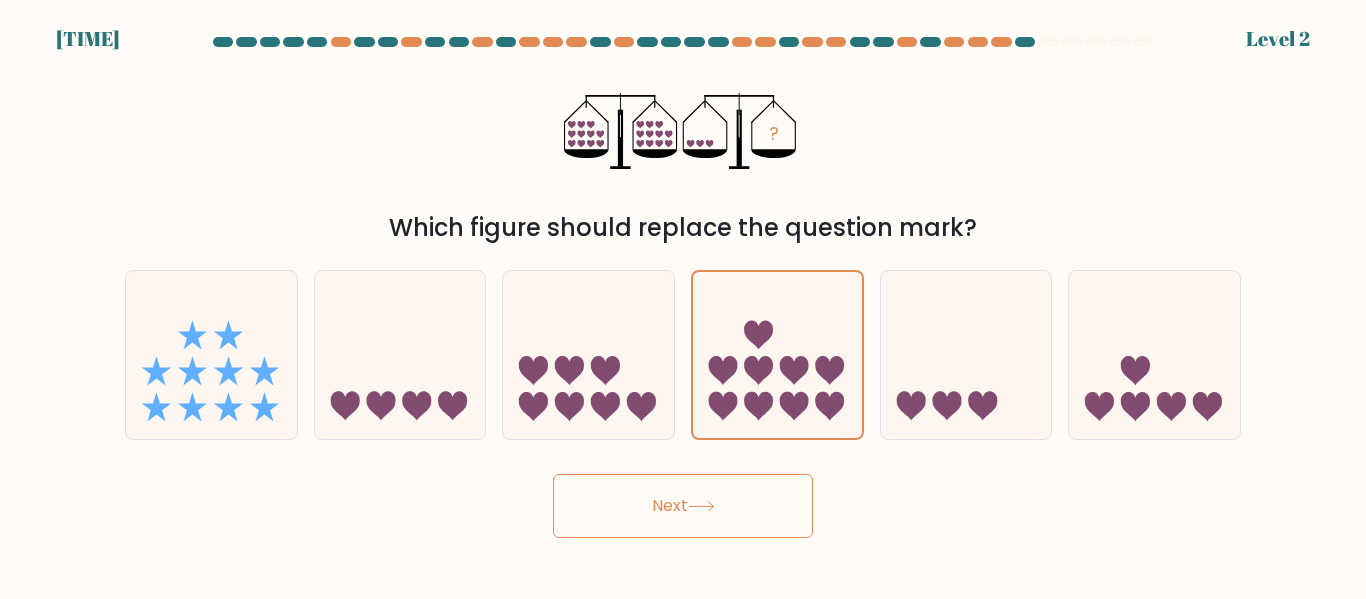 click on "Next" at bounding box center (683, 506) 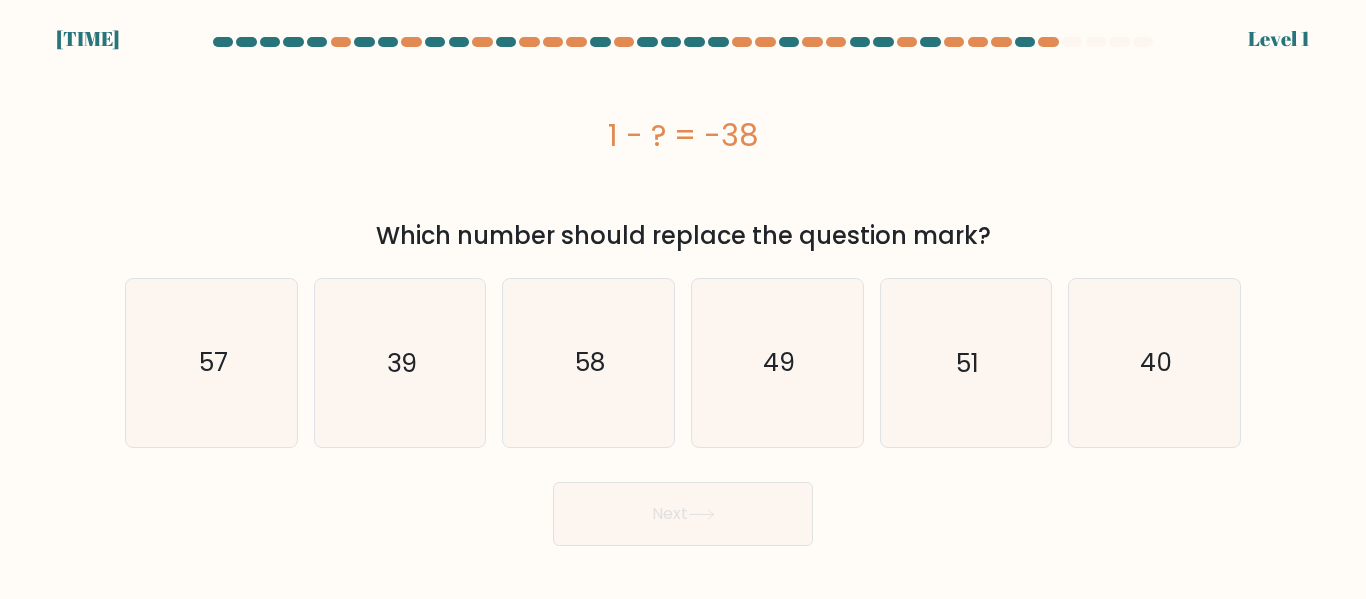 drag, startPoint x: 591, startPoint y: 142, endPoint x: 847, endPoint y: 140, distance: 256.0078 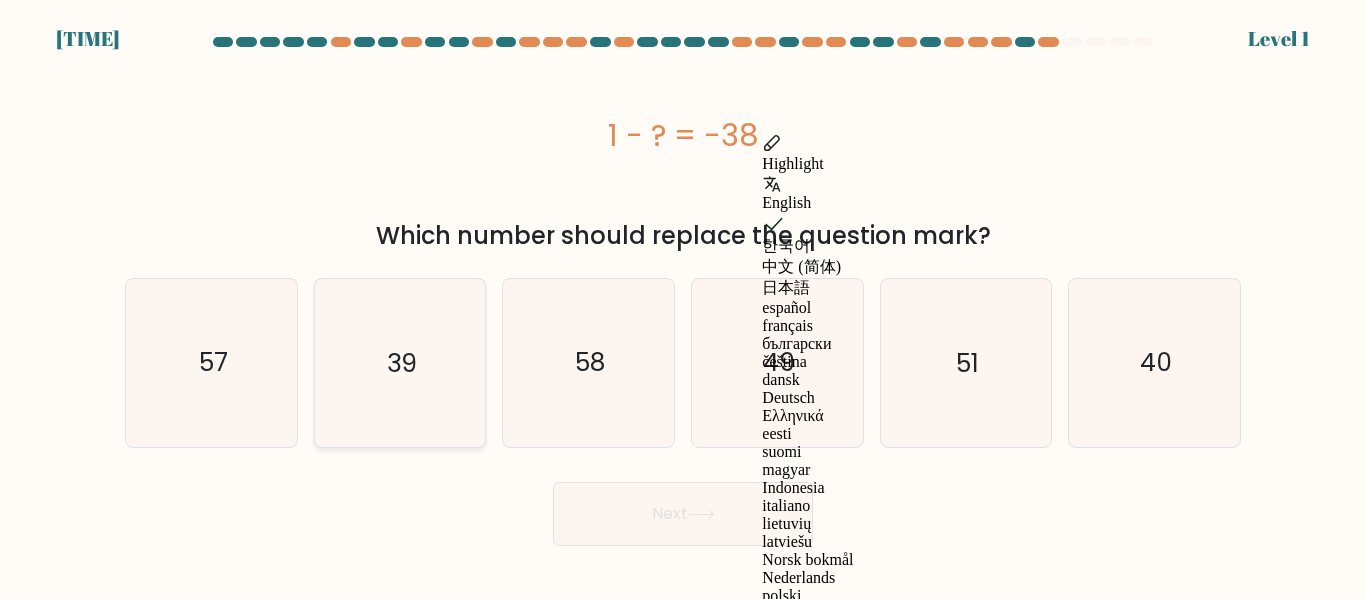 click on "39" at bounding box center [402, 362] 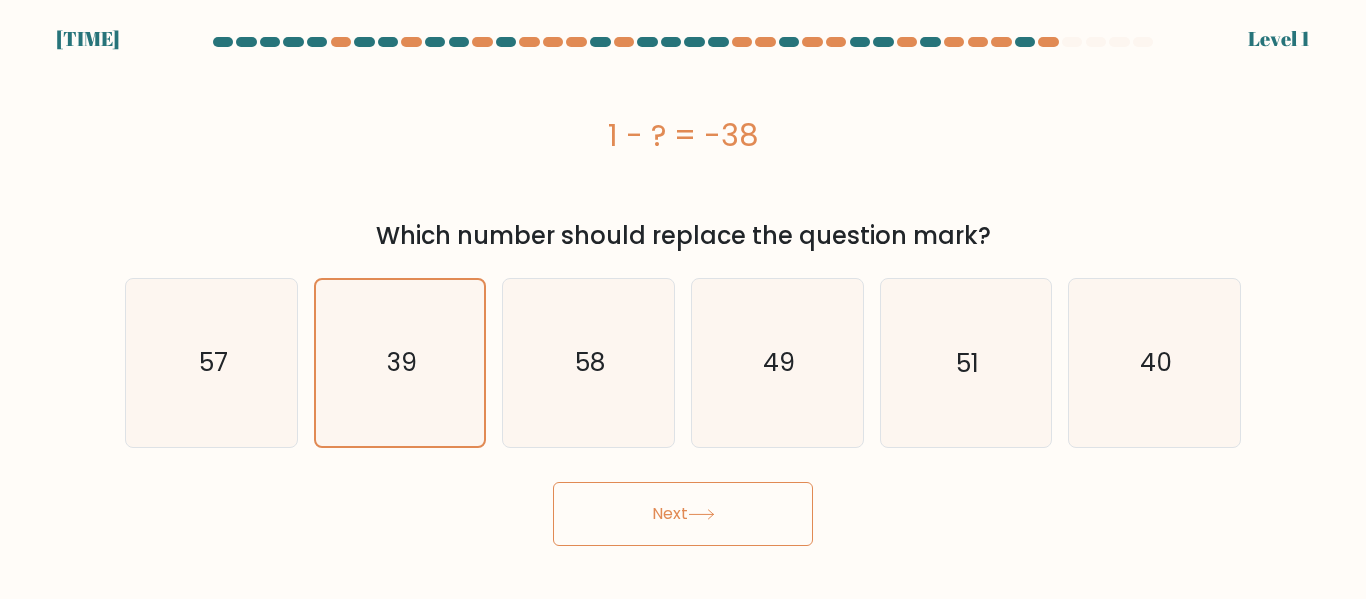 click on "Next" at bounding box center [683, 514] 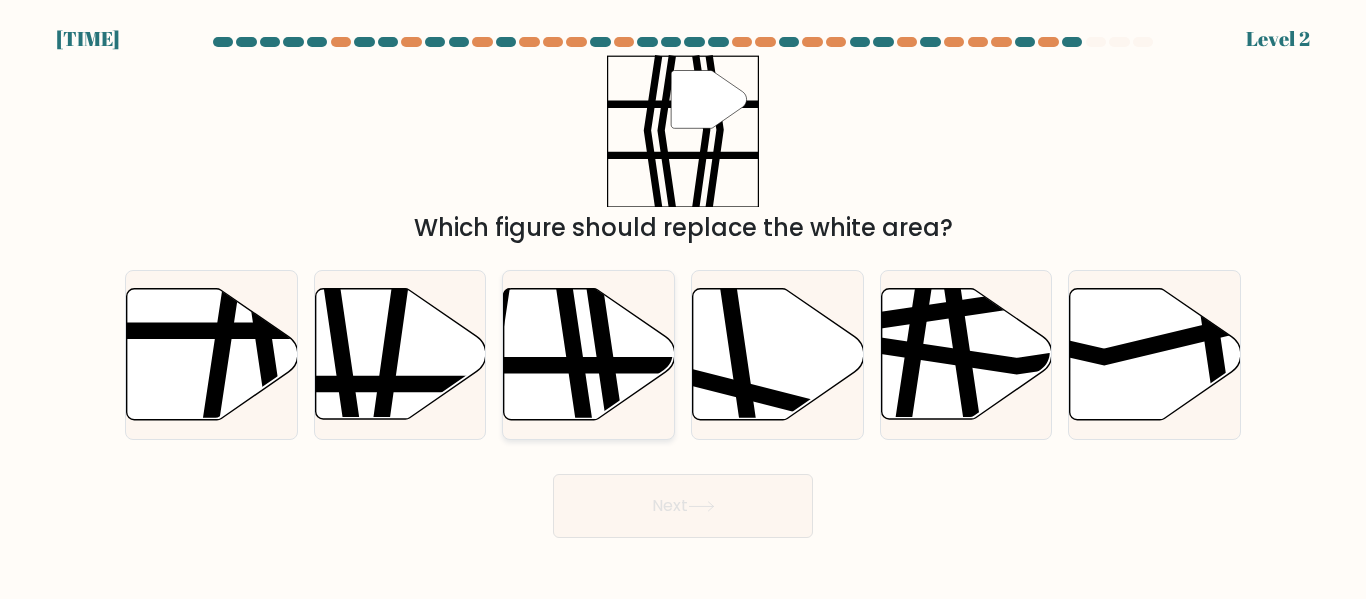 click at bounding box center [602, 427] 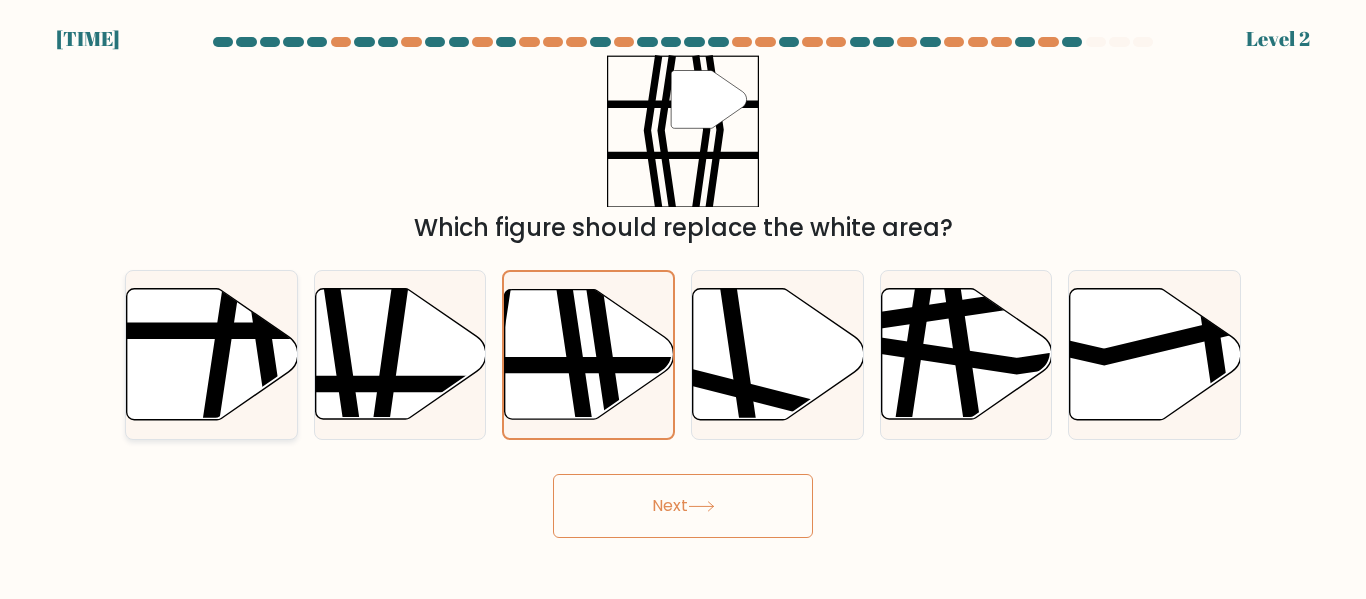 click at bounding box center [222, 429] 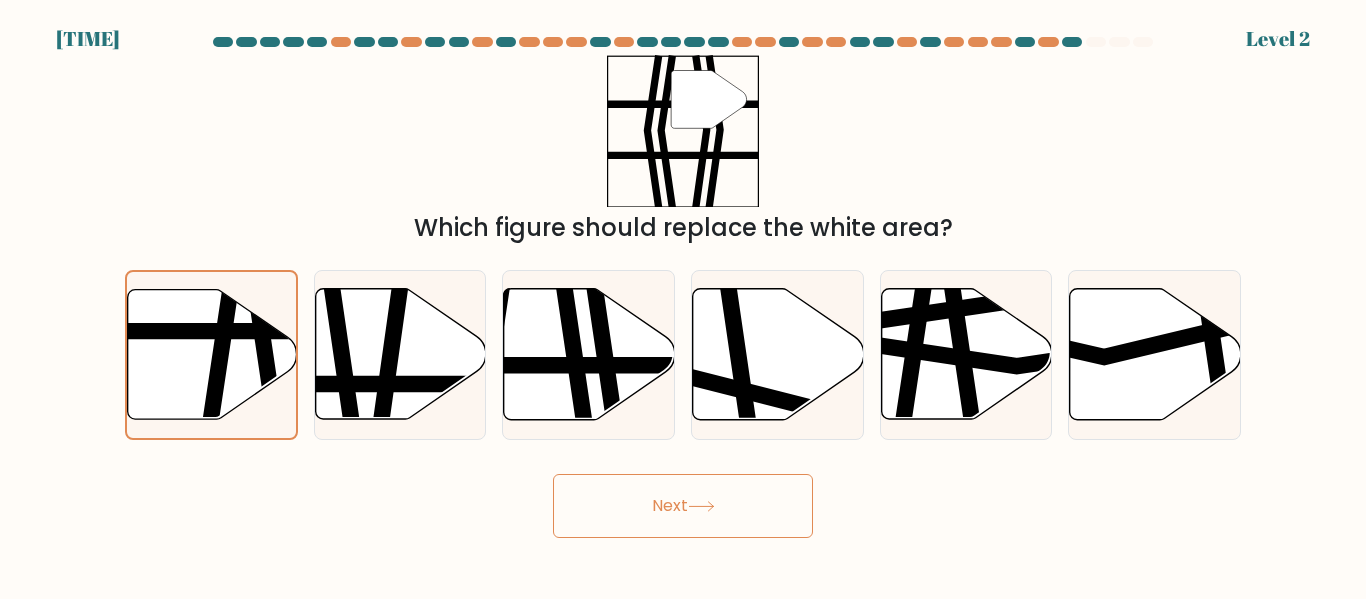 click on "Next" at bounding box center (683, 506) 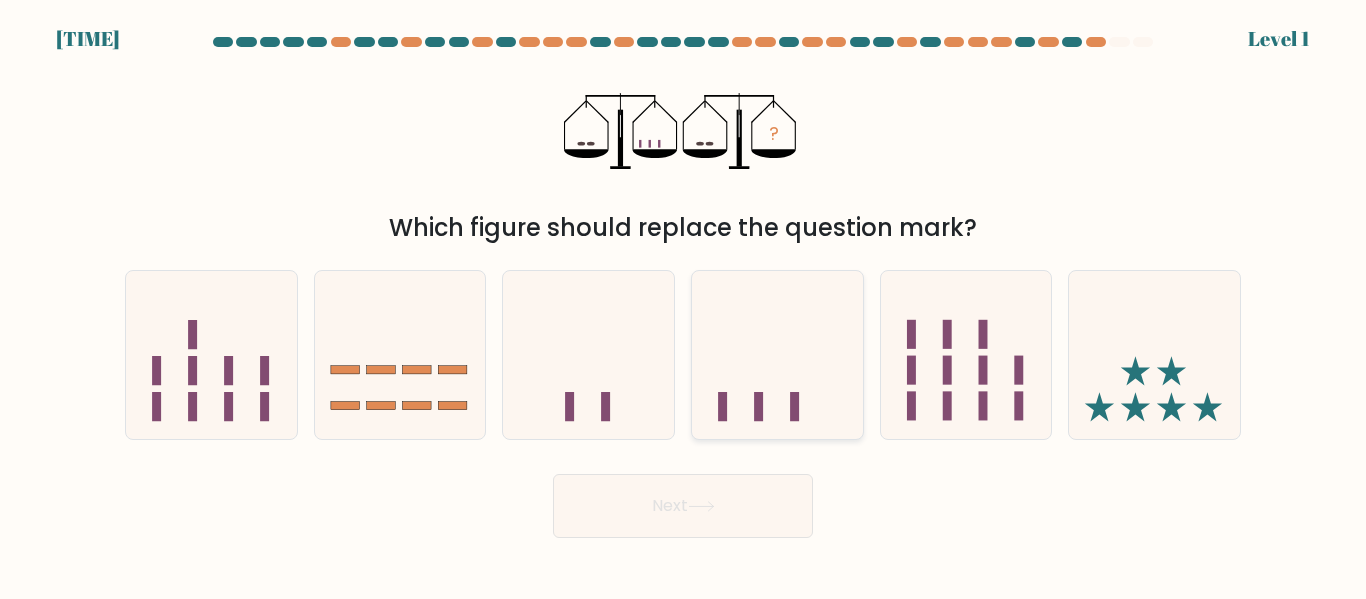 click at bounding box center [777, 354] 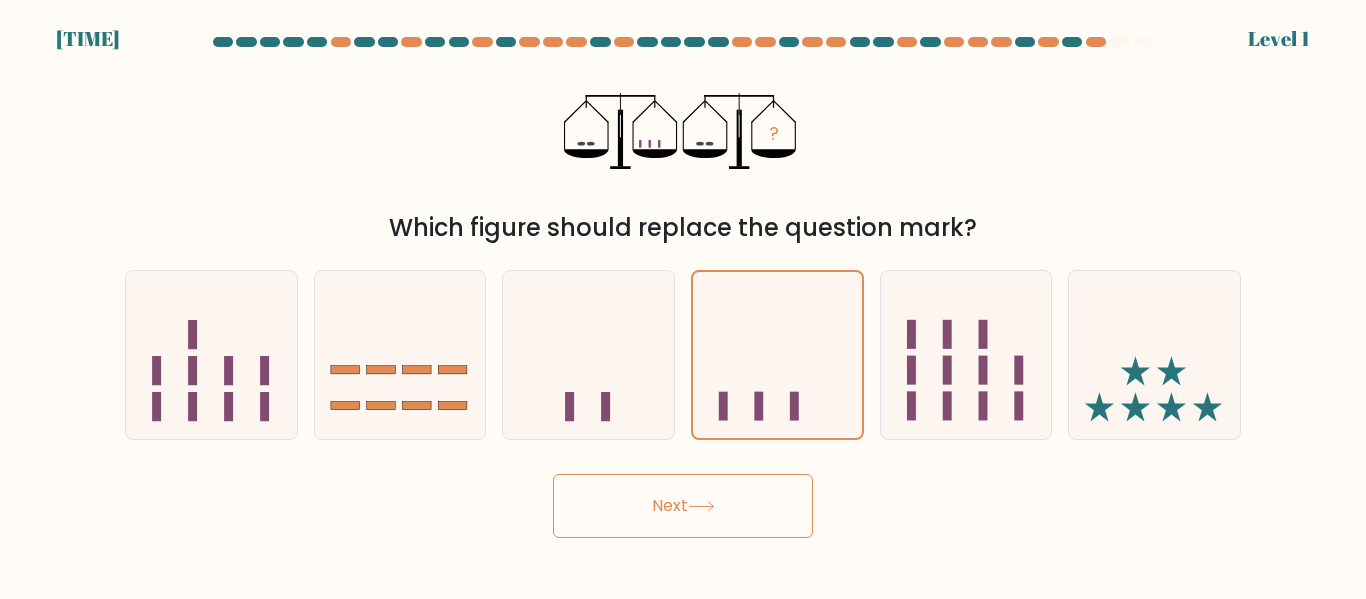 click on "Next" at bounding box center [683, 506] 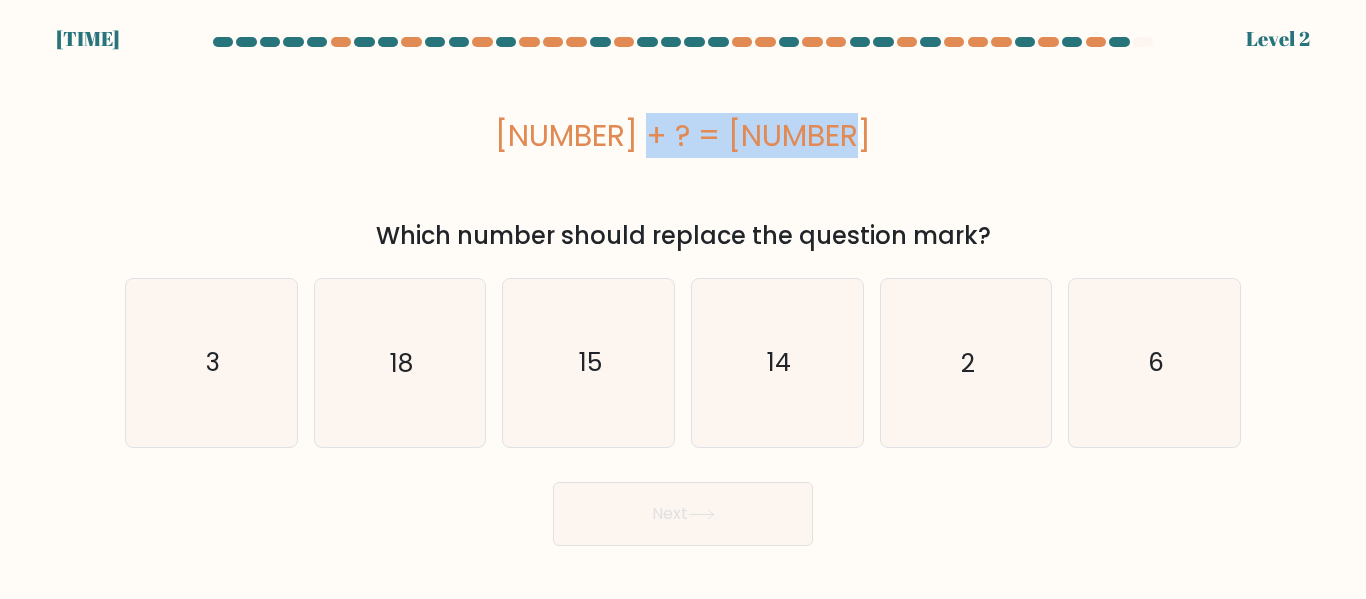 drag, startPoint x: 575, startPoint y: 146, endPoint x: 982, endPoint y: 138, distance: 407.0786 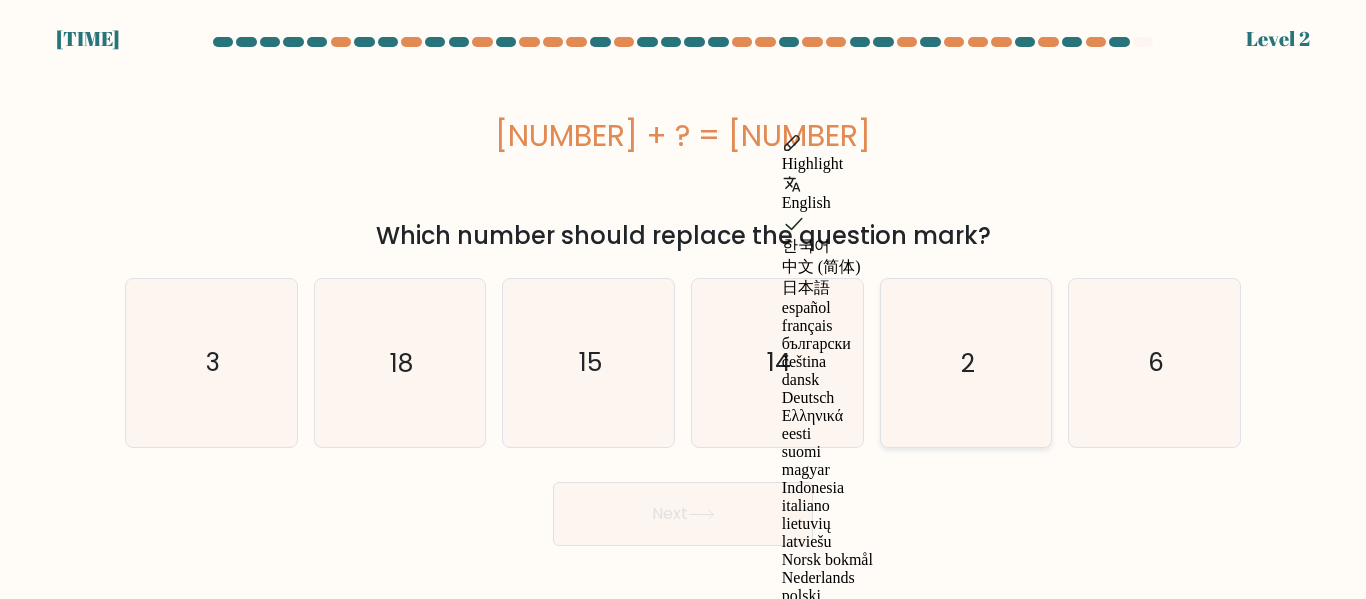 click on "2" at bounding box center (965, 362) 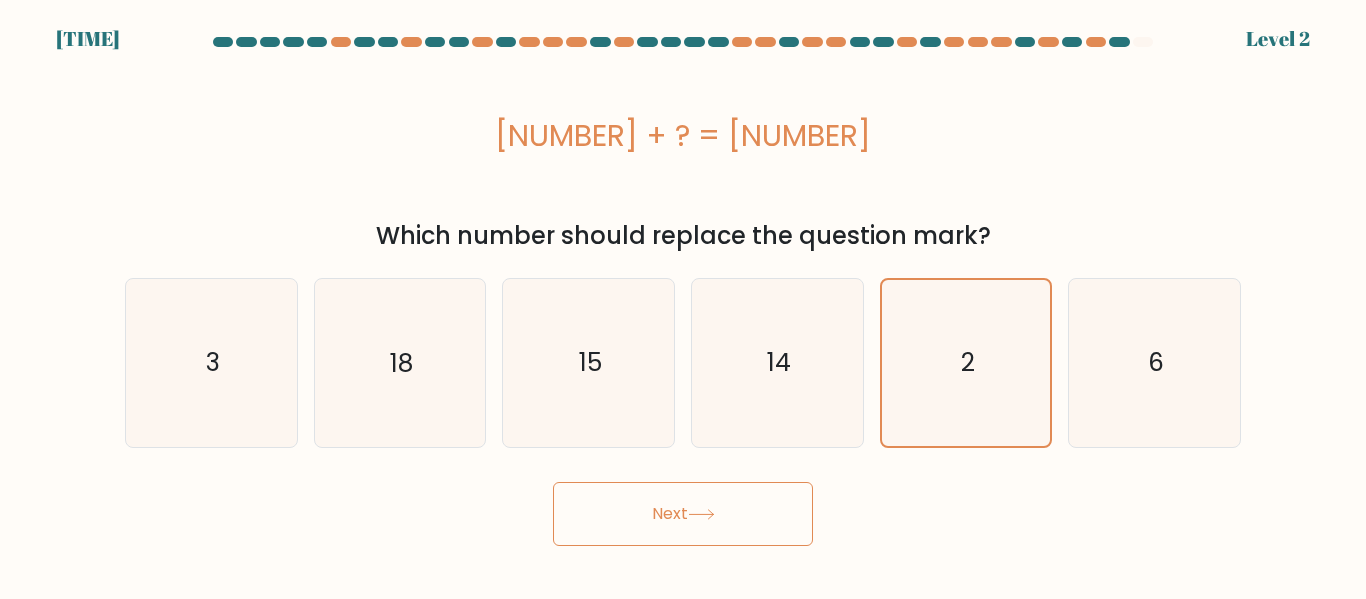 click on "Next" at bounding box center [683, 514] 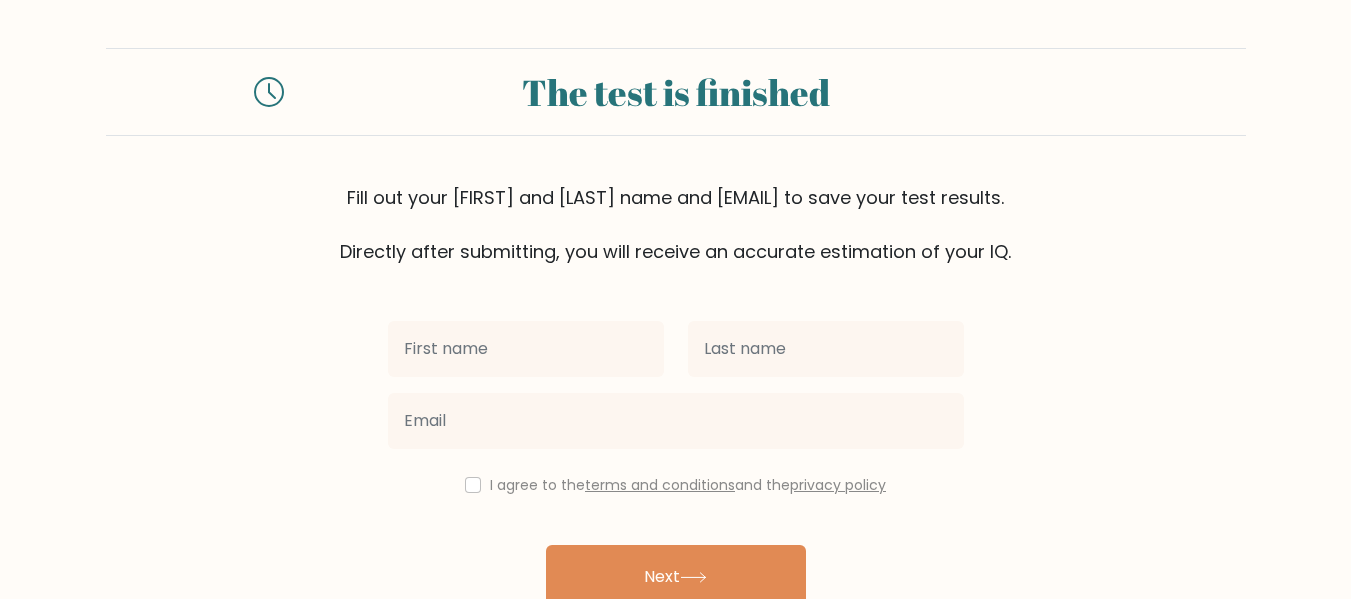 scroll, scrollTop: 0, scrollLeft: 0, axis: both 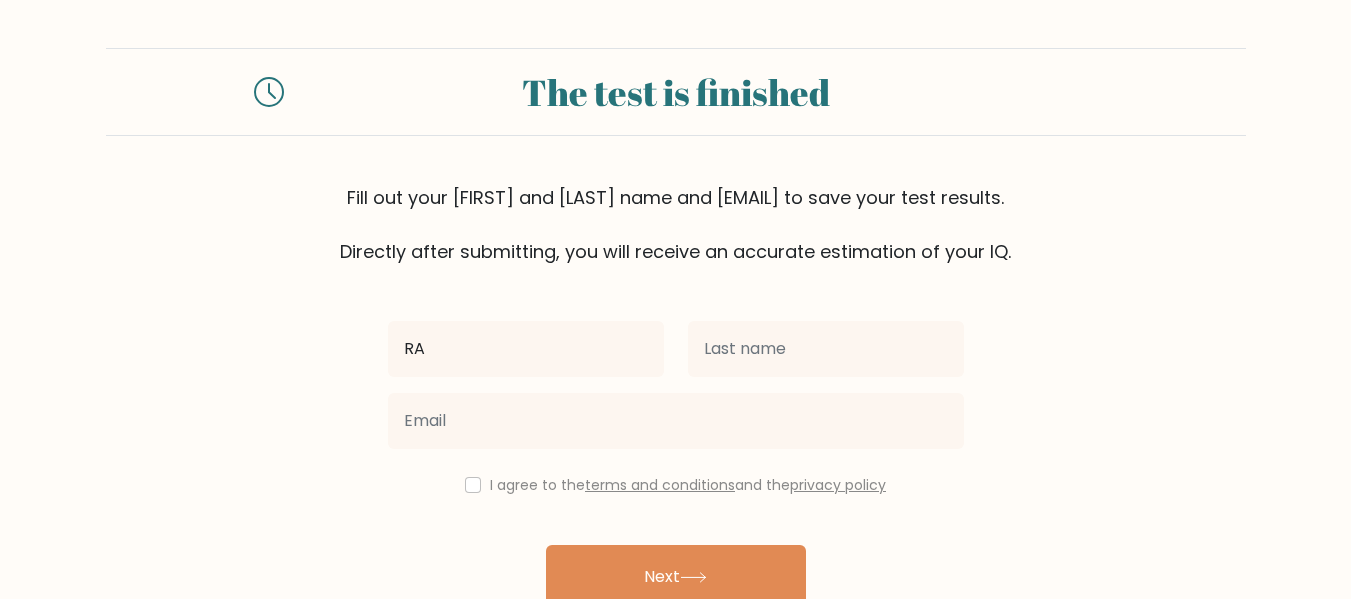 type on "[FIRST]" 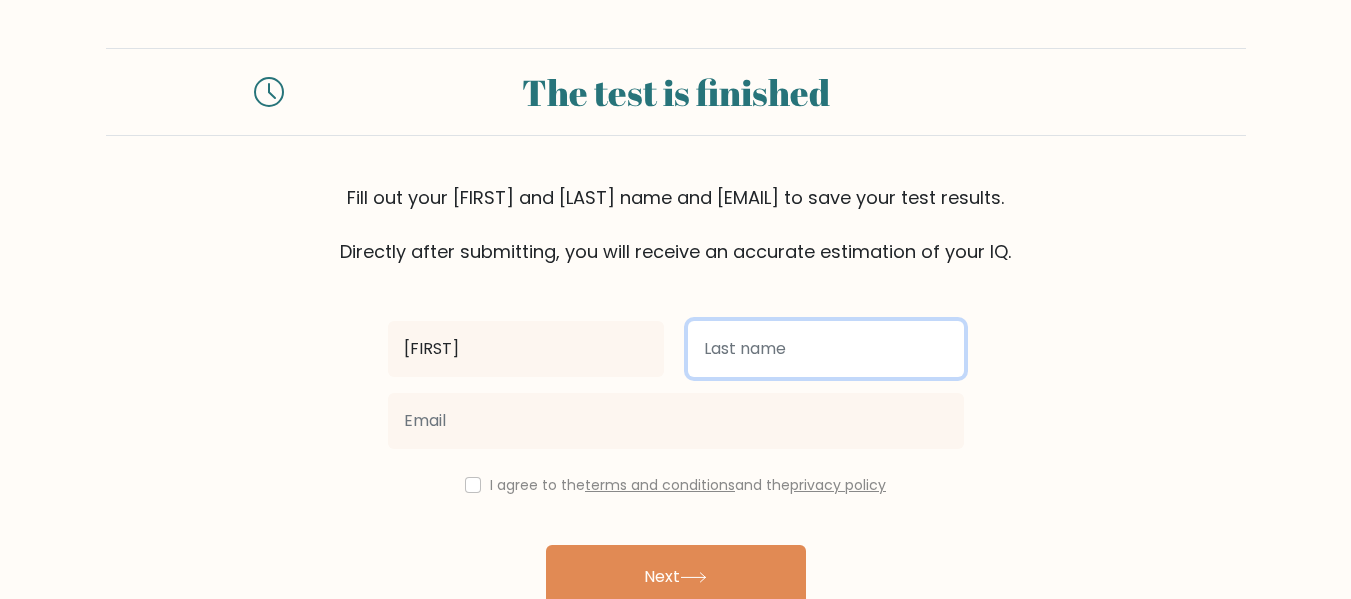 click at bounding box center [826, 349] 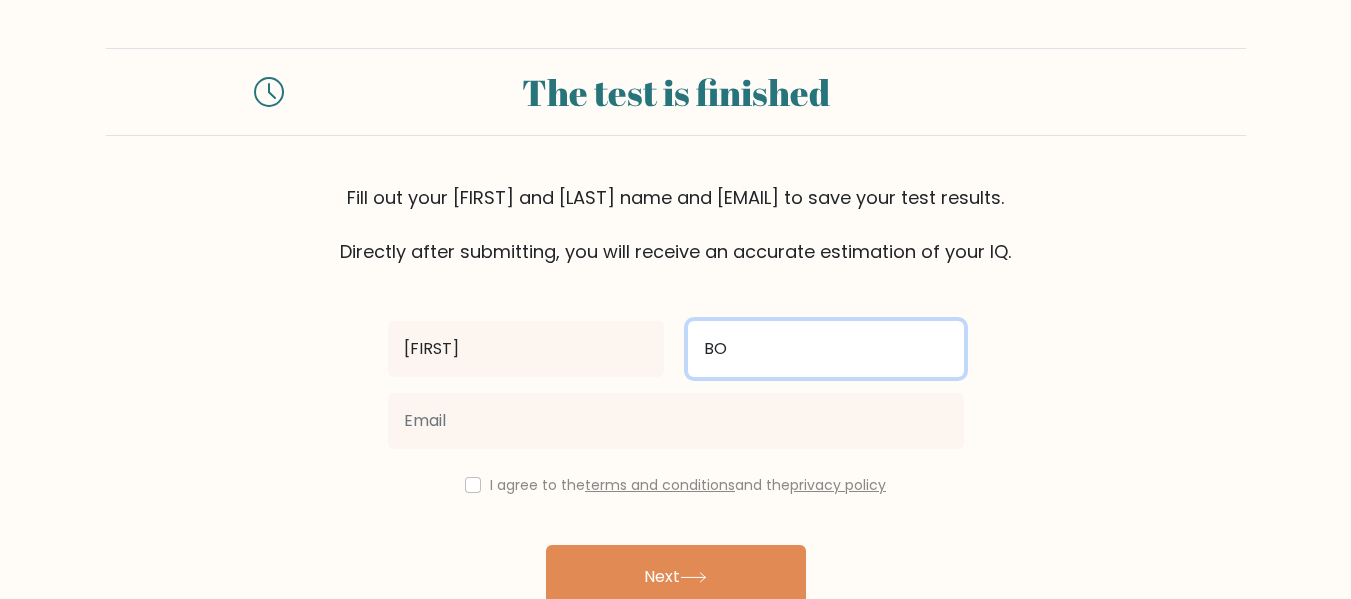 type on "[NAME]" 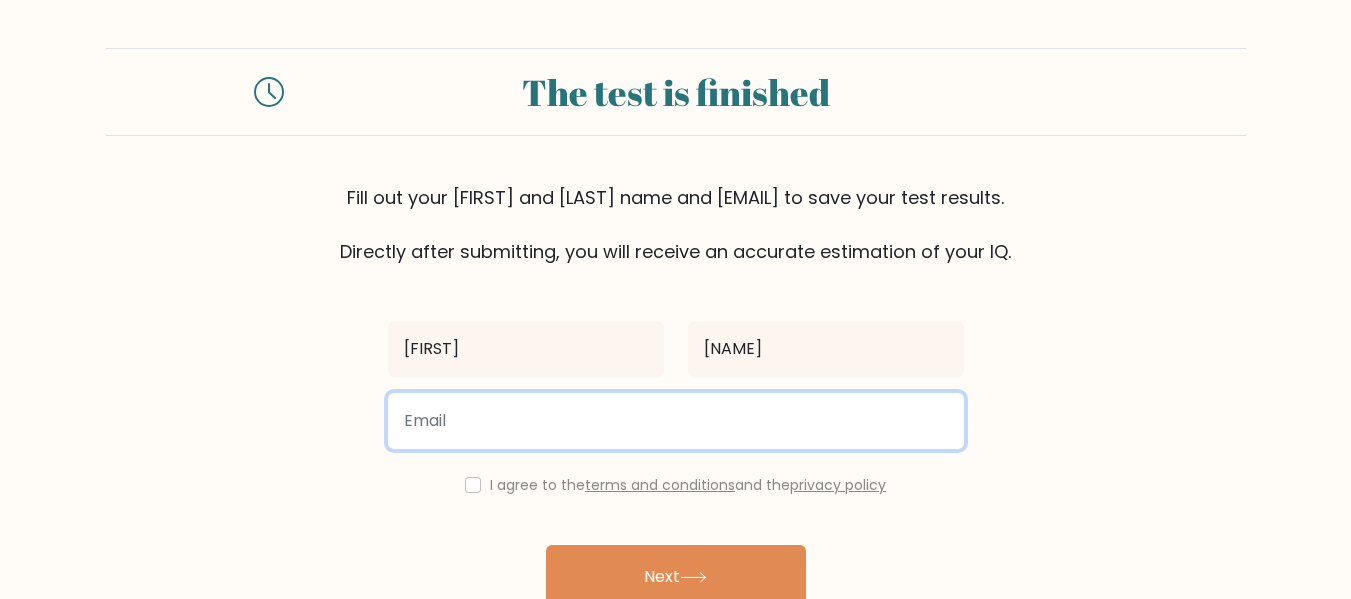 click at bounding box center (676, 421) 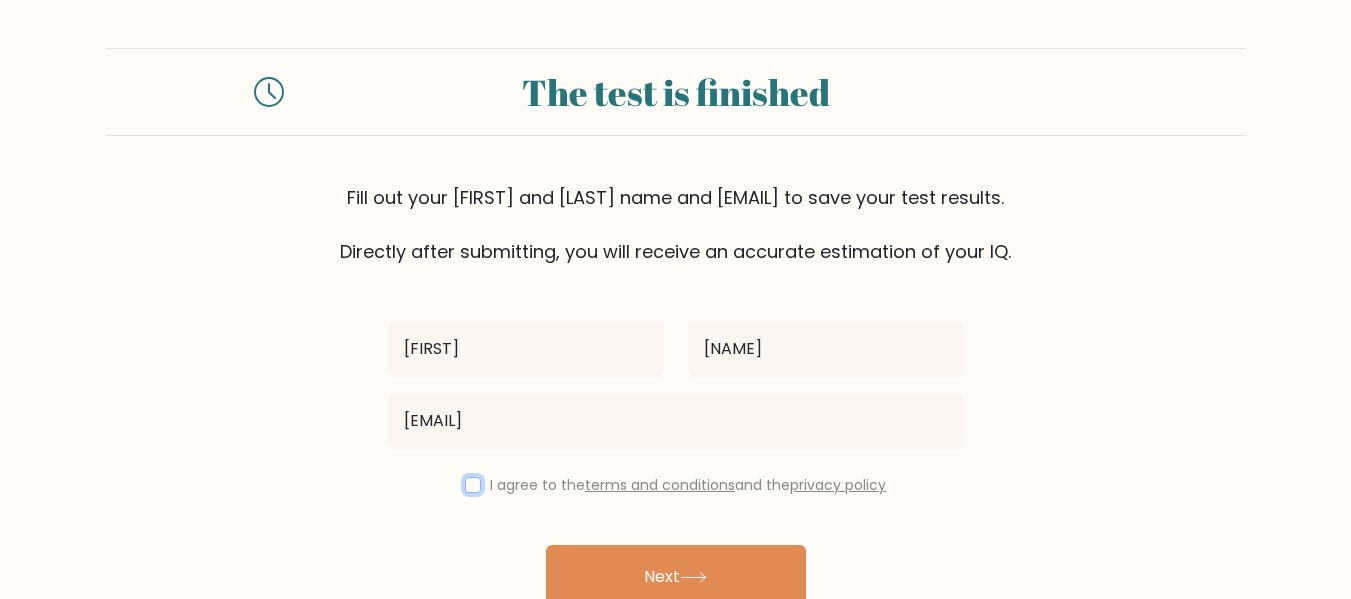 click at bounding box center (473, 485) 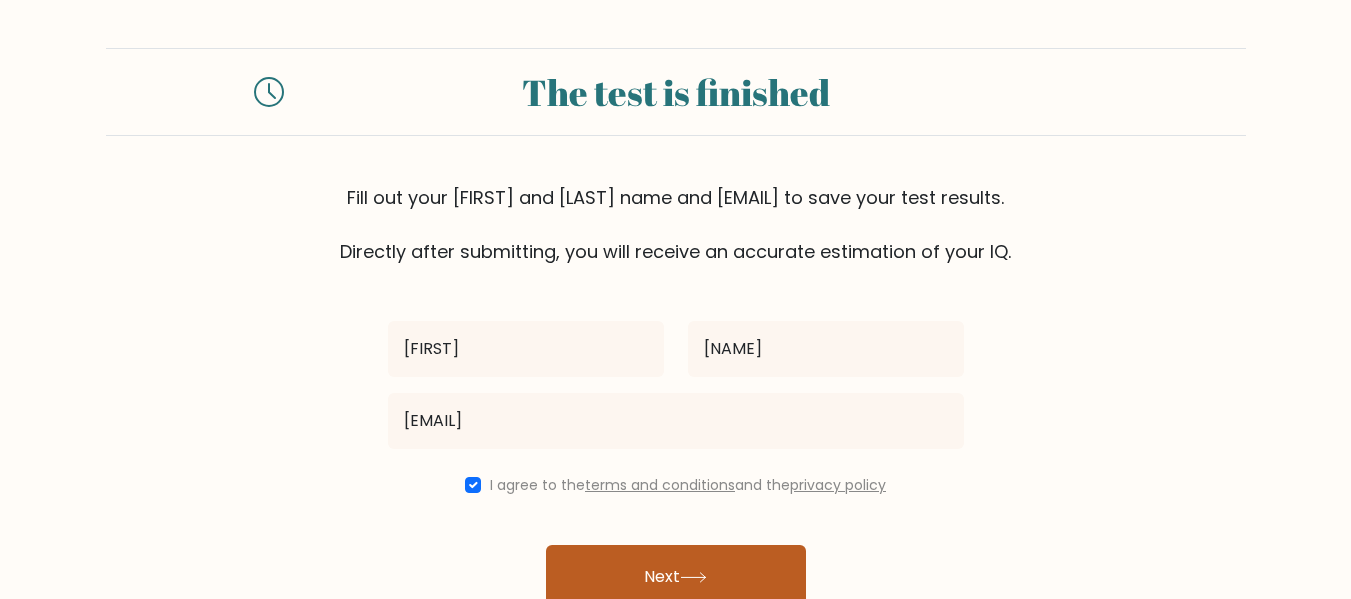 click on "Next" at bounding box center (676, 577) 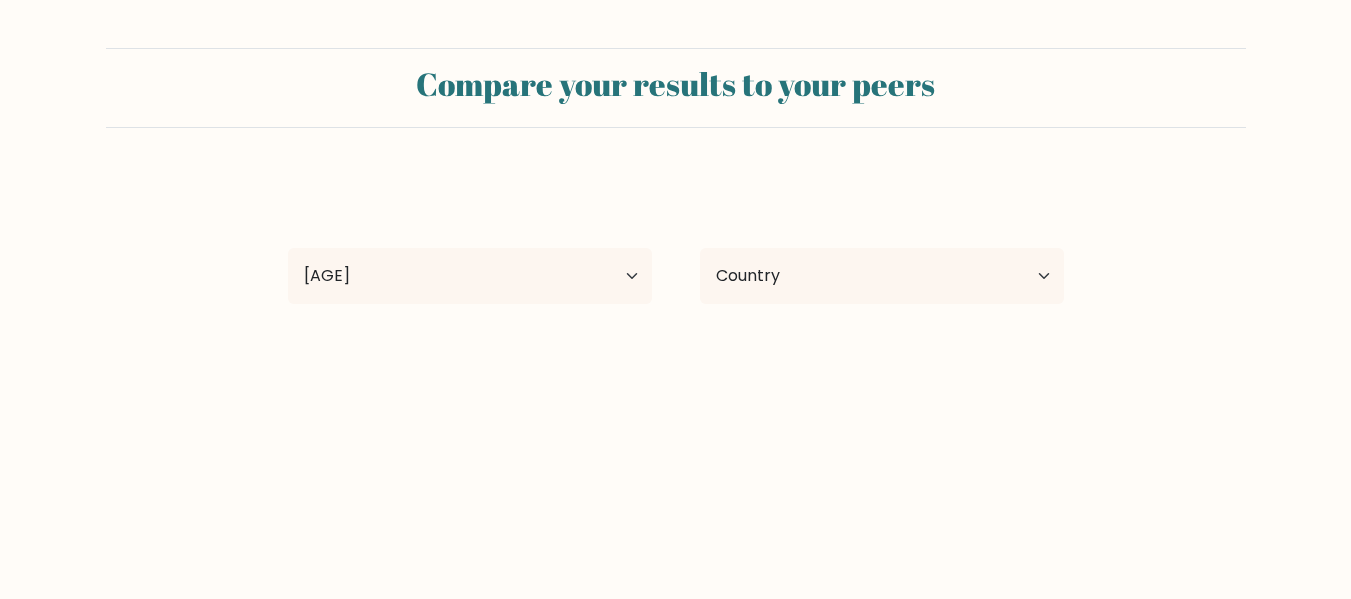 scroll, scrollTop: 0, scrollLeft: 0, axis: both 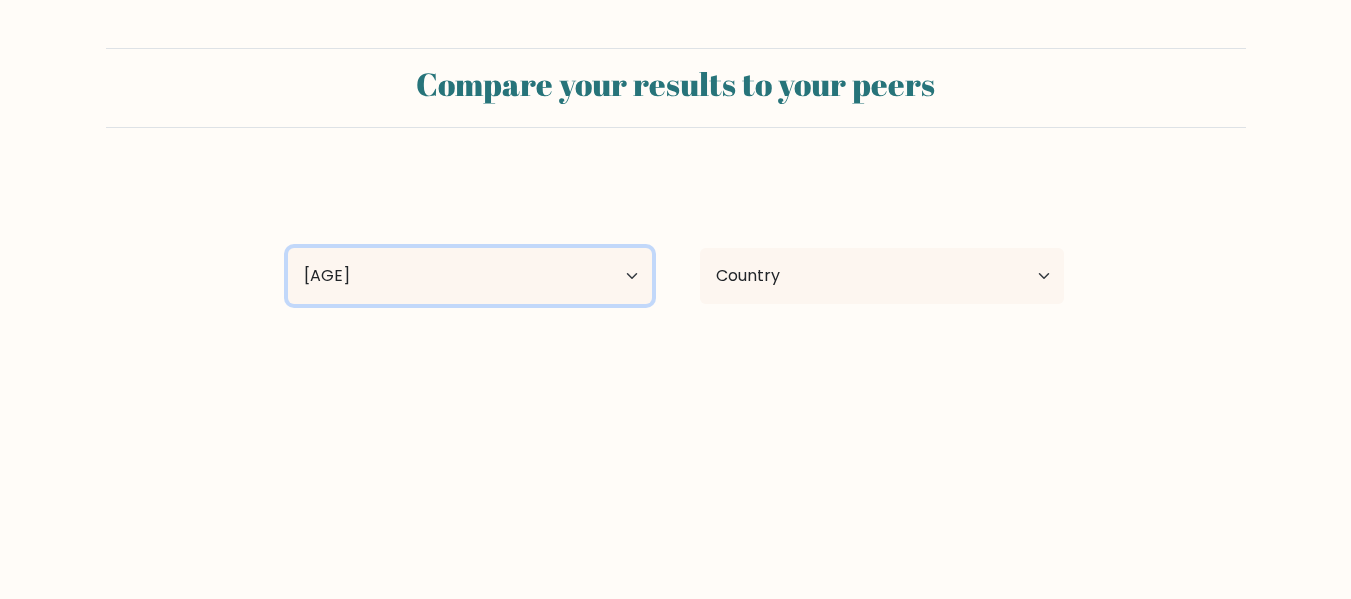 click on "[AGE]" at bounding box center [470, 276] 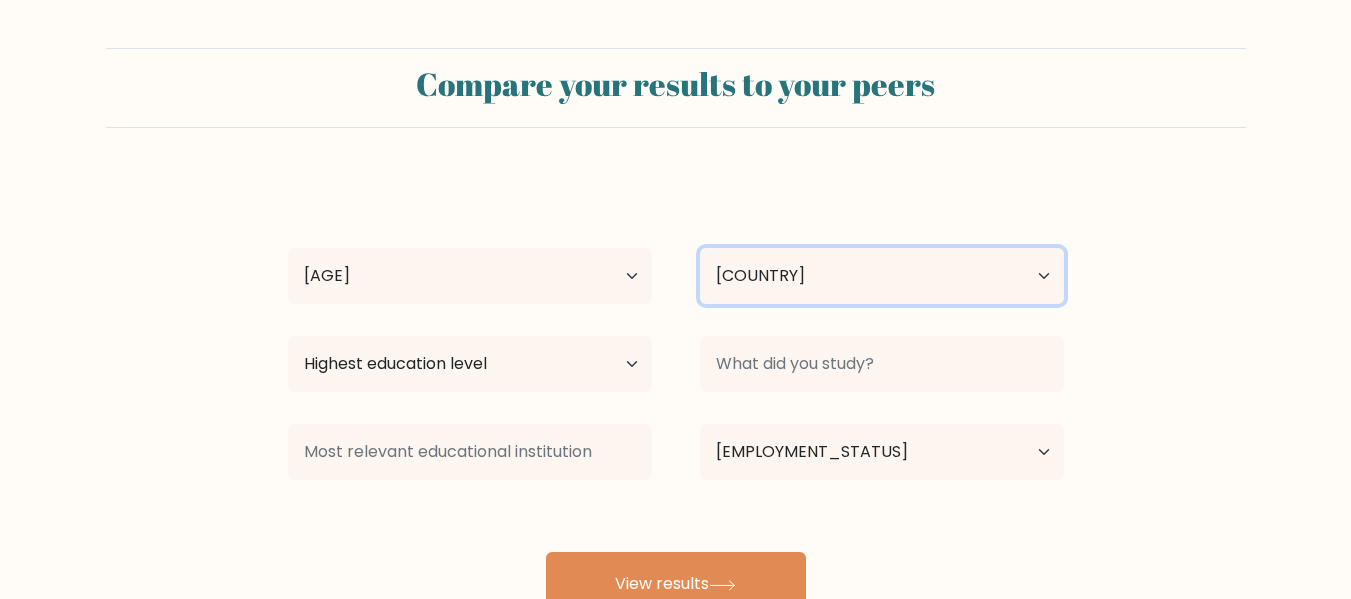 click on "Country
Afghanistan
Albania
Algeria
American Samoa
Andorra
Angola
Anguilla
Antarctica
Antigua and Barbuda
Argentina
Armenia
Aruba
Australia
Austria
Azerbaijan
Bahamas
Bahrain
Bangladesh
Barbados
Belarus
Belgium
Belize
Benin
Bermuda
Bhutan
Bolivia
Bonaire, Sint Eustatius and Saba
Bosnia and Herzegovina
Botswana
Bouvet Island
Brazil
British Indian Ocean Territory
Brunei
Bulgaria
Burkina Faso
Burundi
Cabo Verde
Cambodia
Cameroon
Canada
Cayman Islands
Central African Republic
Chad
Chile
China
Christmas Island
Cocos (Keeling) Islands
Colombia
Comoros
Congo
Congo (the Democratic Republic of)
Cook Islands
Costa Rica
Côte d'Ivoire
Croatia
Cuba" at bounding box center (882, 276) 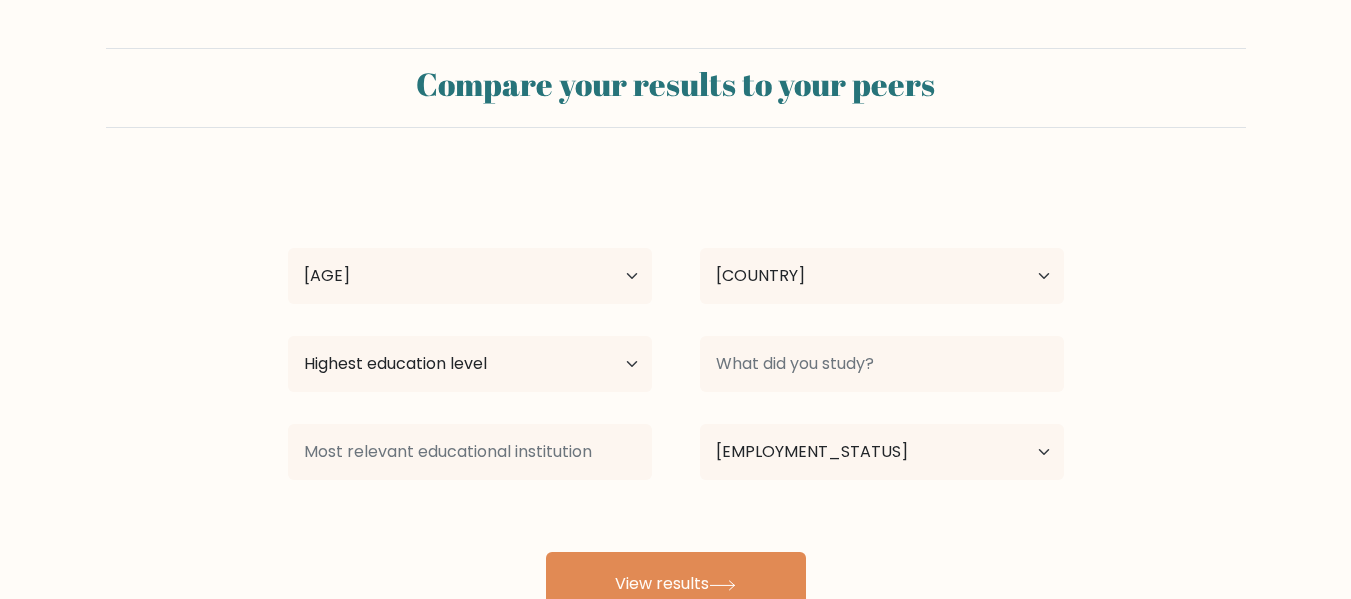 click on "Compare your results to your peers
[FIRST]
[LAST]
Age
Under [AGE] years old
[AGE]-[AGE] years old
[AGE]-[AGE] years old
[AGE]-[AGE] years old
[AGE]-[AGE] years old
[AGE]-[AGE] years old
[AGE] years old and above
Country
Afghanistan
Albania
Algeria
American Samoa
Andorra
Angola
Anguilla
Antarctica
Antigua and Barbuda
Argentina
Armenia
Aruba
Australia" at bounding box center (675, 332) 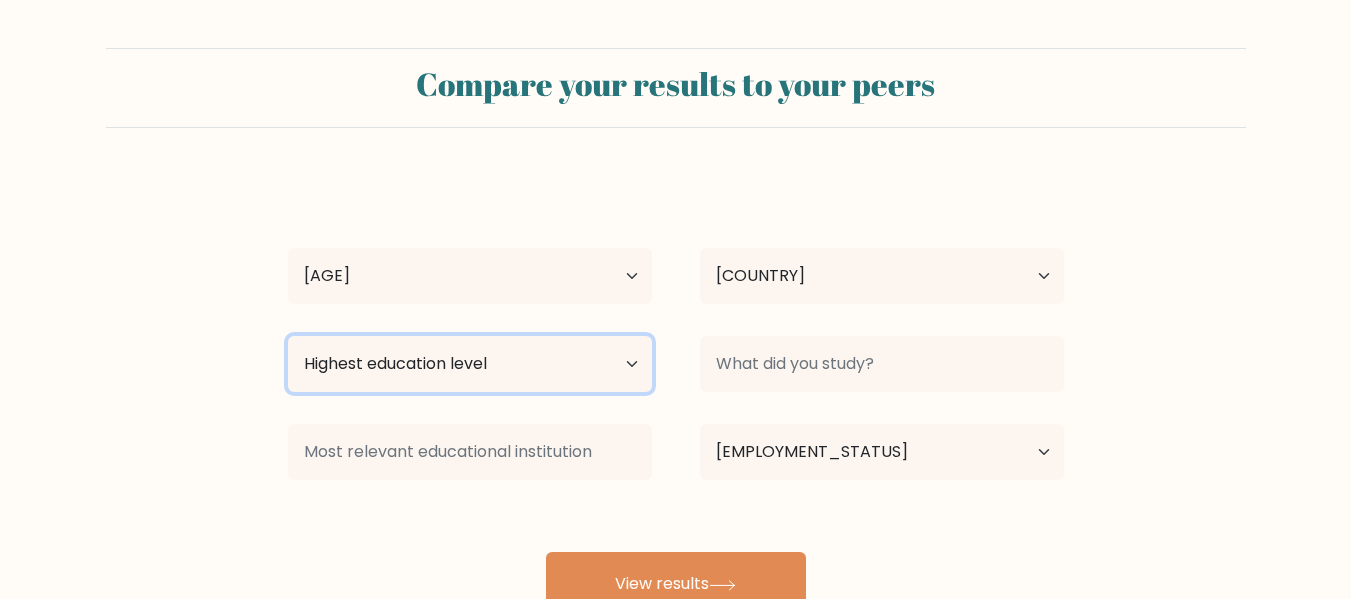 click on "Highest education level
No schooling
Primary
Lower Secondary
Upper Secondary
Occupation Specific
Bachelor's degree
Master's degree
Doctoral degree" at bounding box center (470, 364) 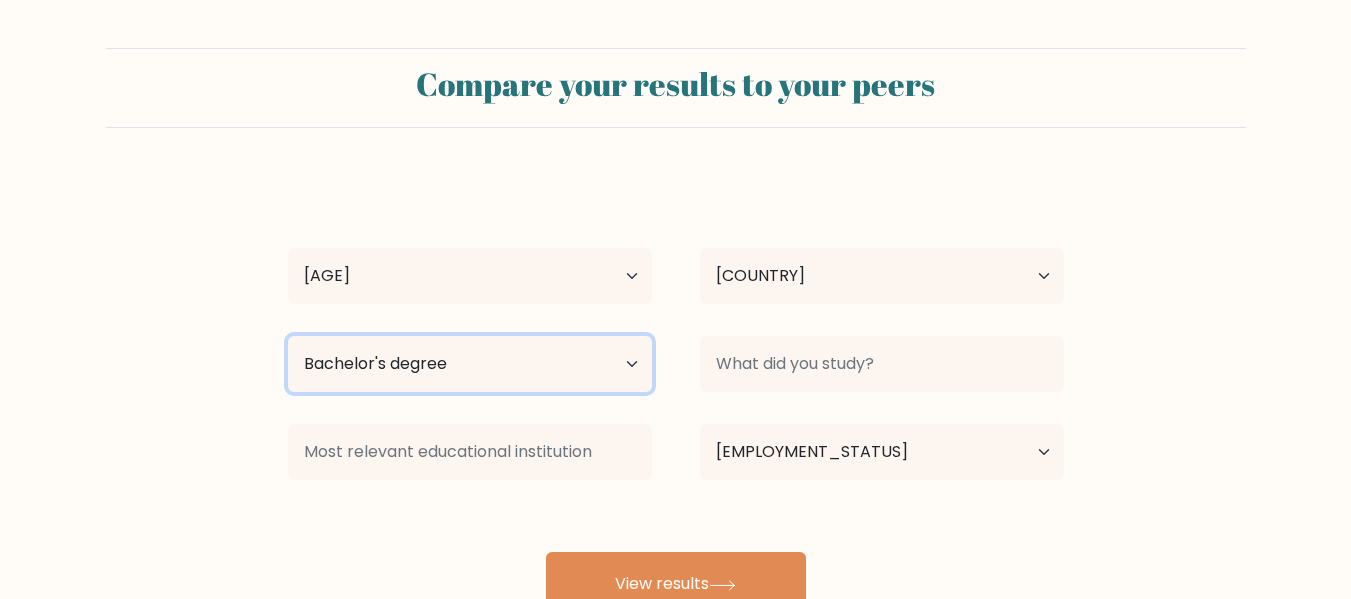 click on "Highest education level
No schooling
Primary
Lower Secondary
Upper Secondary
Occupation Specific
Bachelor's degree
Master's degree
Doctoral degree" at bounding box center (470, 364) 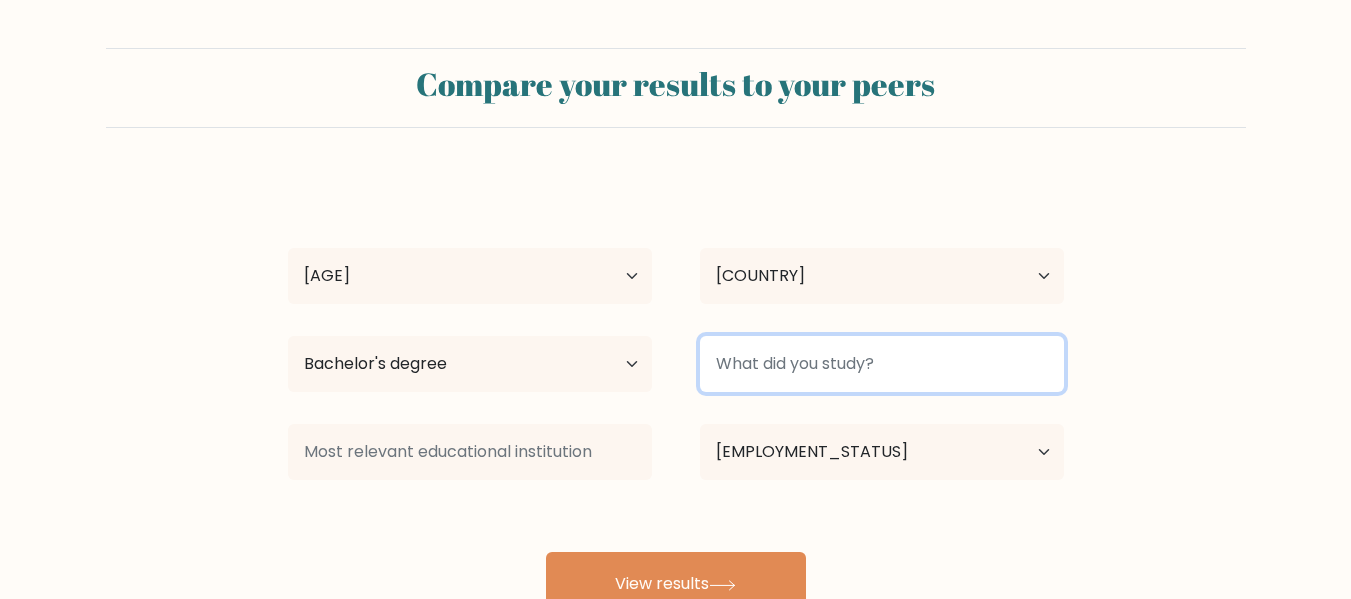 click at bounding box center [882, 364] 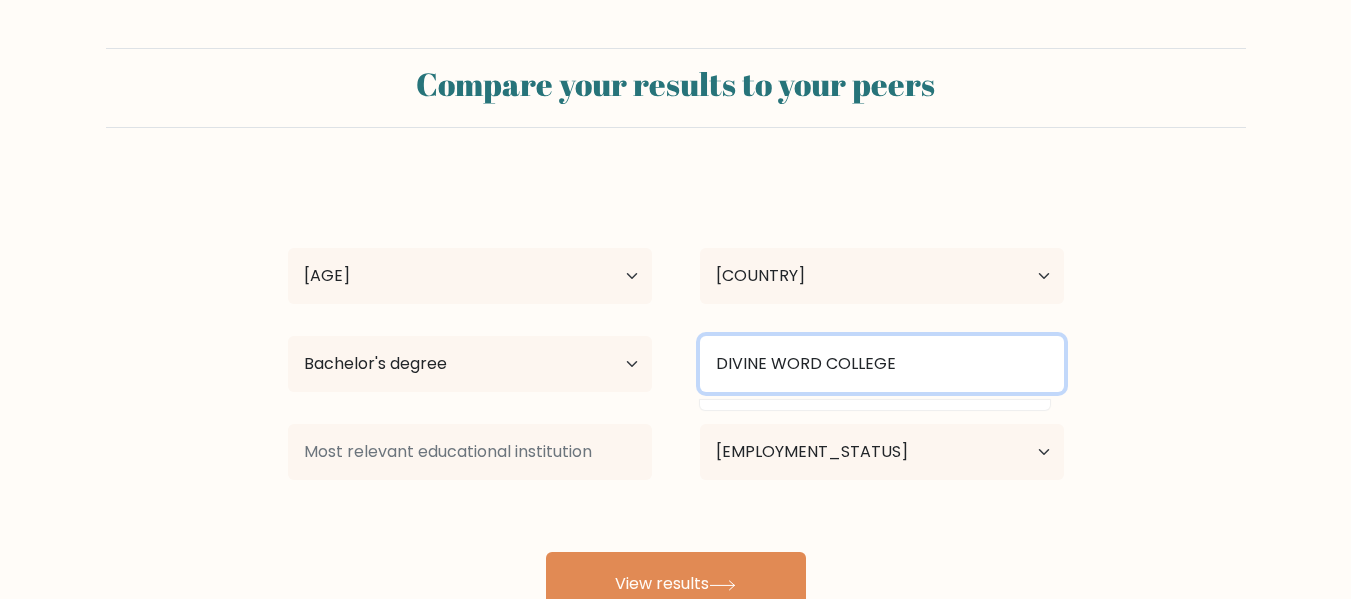 type on "DIVINE WORD COLLEGE" 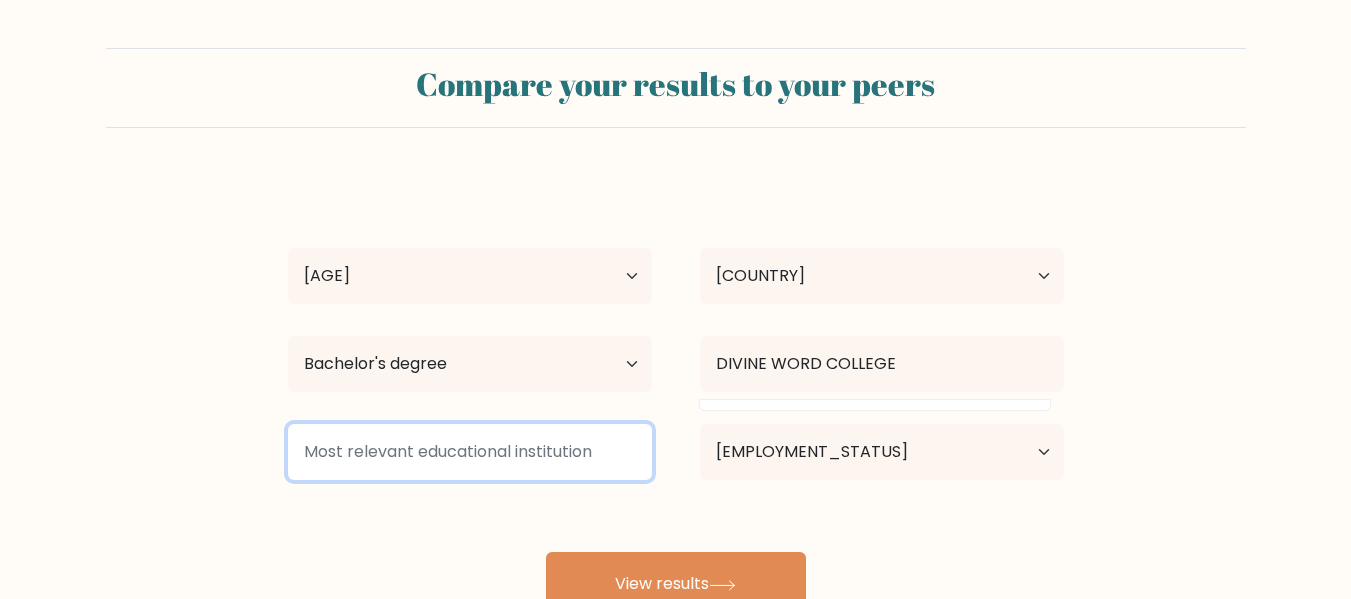 click at bounding box center [470, 452] 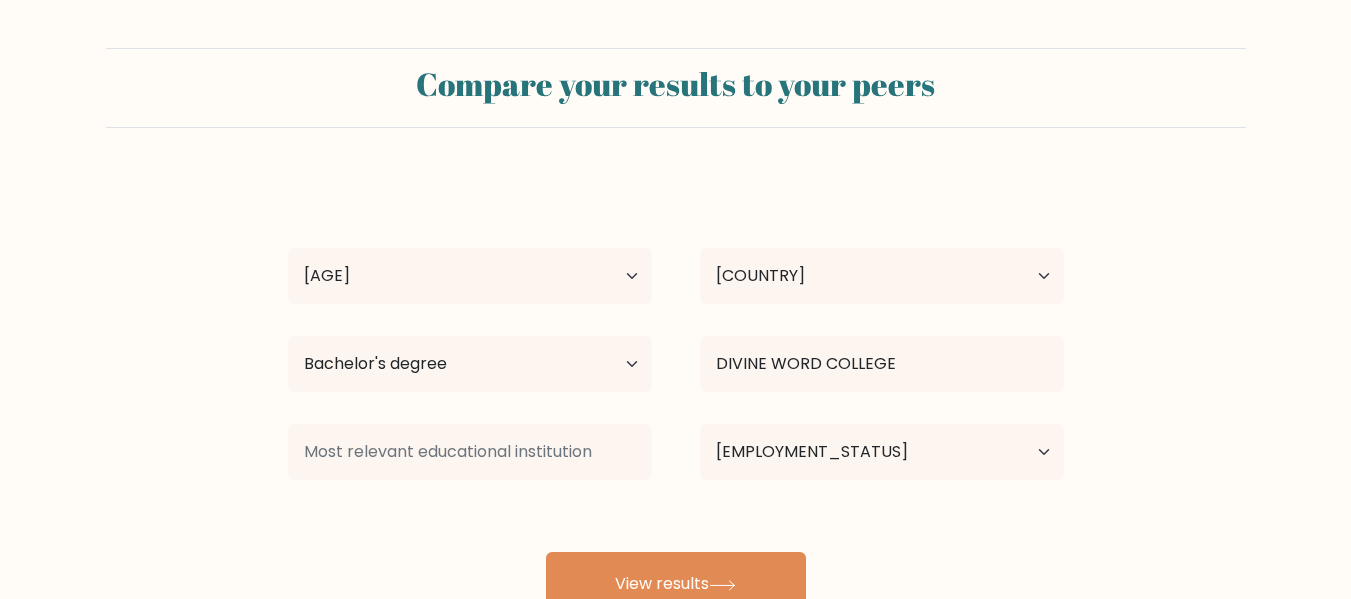 click on "Compare your results to your peers
[FIRST]
[LAST]
Age
Under [AGE] years old
[AGE]-[AGE] years old
[AGE]-[AGE] years old
[AGE]-[AGE] years old
[AGE]-[AGE] years old
[AGE]-[AGE] years old
[AGE] years old and above
Country
Afghanistan
Albania
Algeria
American Samoa
Andorra
Angola
Anguilla
Antarctica
Antigua and Barbuda
Argentina
Armenia
Aruba
Australia" at bounding box center (675, 332) 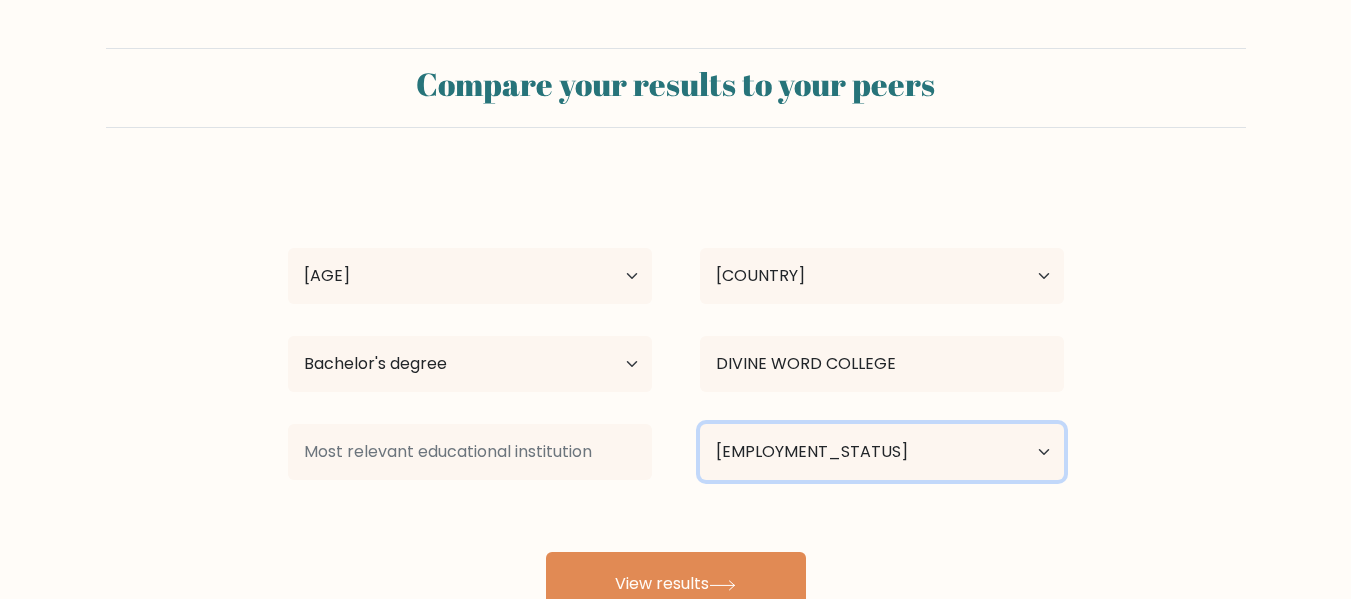 drag, startPoint x: 1055, startPoint y: 452, endPoint x: 1040, endPoint y: 451, distance: 15.033297 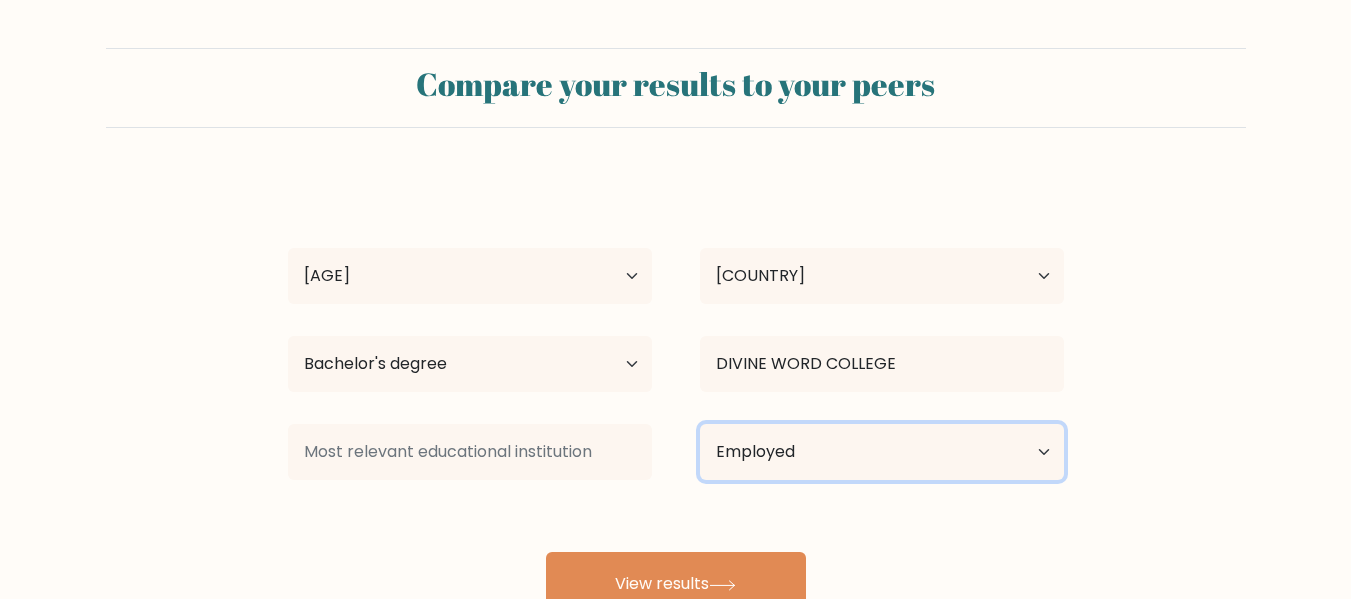 click on "[EMPLOYMENT_STATUS]" at bounding box center [882, 452] 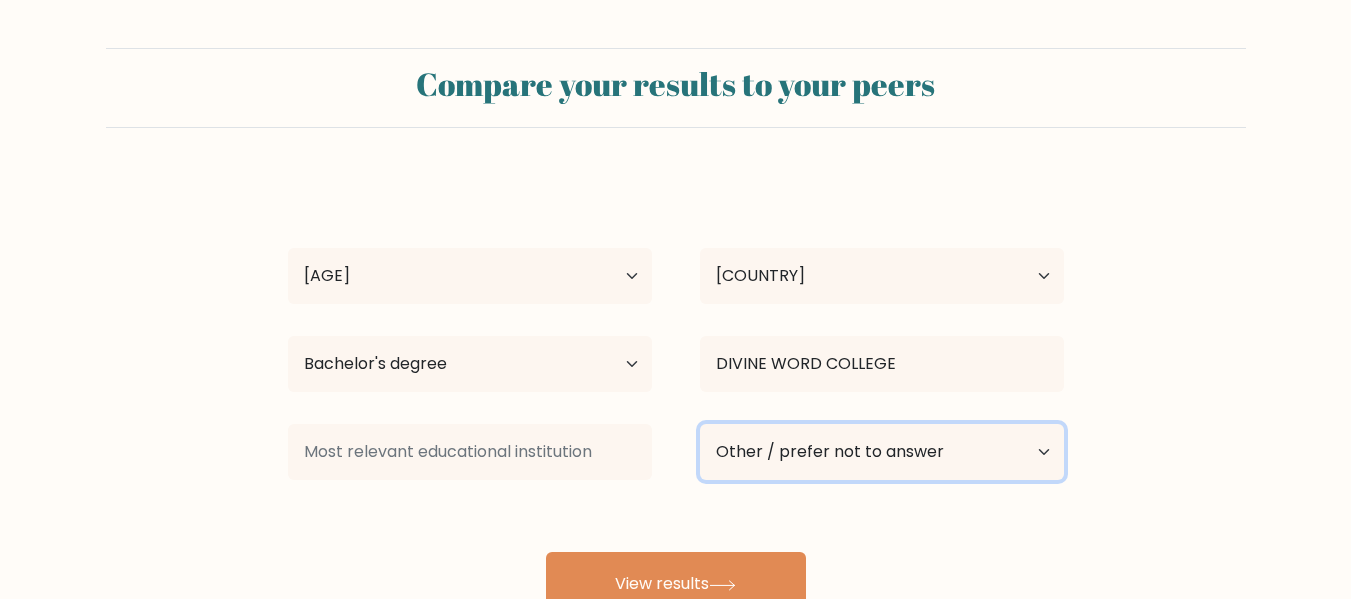 click on "[EMPLOYMENT_STATUS]" at bounding box center [882, 452] 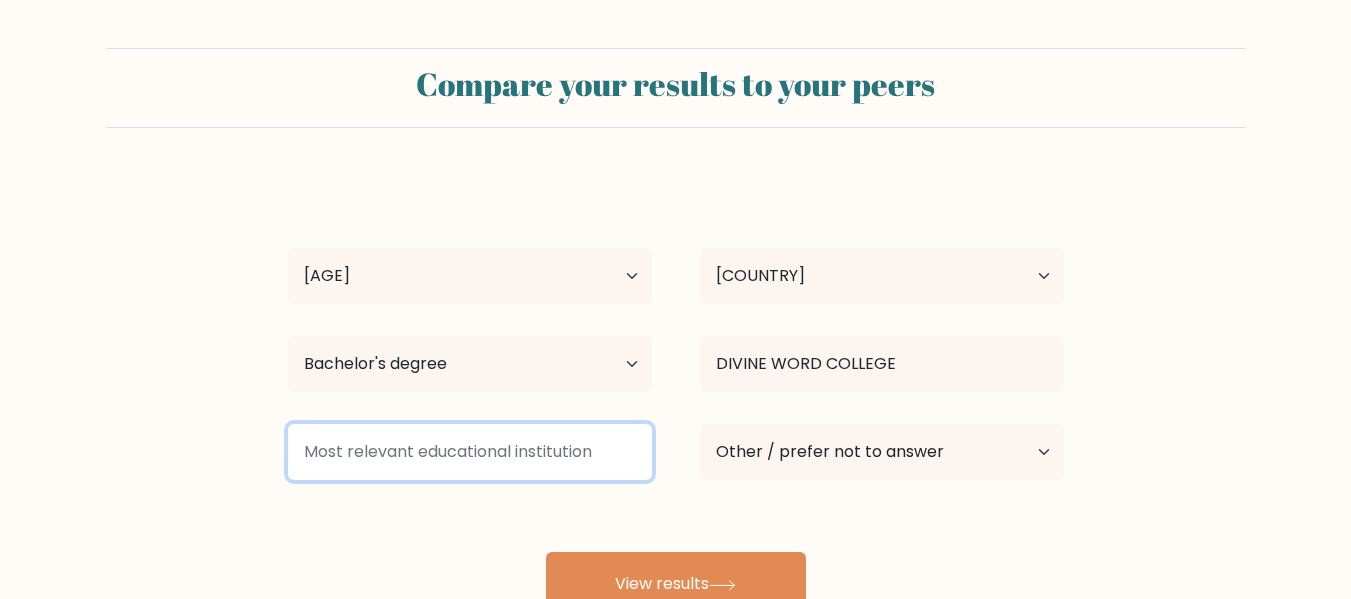 click at bounding box center (470, 452) 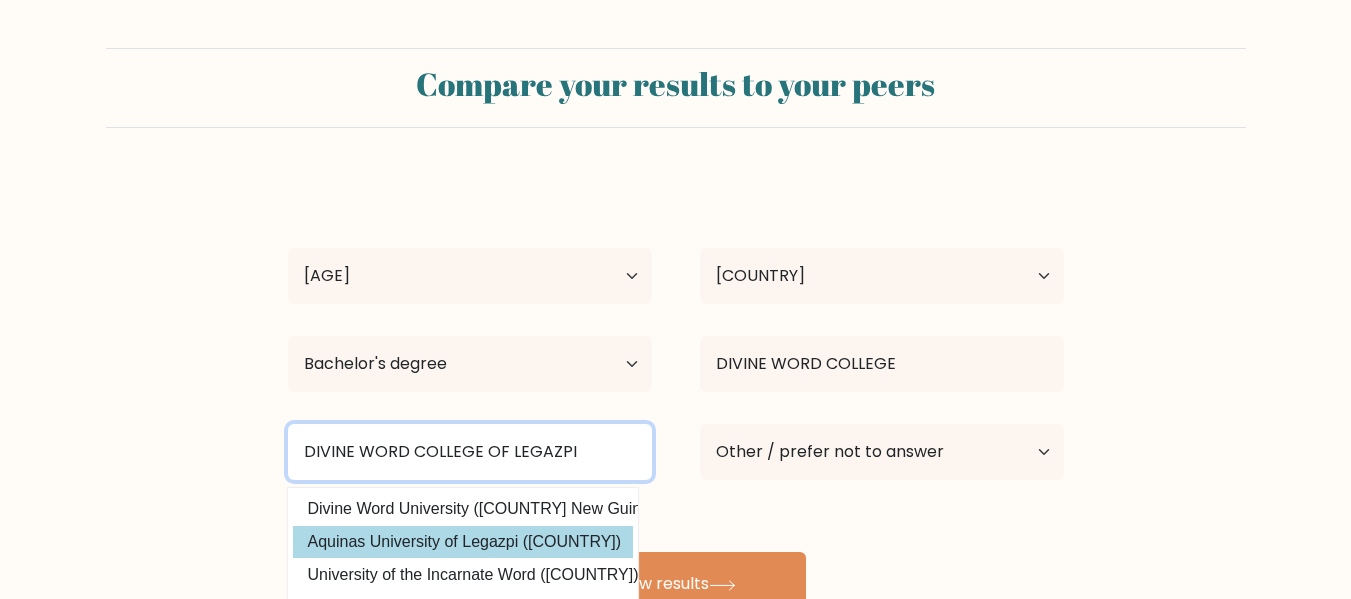 type on "DIVINE WORD COLLEGE OF LEGAZPI" 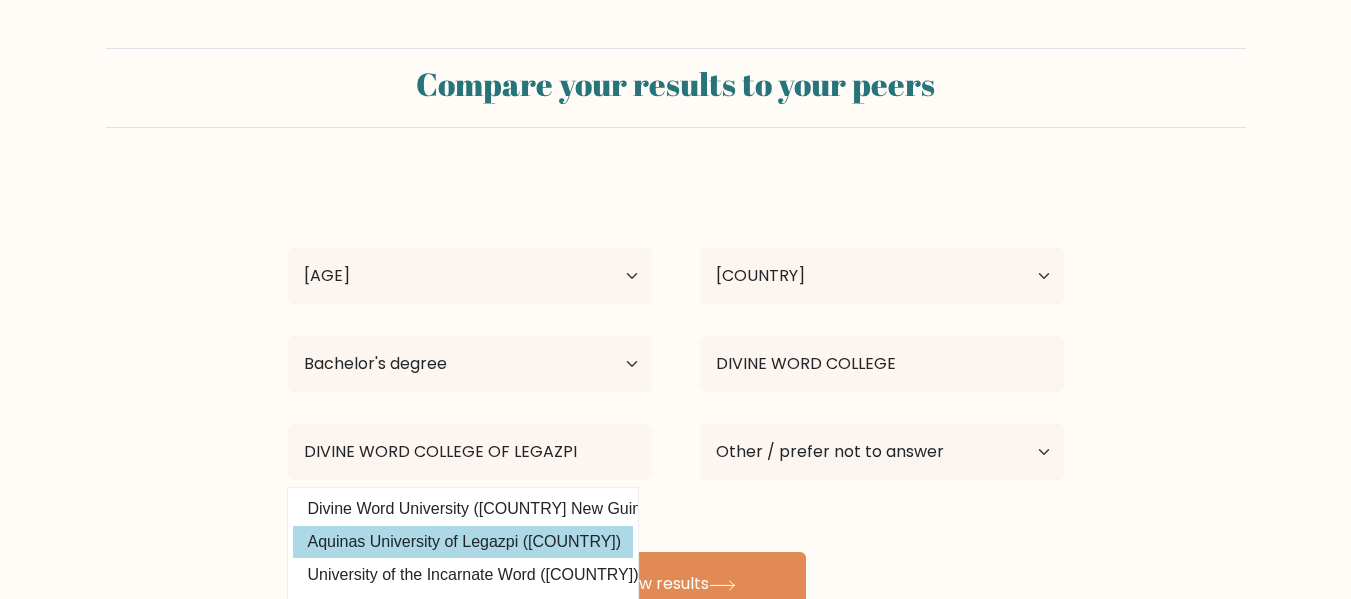 click on "Aquinas University of Legazpi ([COUNTRY])" at bounding box center (463, 542) 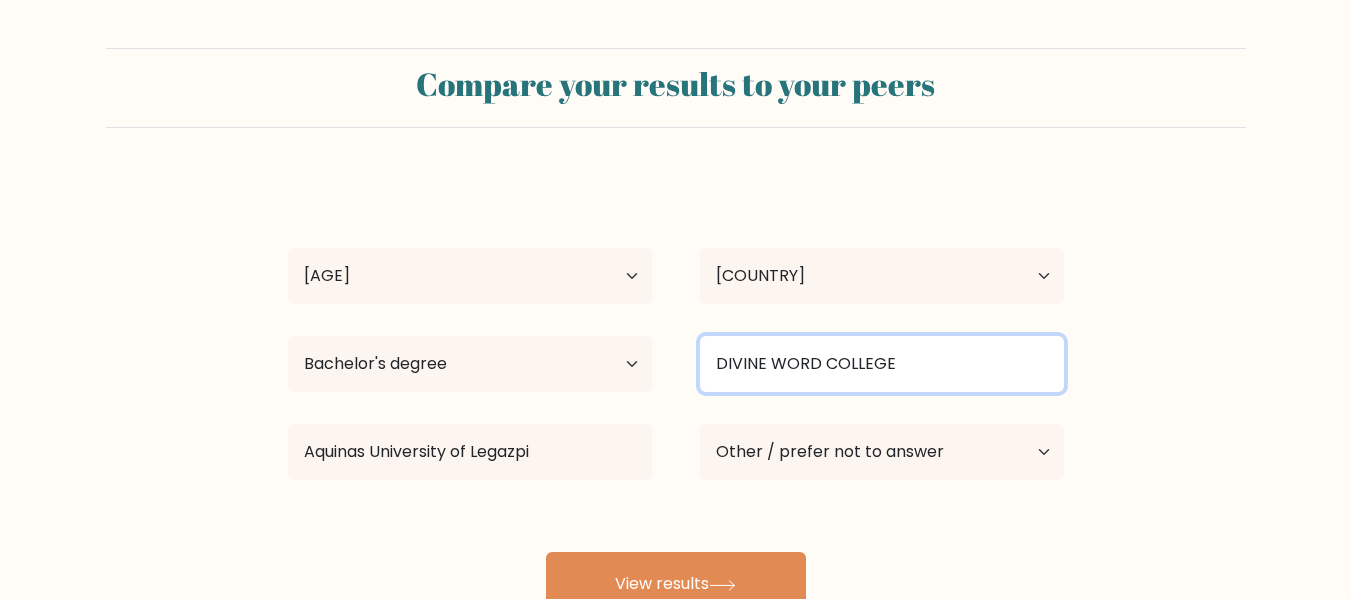 click on "DIVINE WORD COLLEGE" at bounding box center (882, 364) 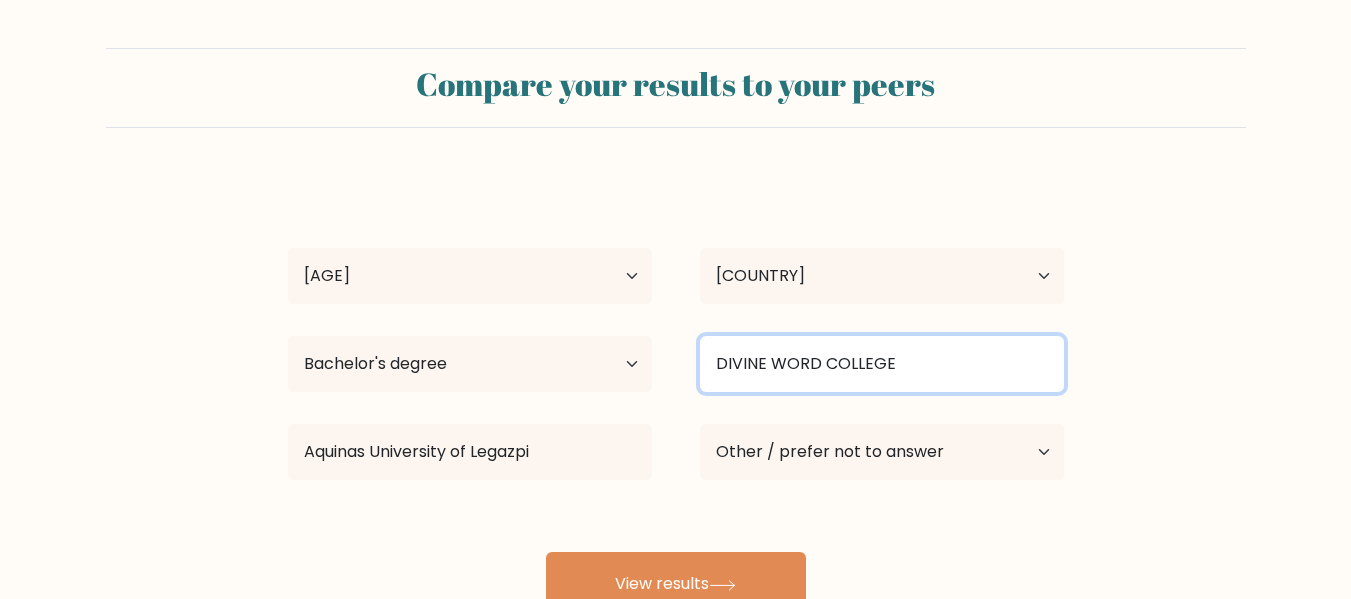 drag, startPoint x: 903, startPoint y: 362, endPoint x: 616, endPoint y: 365, distance: 287.0157 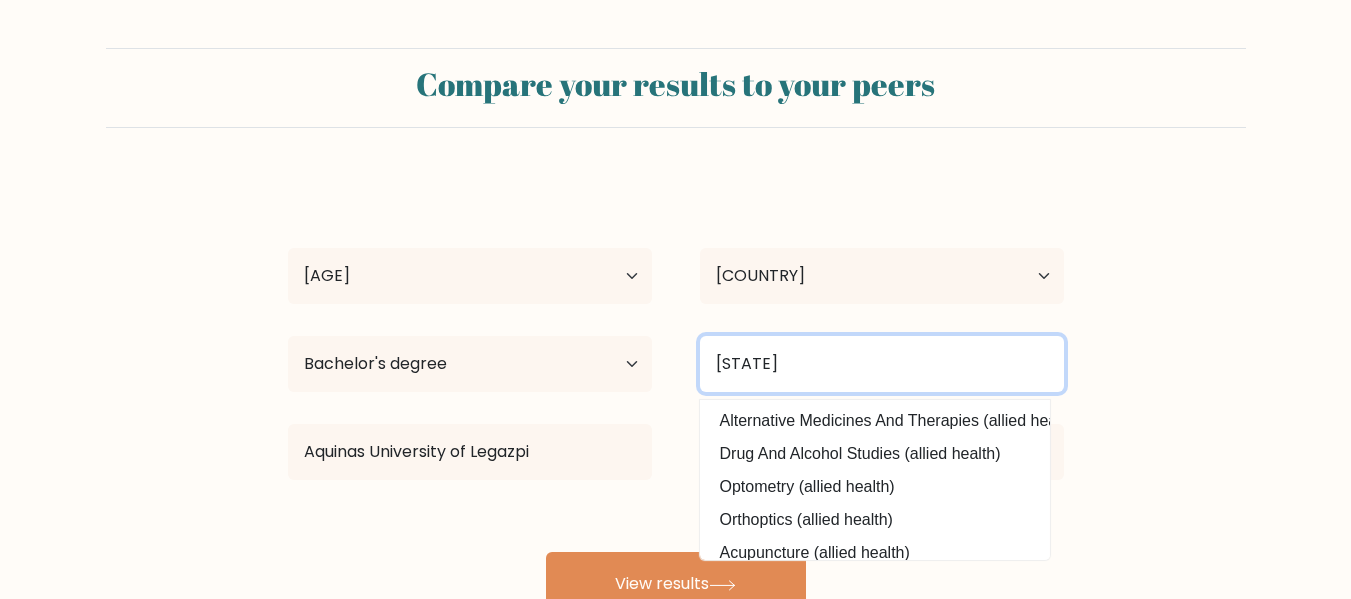drag, startPoint x: 835, startPoint y: 372, endPoint x: 683, endPoint y: 371, distance: 152.0033 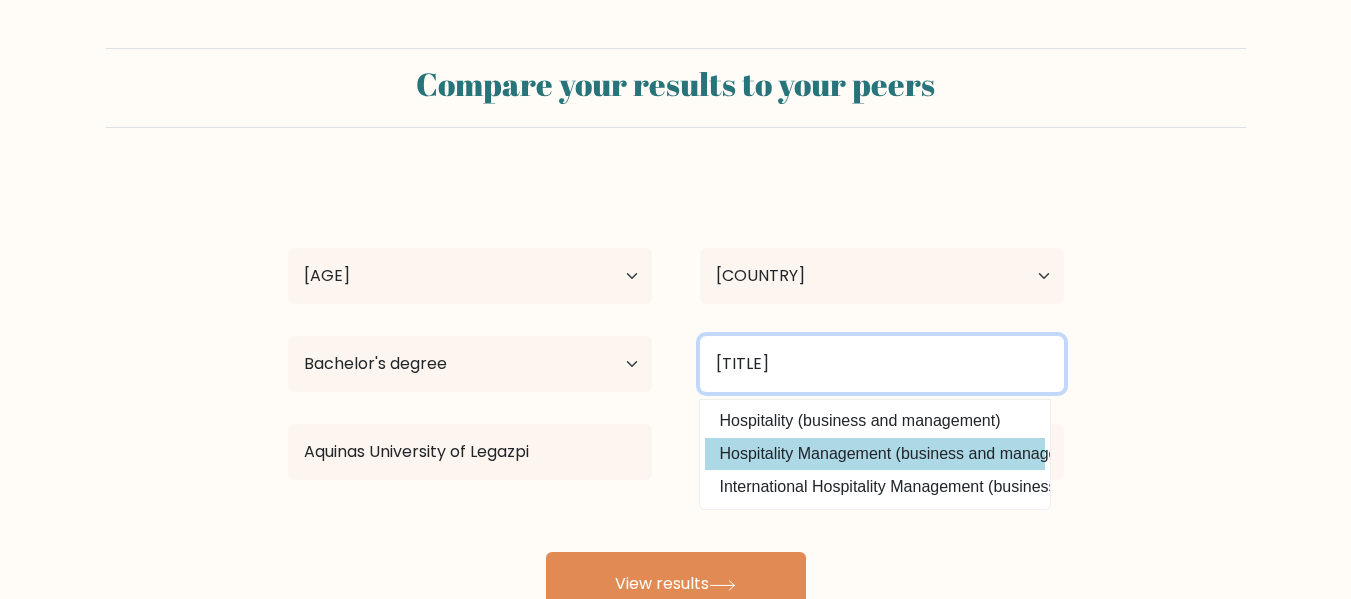 type on "[TITLE]" 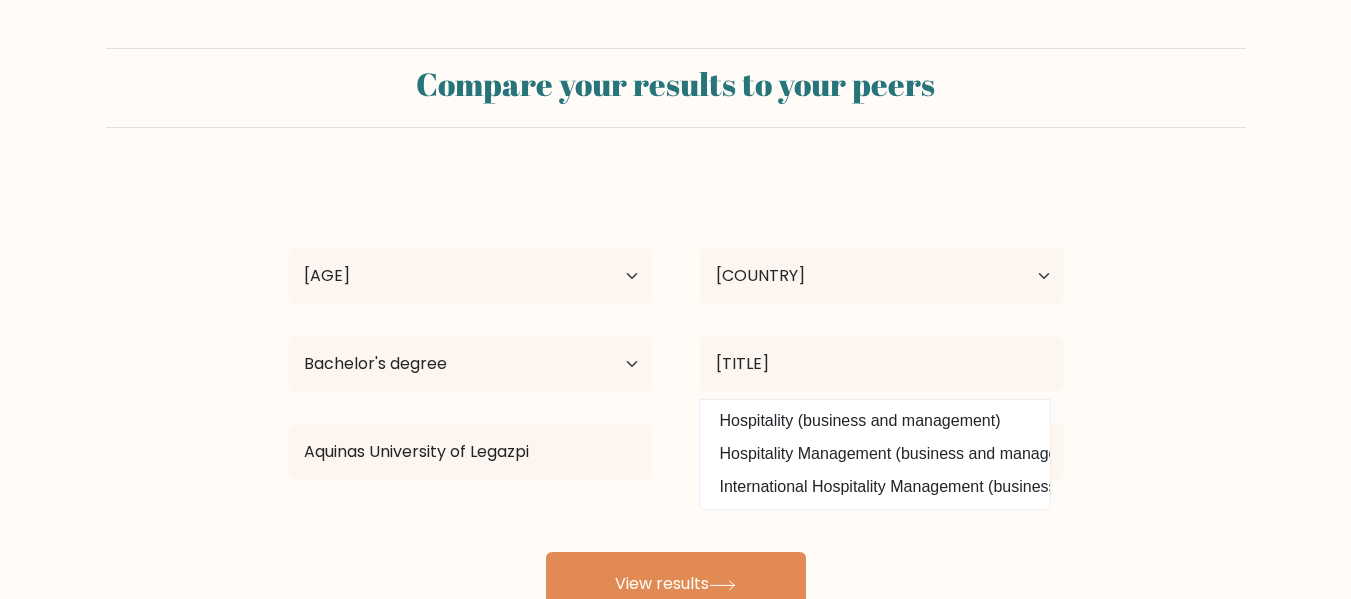 click on "Hospitality Management (business and management)" at bounding box center [875, 454] 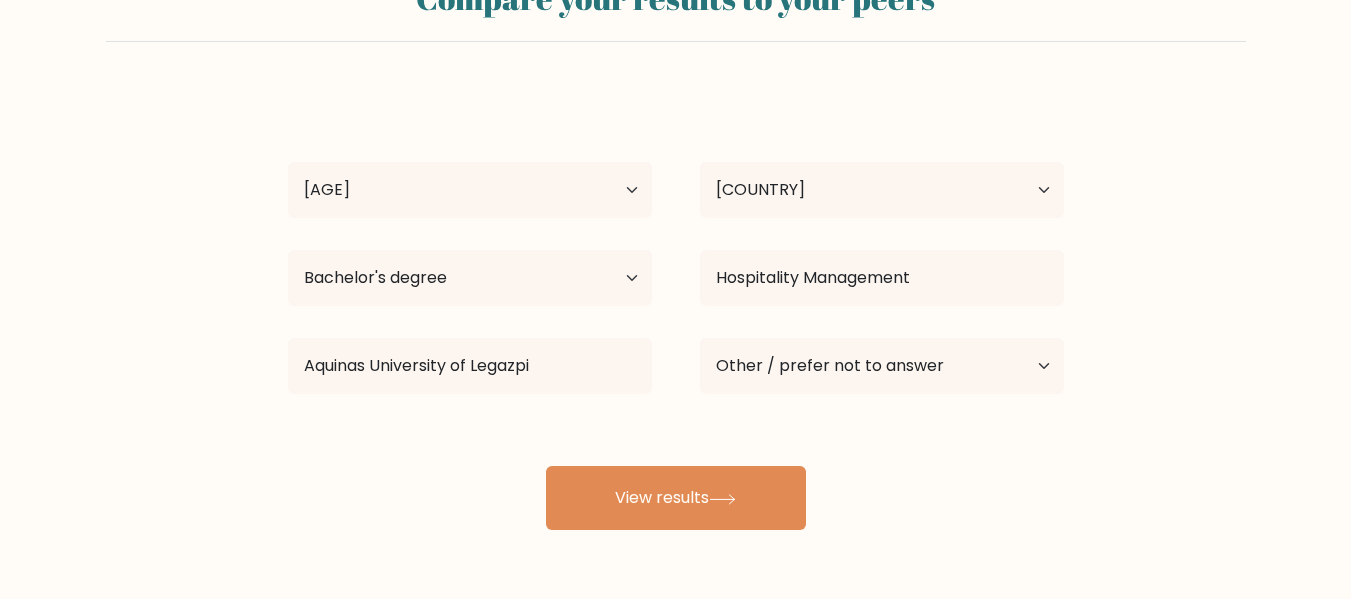 scroll, scrollTop: 159, scrollLeft: 0, axis: vertical 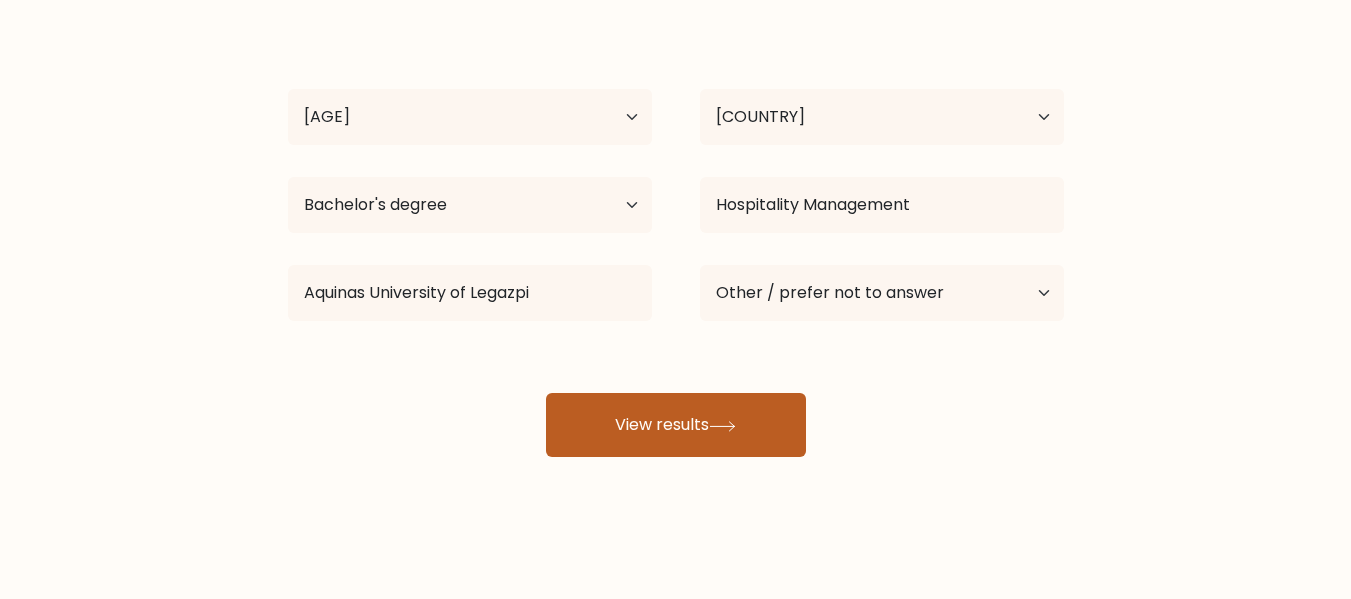 click on "View results" at bounding box center [676, 425] 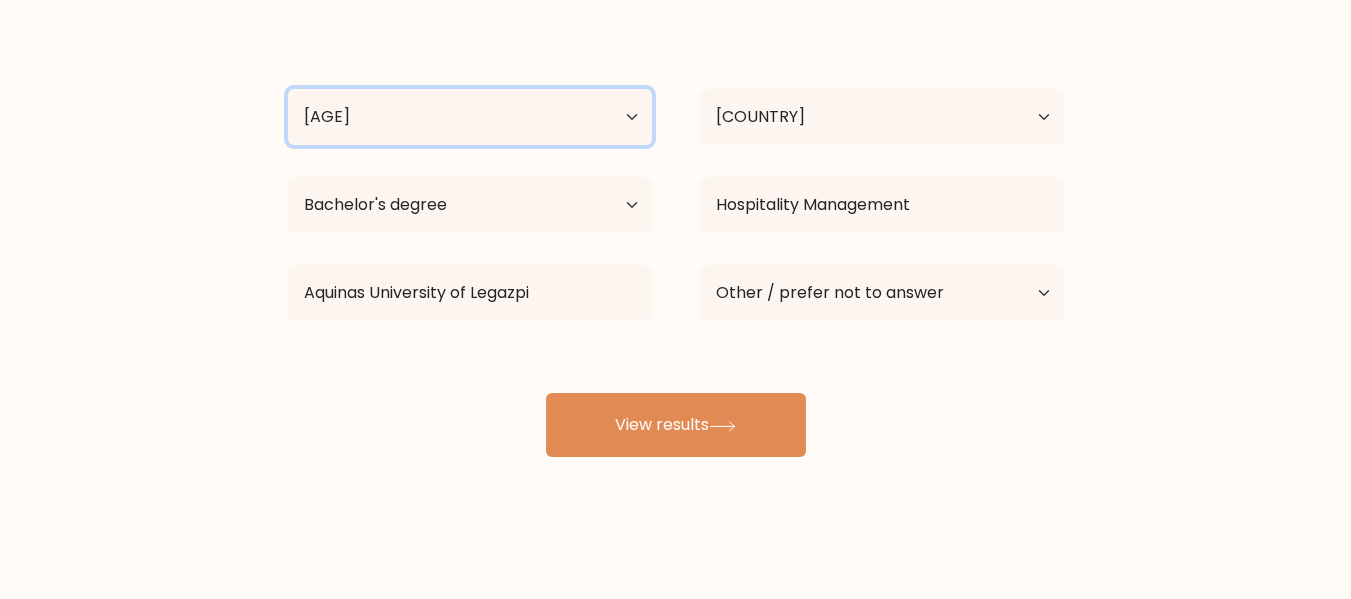 click on "[AGE]" at bounding box center (470, 117) 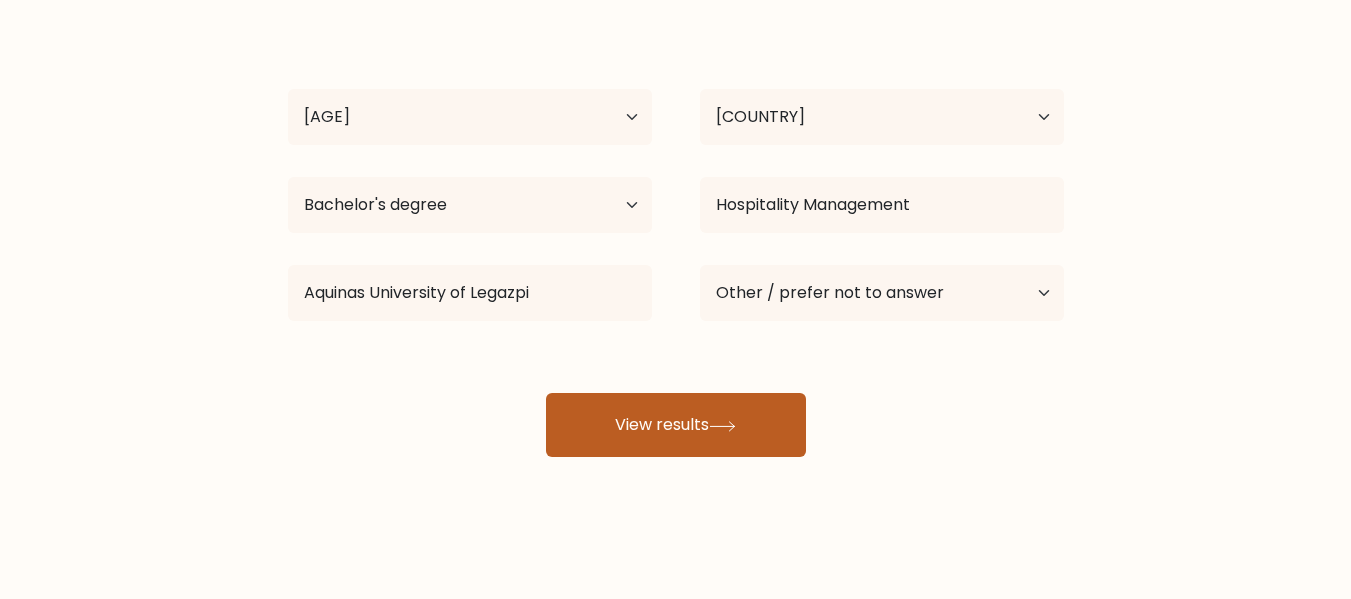 click on "View results" at bounding box center (676, 425) 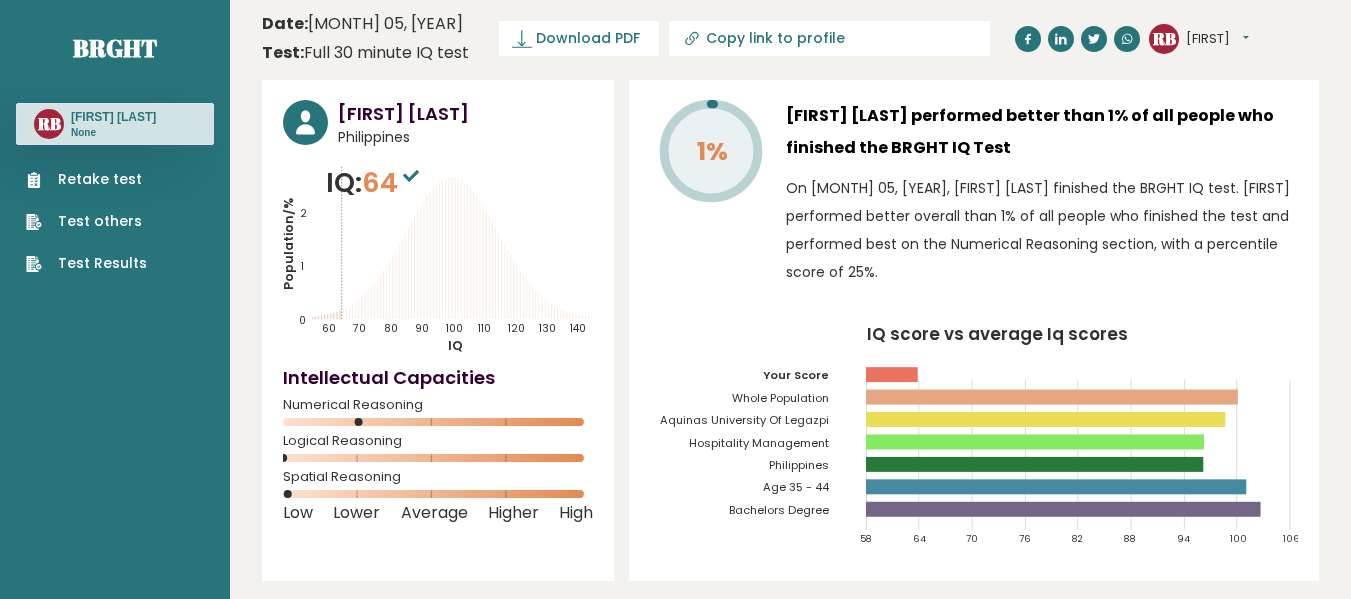 scroll, scrollTop: 0, scrollLeft: 0, axis: both 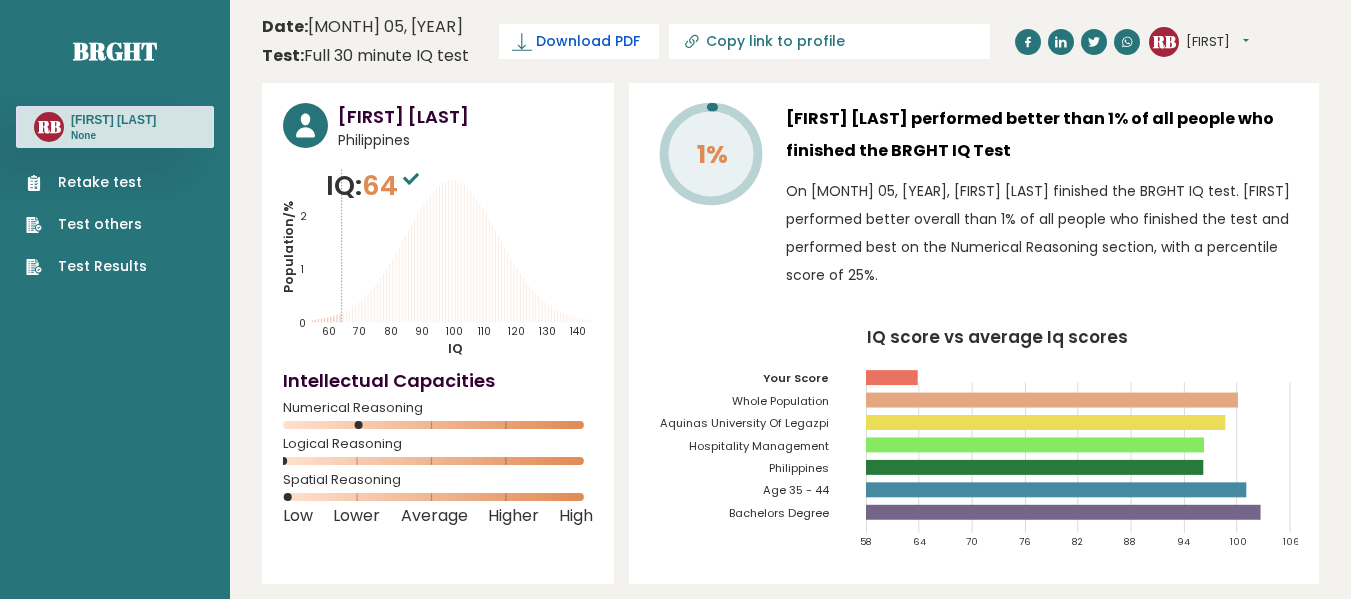 click on "Download PDF" at bounding box center [588, 41] 